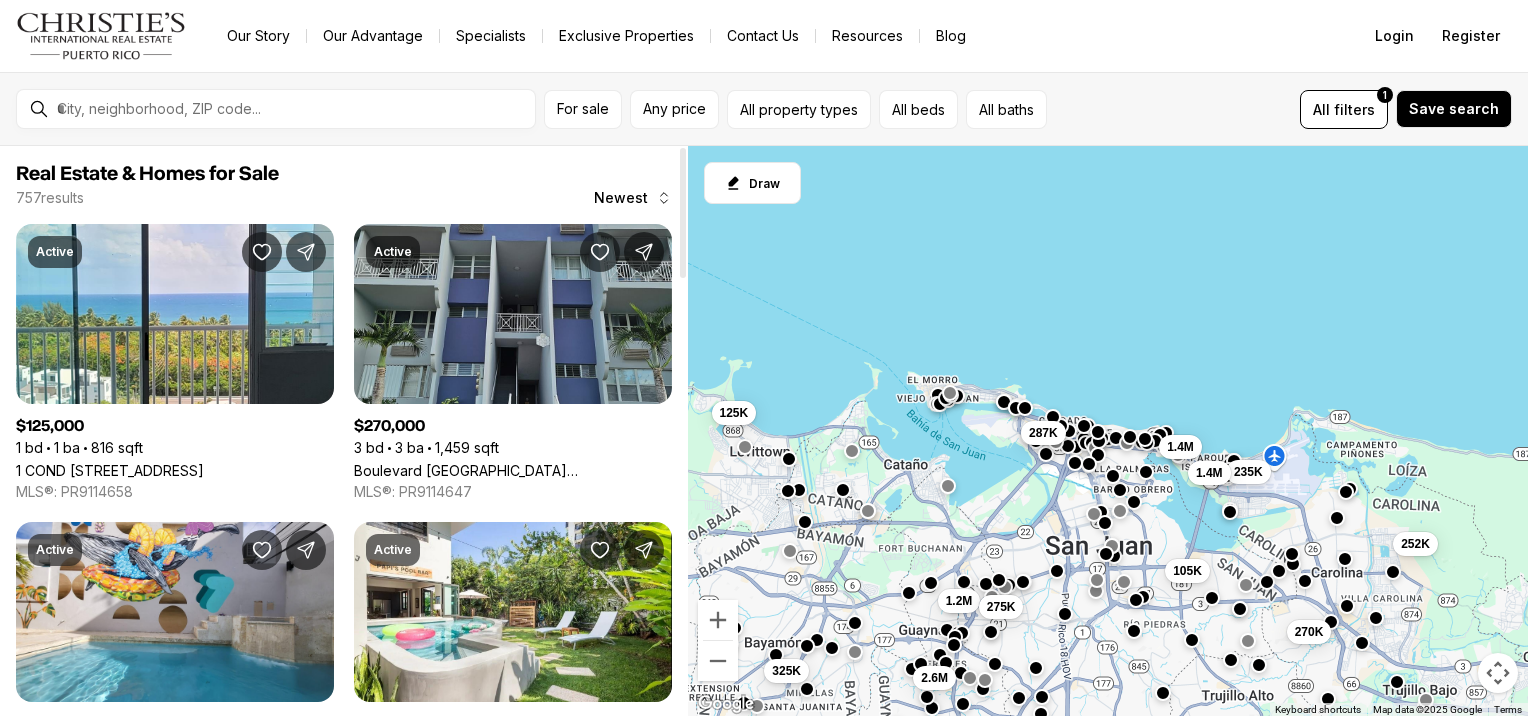 scroll, scrollTop: 0, scrollLeft: 0, axis: both 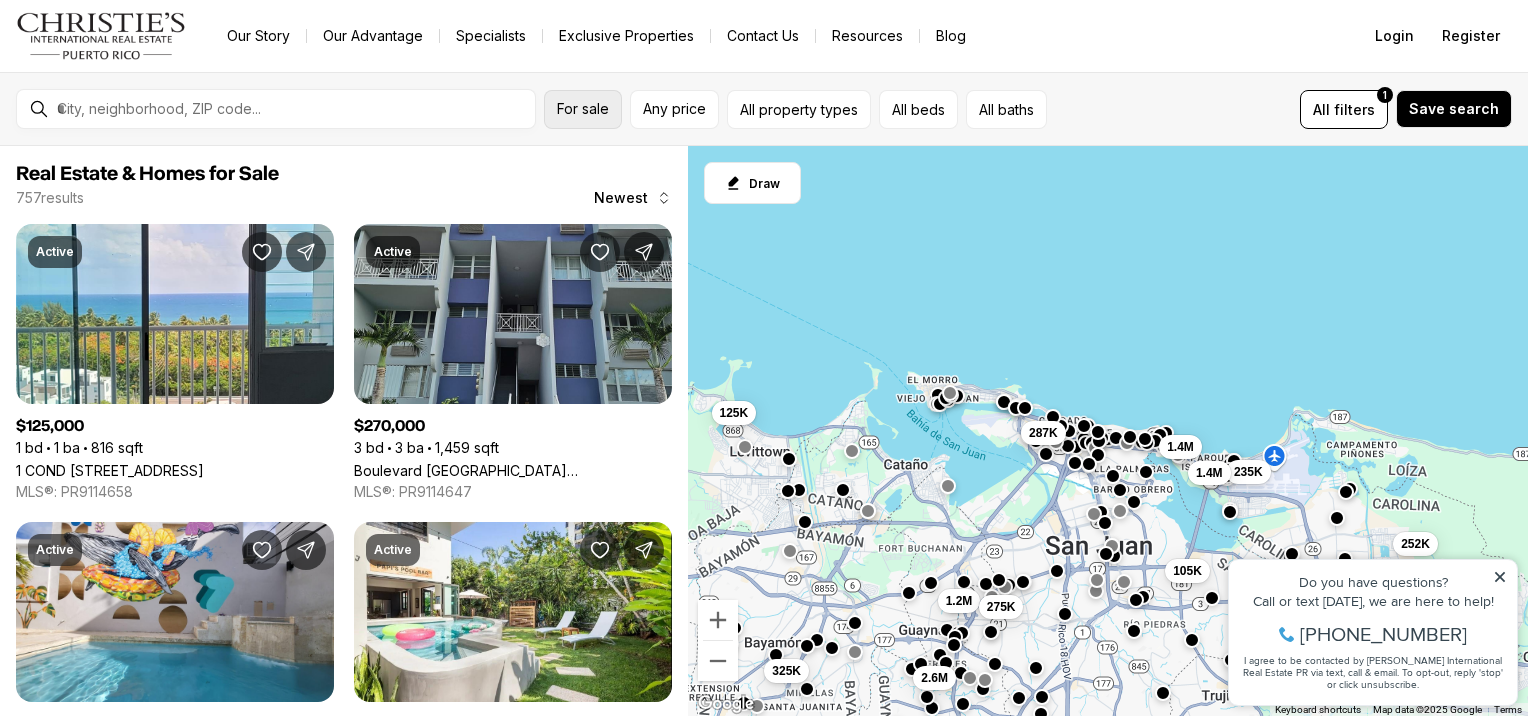 click on "For sale" at bounding box center [583, 109] 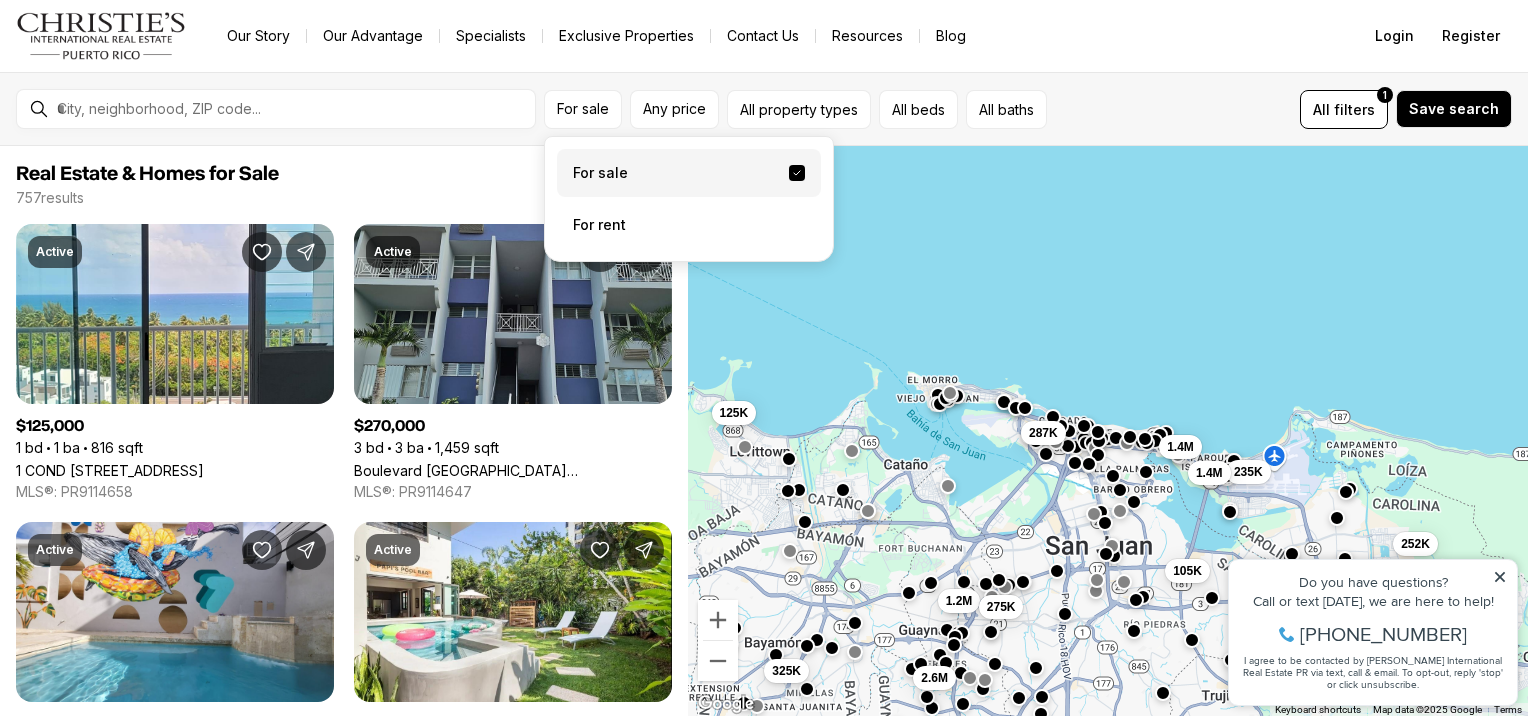 click on "For sale" at bounding box center (689, 173) 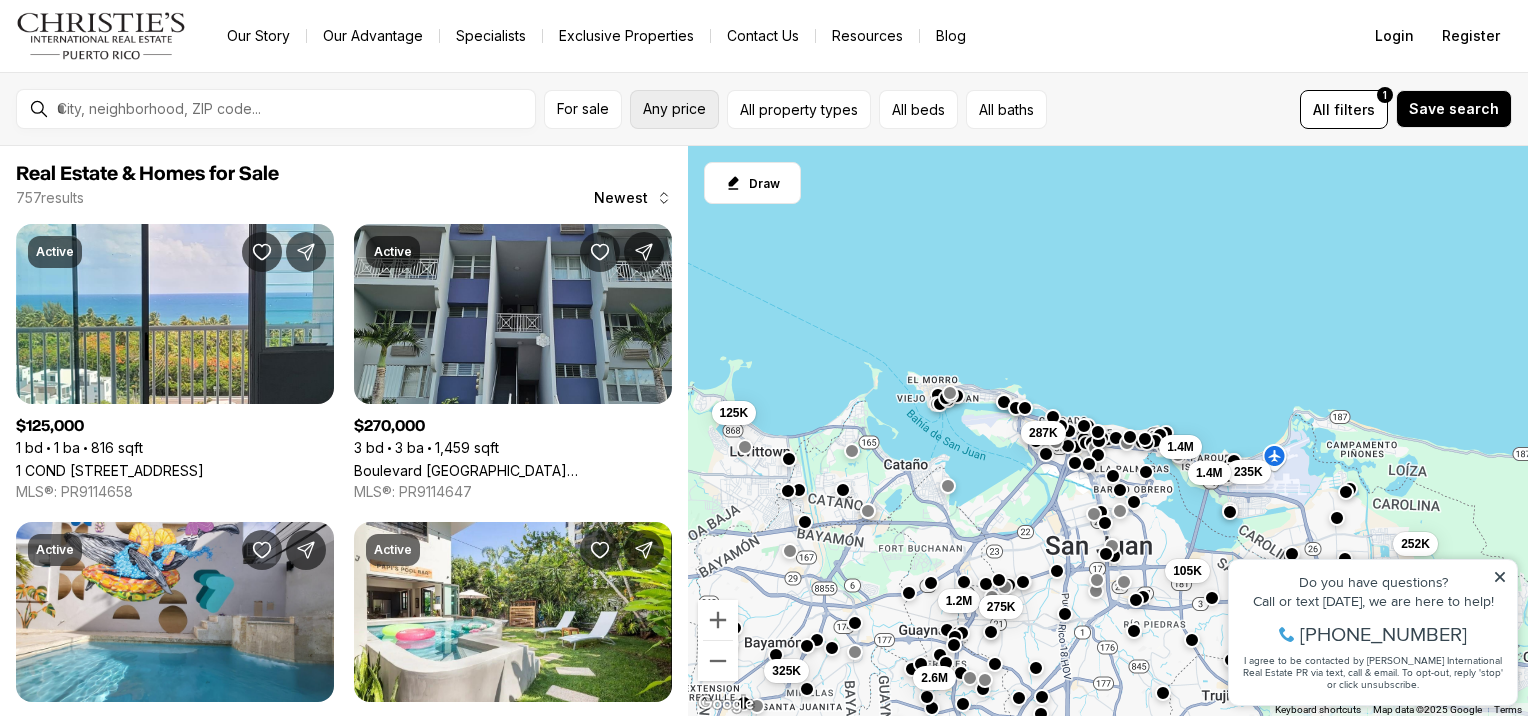 click on "Any price" at bounding box center [674, 109] 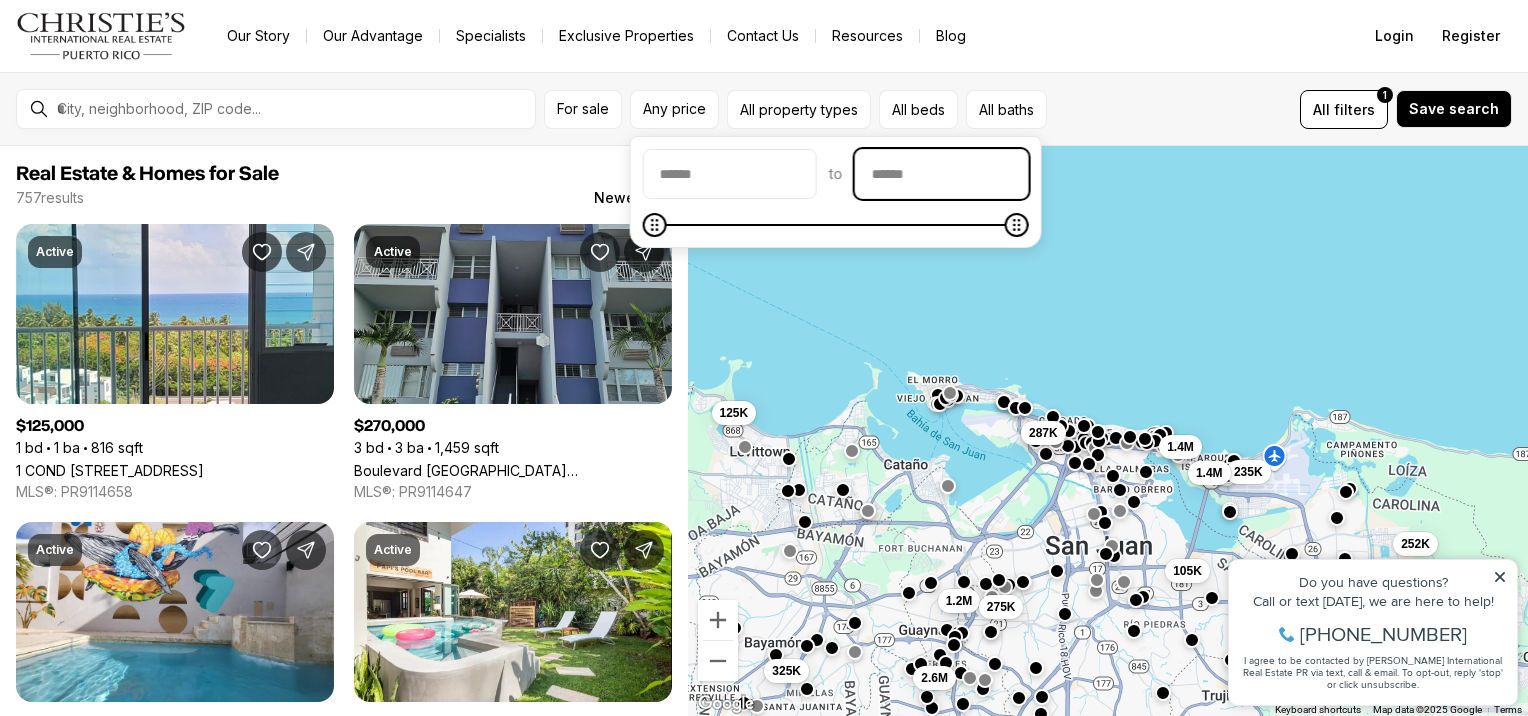 click at bounding box center (942, 174) 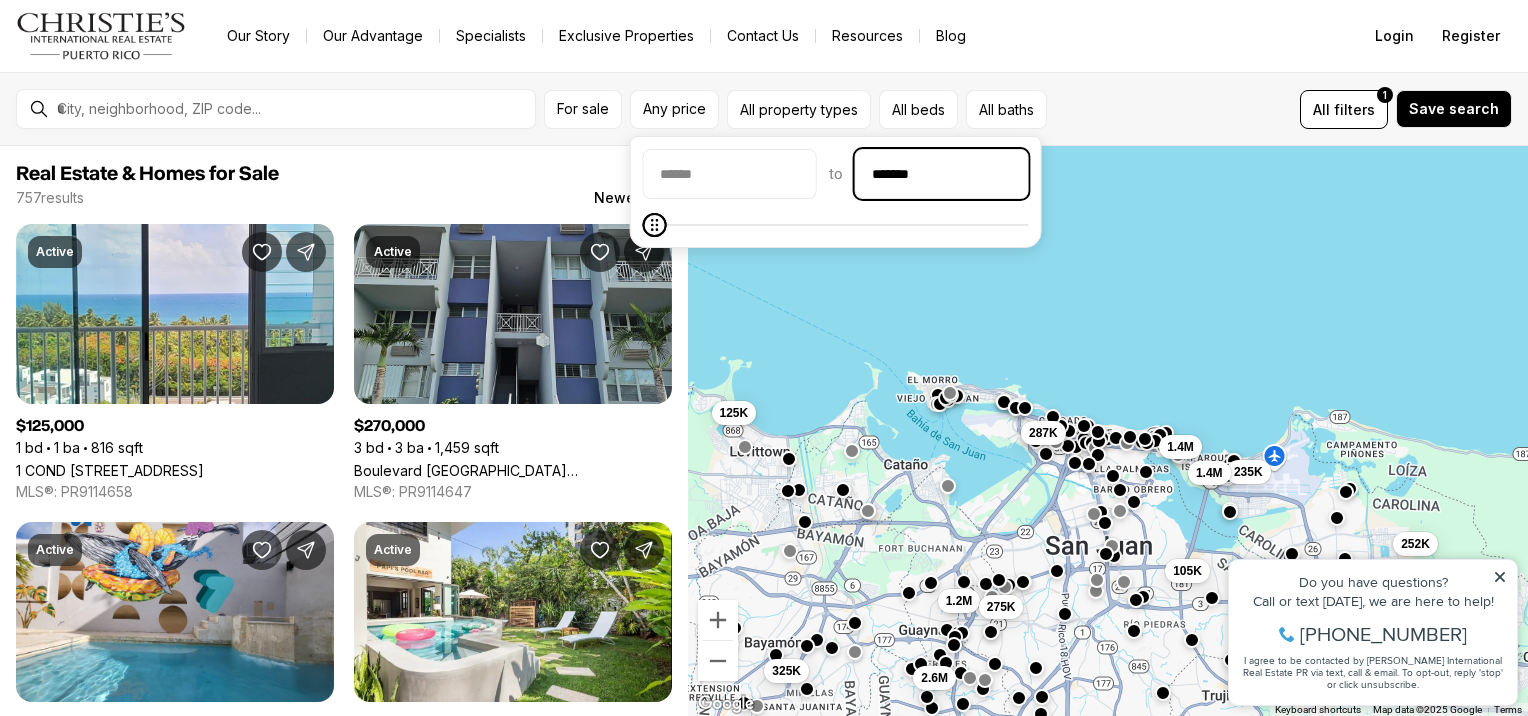type on "********" 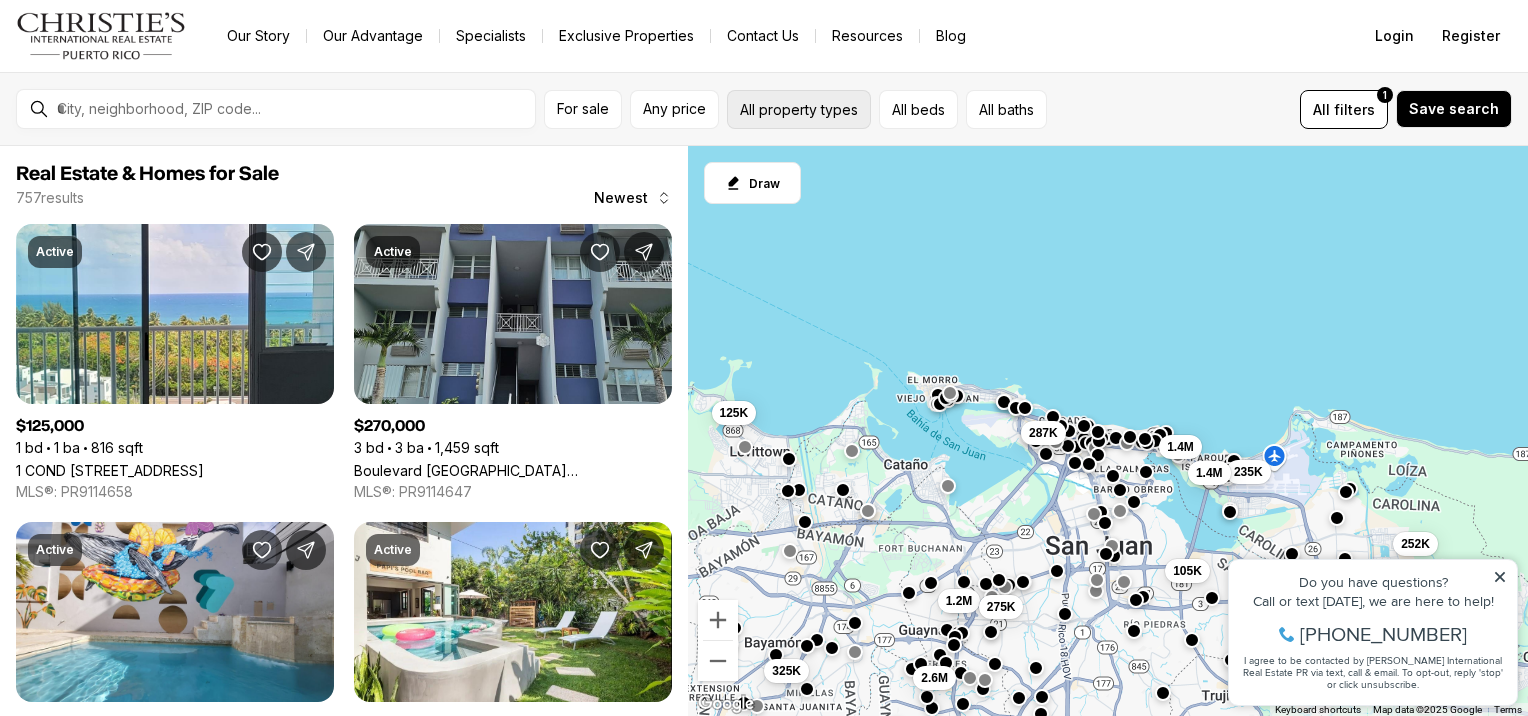 click on "All property types" at bounding box center (799, 109) 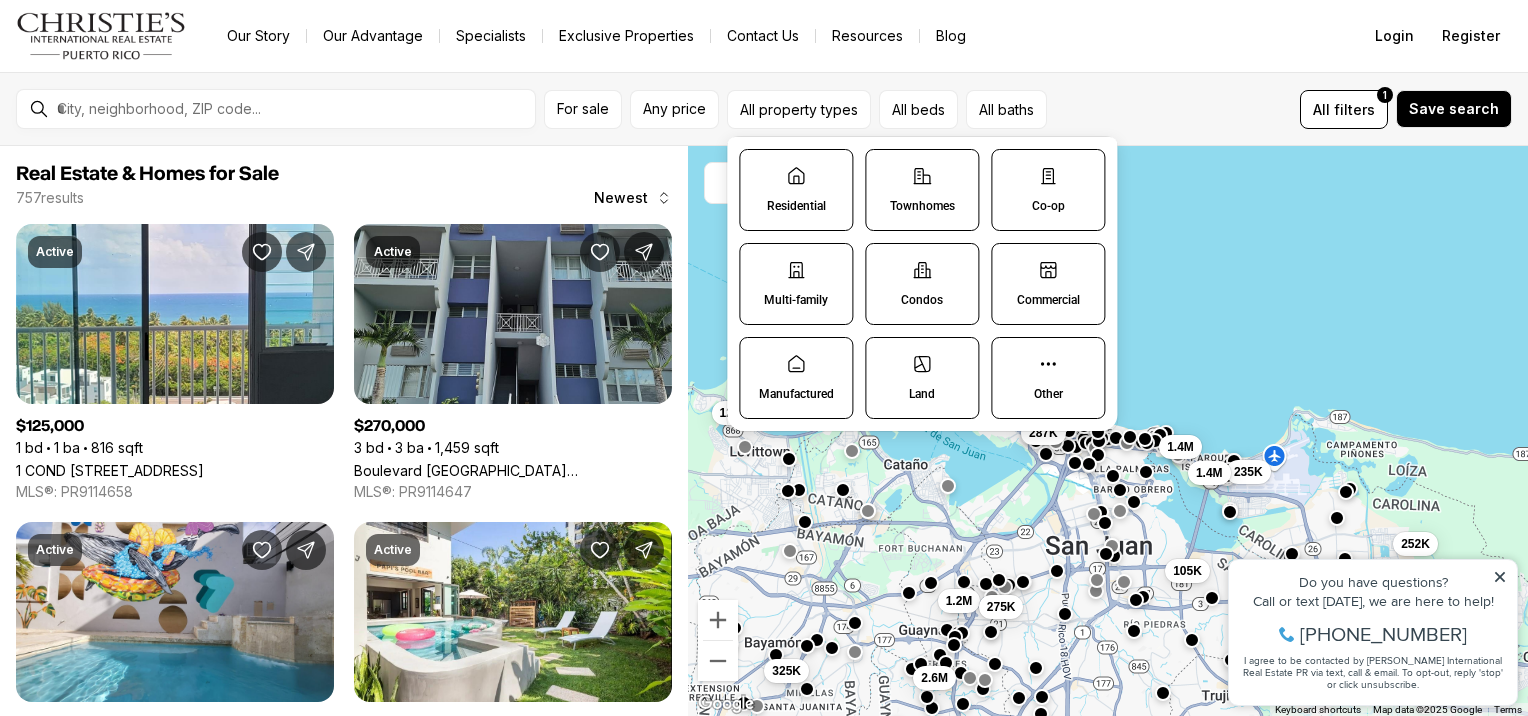 click 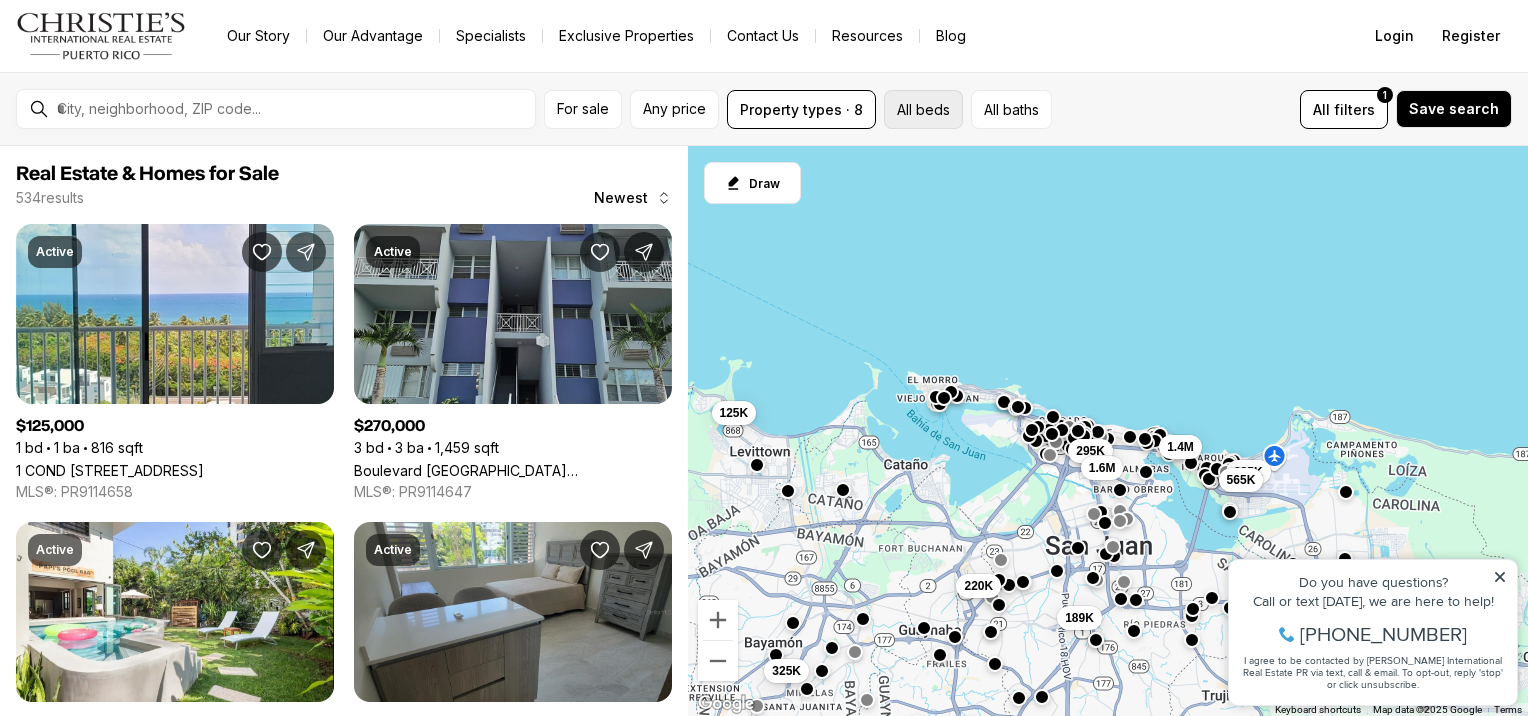 click on "All beds" at bounding box center (923, 109) 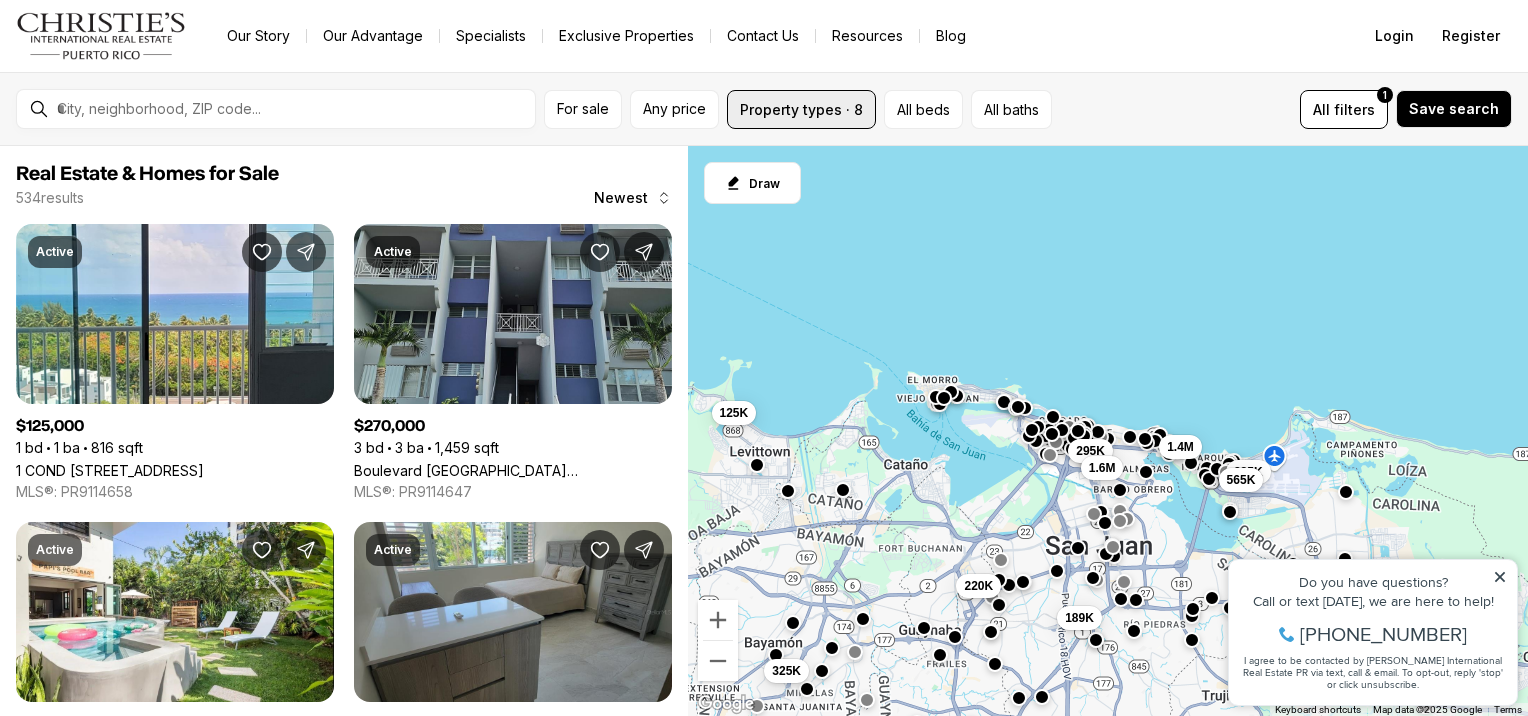 click on "Property types · 8" at bounding box center [801, 109] 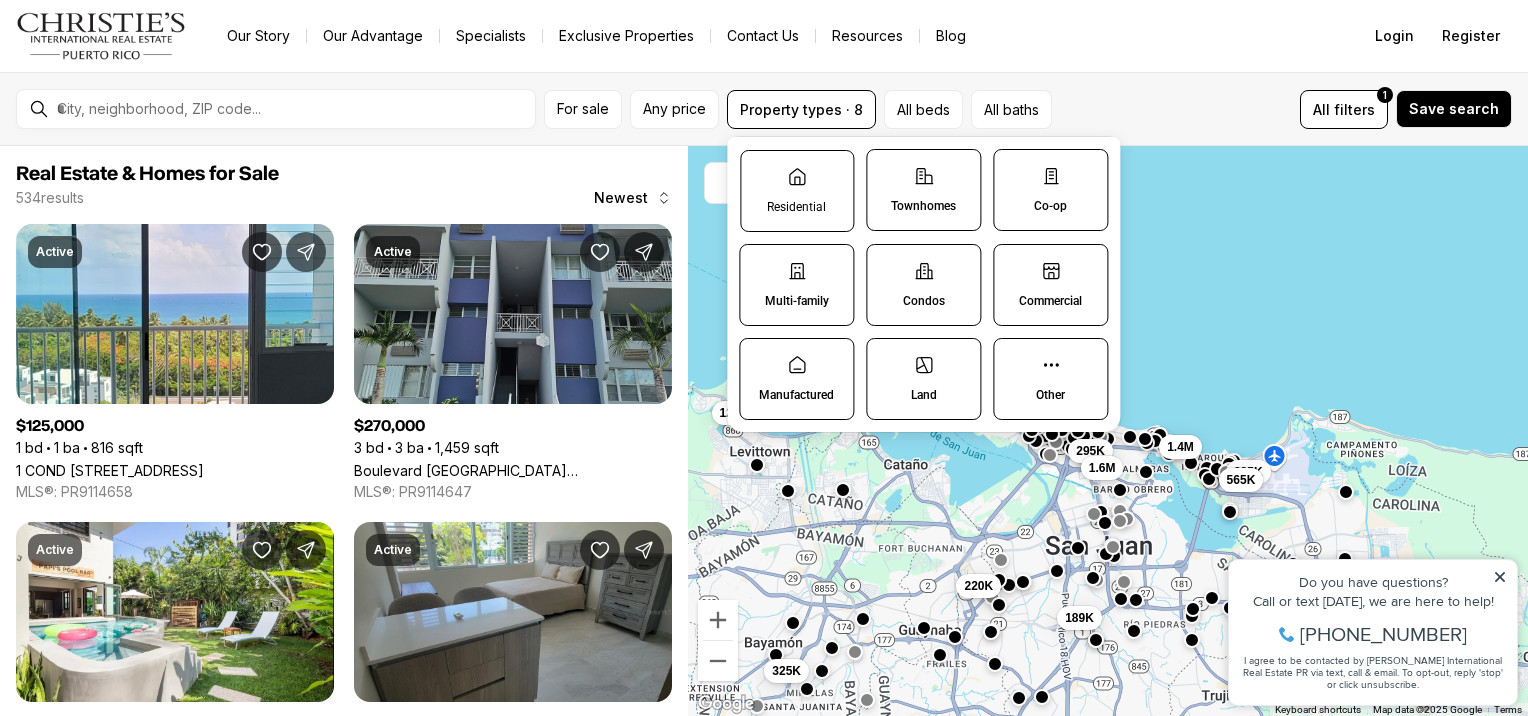 click on "Residential" at bounding box center (797, 191) 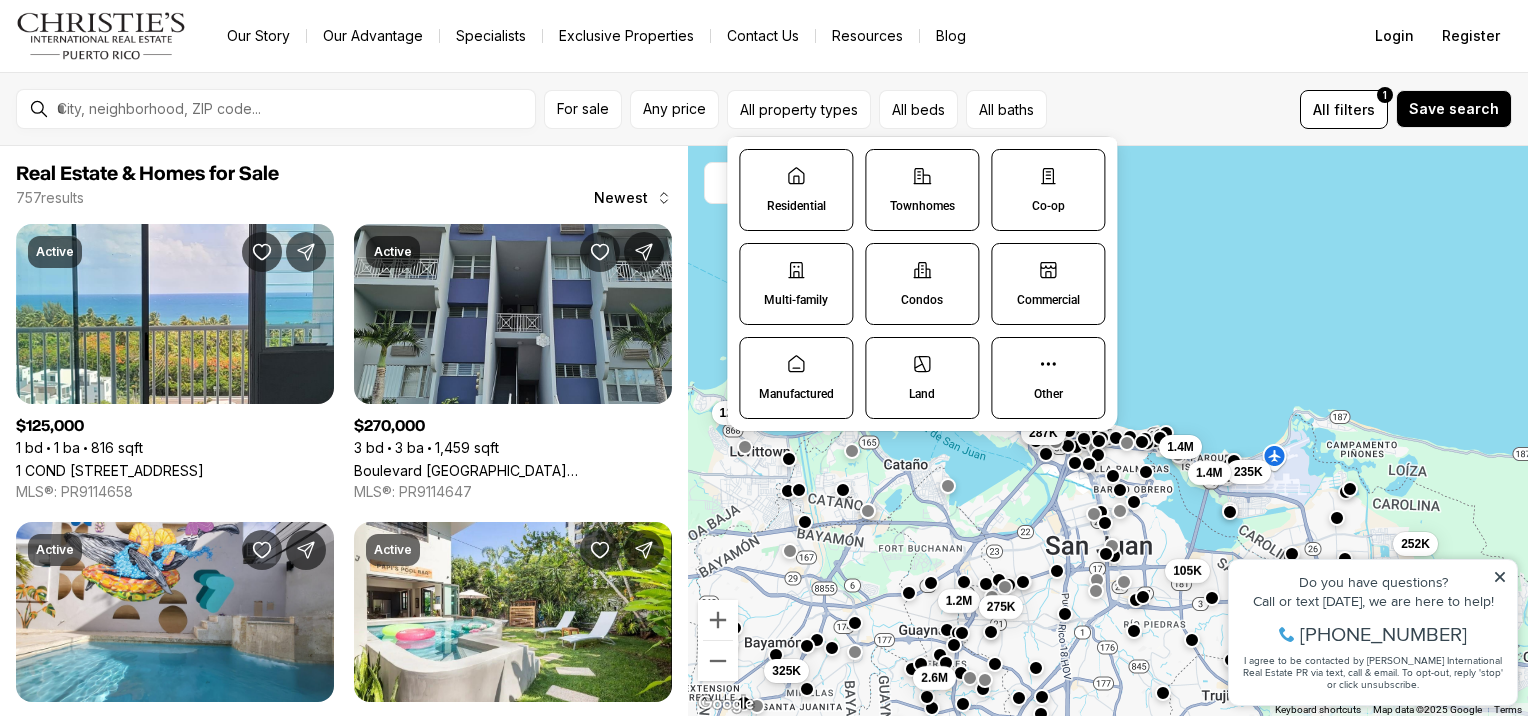 click on "Residential" at bounding box center (796, 190) 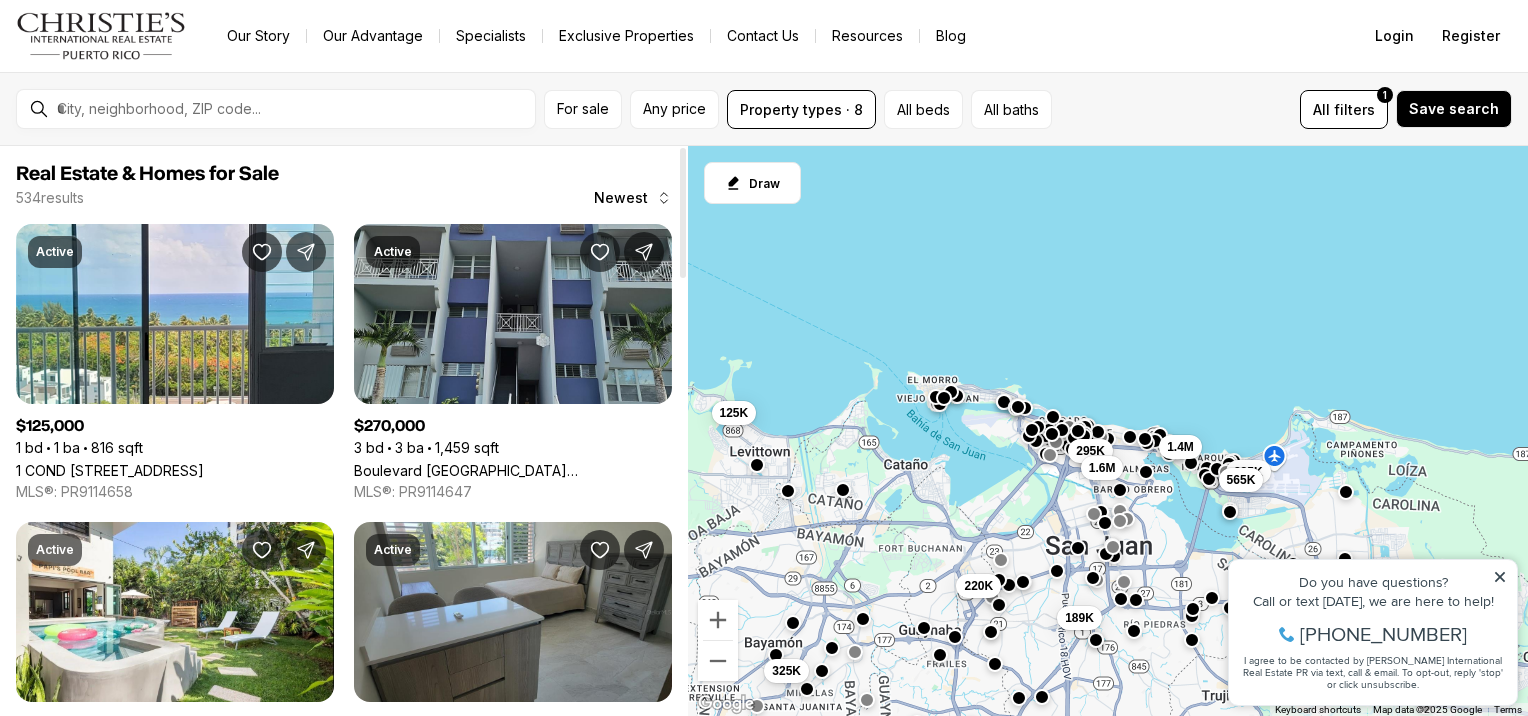 click on "Real Estate & Homes for Sale 534  results Newest Active $125,000 1 bd 1 ba 816 sqft 1 COND LAGOS DEL NORTE #1205, LEVITTOWN PR, 00949 MLS®: PR9114658 Active $270,000 3 bd 3 ba 1,459 sqft Boulevard La Media Luna BOULEVARD LA MEDIA LUNA #3804, CAROLINA PR, 00987 MLS®: PR9114647 Active $1,400,000 6 bd 5 ba 2,410 sqft 17A CALLE INGA, SAN JUAN PR, 00913 MLS®: PR9114620 Active $235,000 1 bd 1 ba 318 sqft Calle Rosa MARINE VIEW #303, CAROLINA PR, 00979 MLS®: PR9114639 Active $325,000 2,338 sqft AVE HERMANOS DAVILA SAN FERNANDO, BAYAMON PR, 00957 MLS®: PR9114617 Active $220,000 3 bd 2 ba 1,122 sqft DORAL PLAZA LUIS VIGOREAUX AVENUE #11-L, GUAYNABO PR, 00966 MLS®: PR9114594 Active $295,000 1 bd 1 ba 581 sqft 259 CANALS STREET #305, SAN JUAN PR, 00907 MLS®: PR9114592 Active $200,000 3,400 sqft Villa Carolina 153-15 430 #430, CAROLINA PR, 00985 MLS®: PR9114584 Active $565,000 2 bd 3 ba 1,734 sqft 9546 DIAZ WAY #419, CAROLINA PR, 00979 MLS®: PR9114573 Pending $69,500 2 bd 1 ba 805 sqft MLS®: PR9114572 Active 1" at bounding box center [344, 1418] 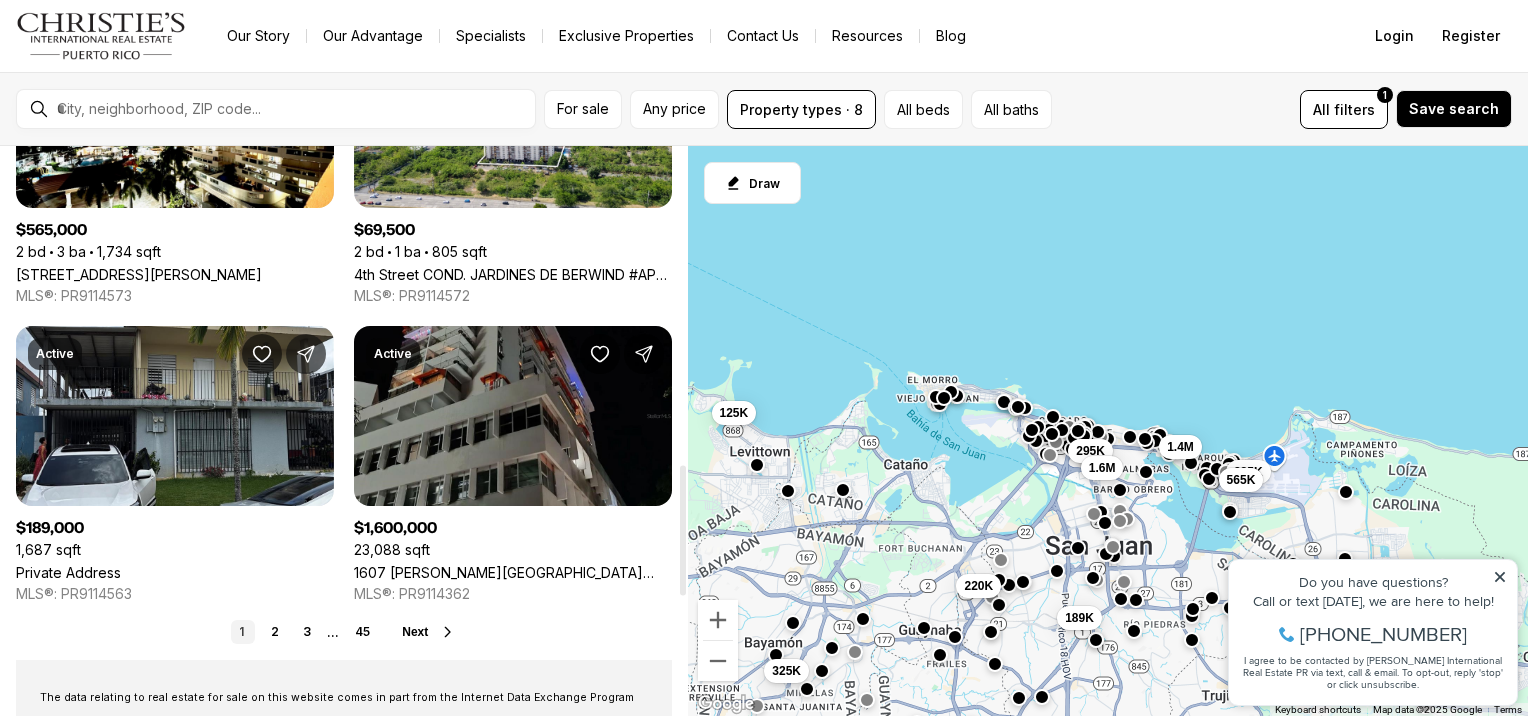 scroll, scrollTop: 1391, scrollLeft: 0, axis: vertical 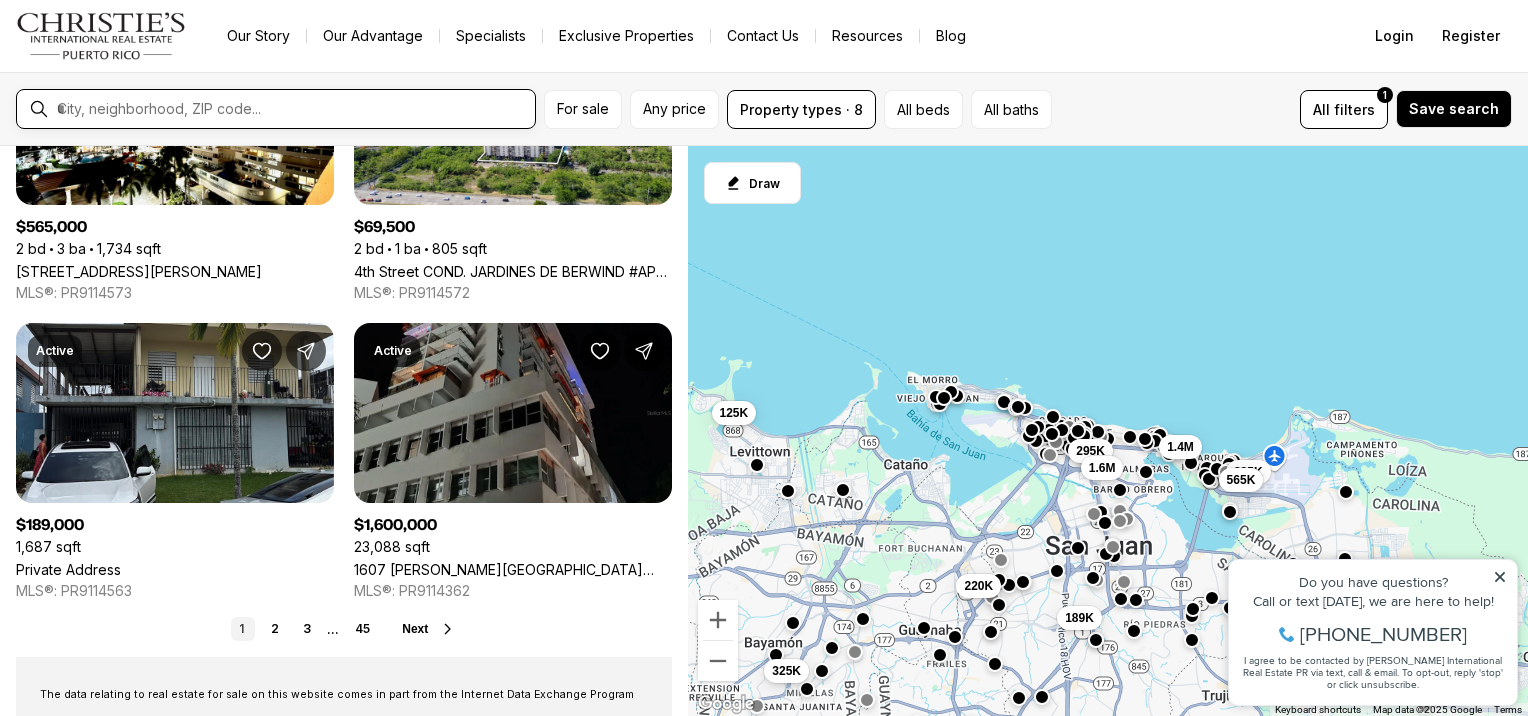 click at bounding box center (292, 109) 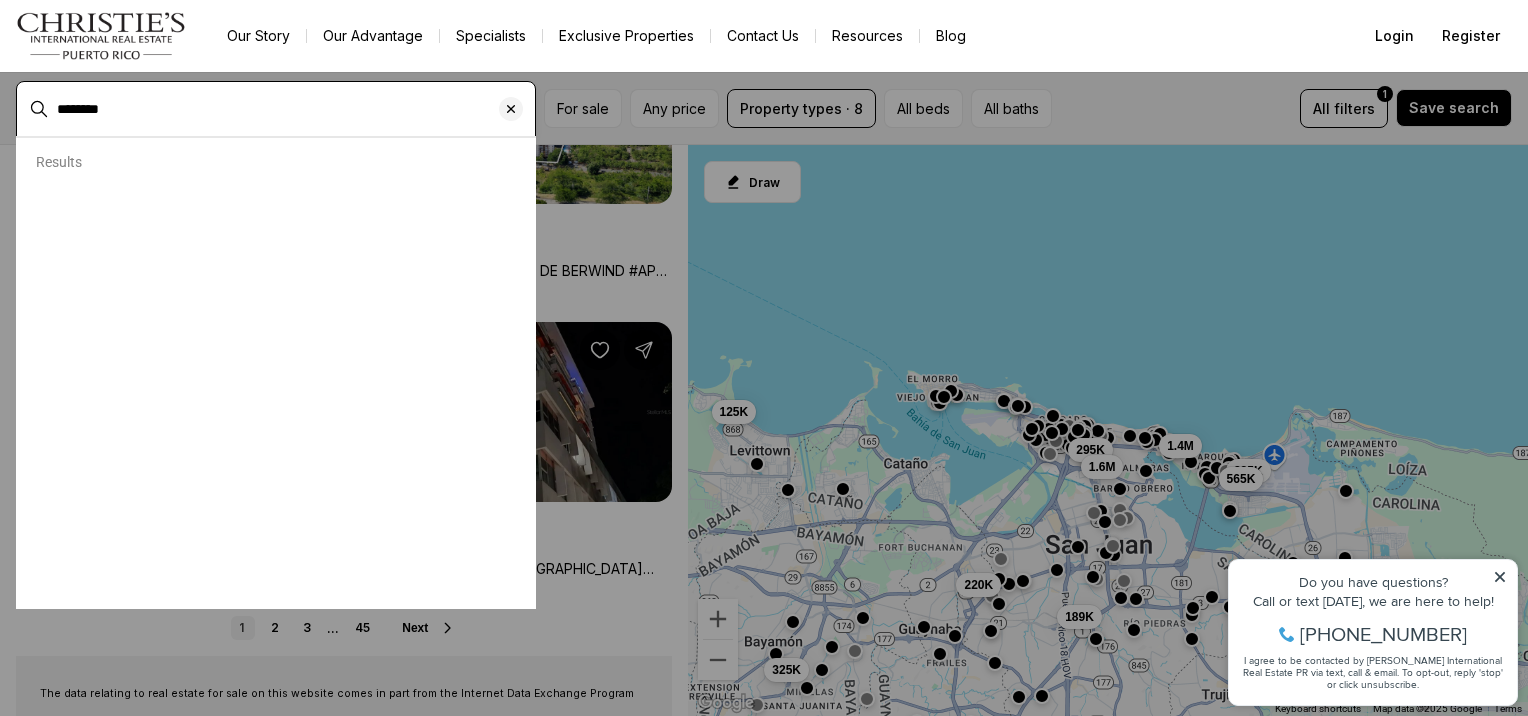 type on "********" 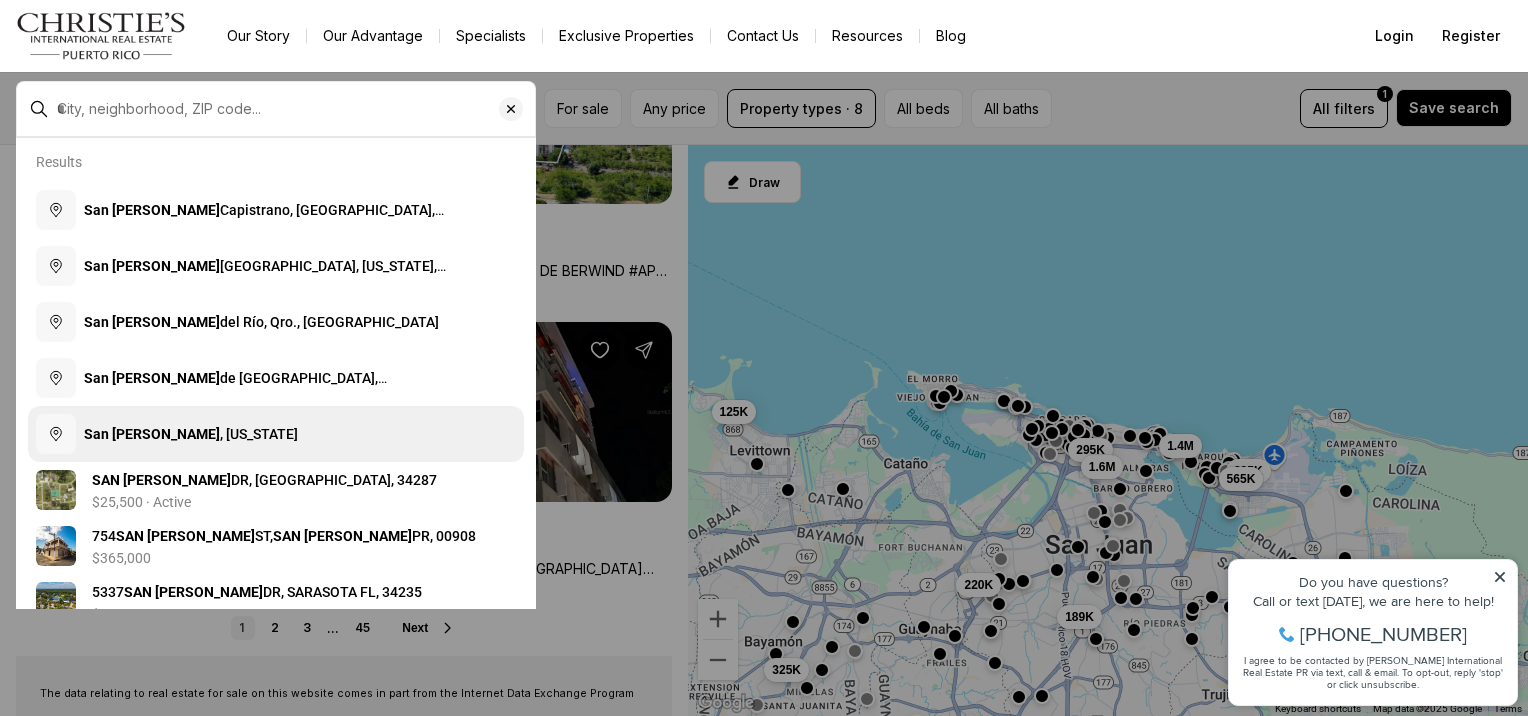 click on "San [PERSON_NAME]" at bounding box center (152, 434) 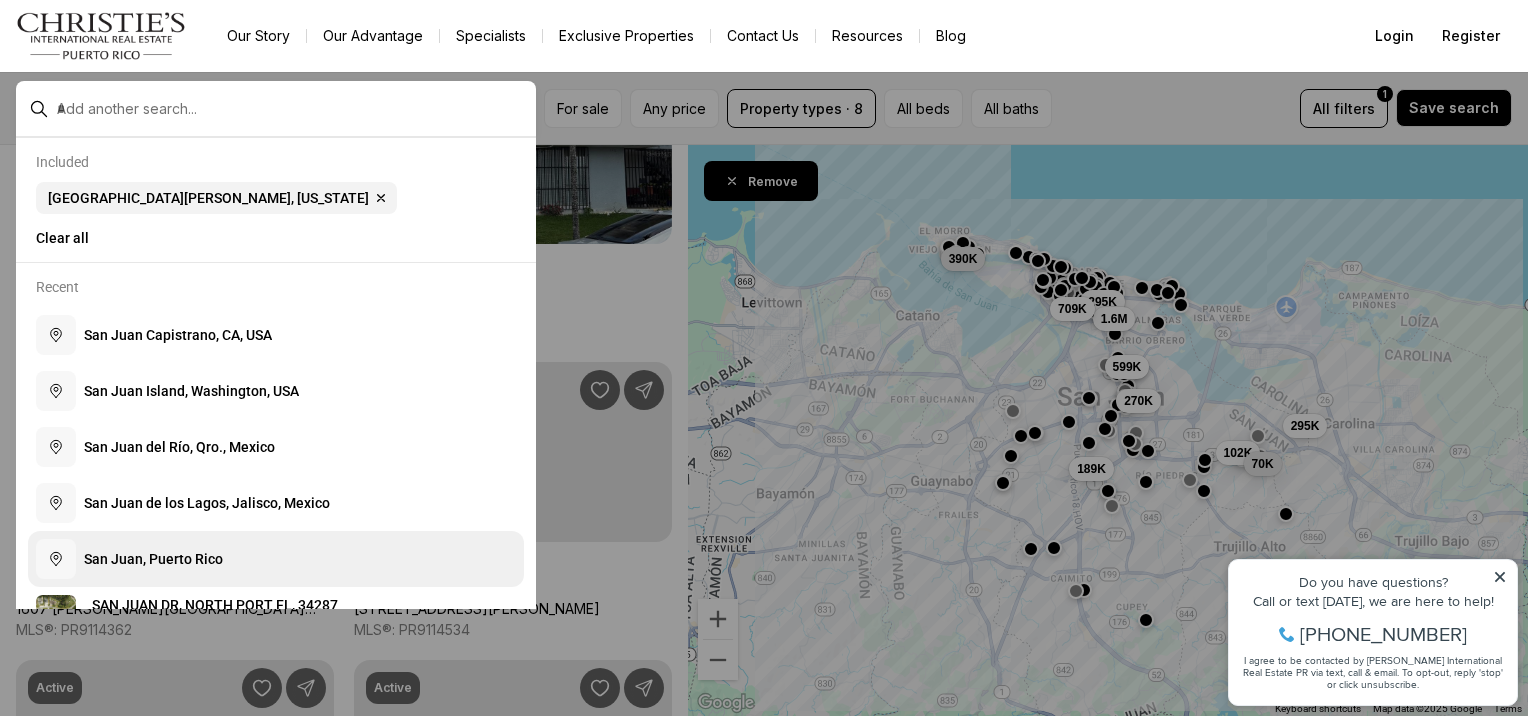 scroll, scrollTop: 0, scrollLeft: 0, axis: both 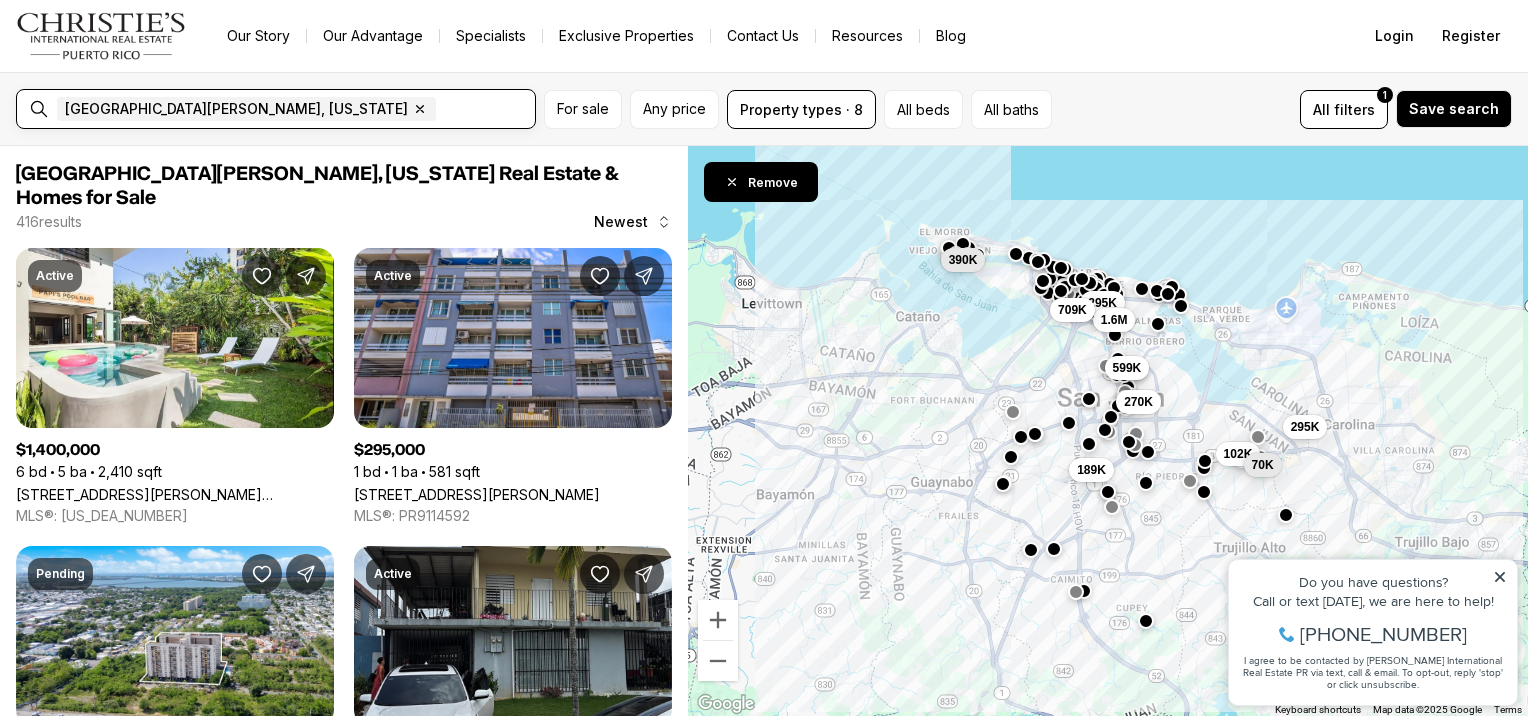 click at bounding box center (511, 109) 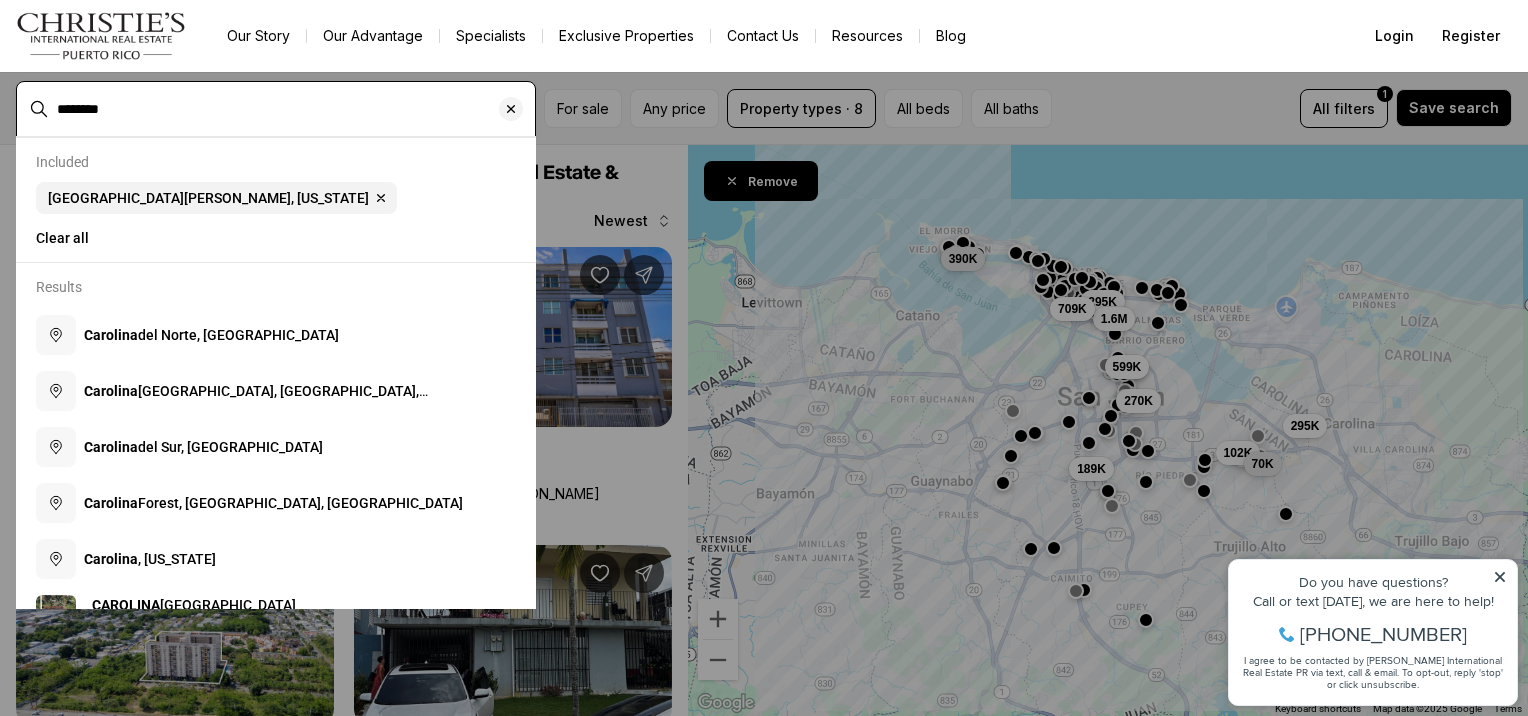 type on "********" 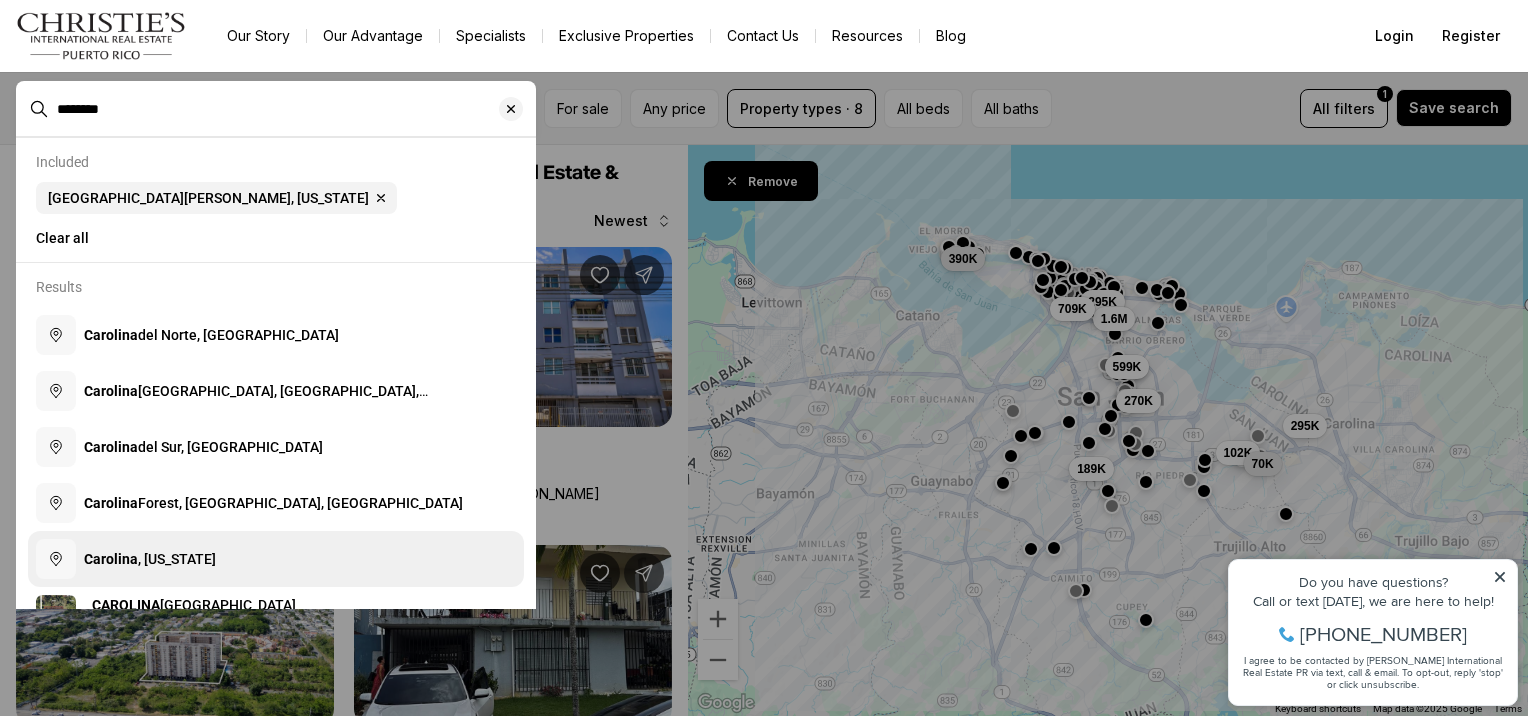 click on "Carolina , Puerto Rico" at bounding box center [276, 559] 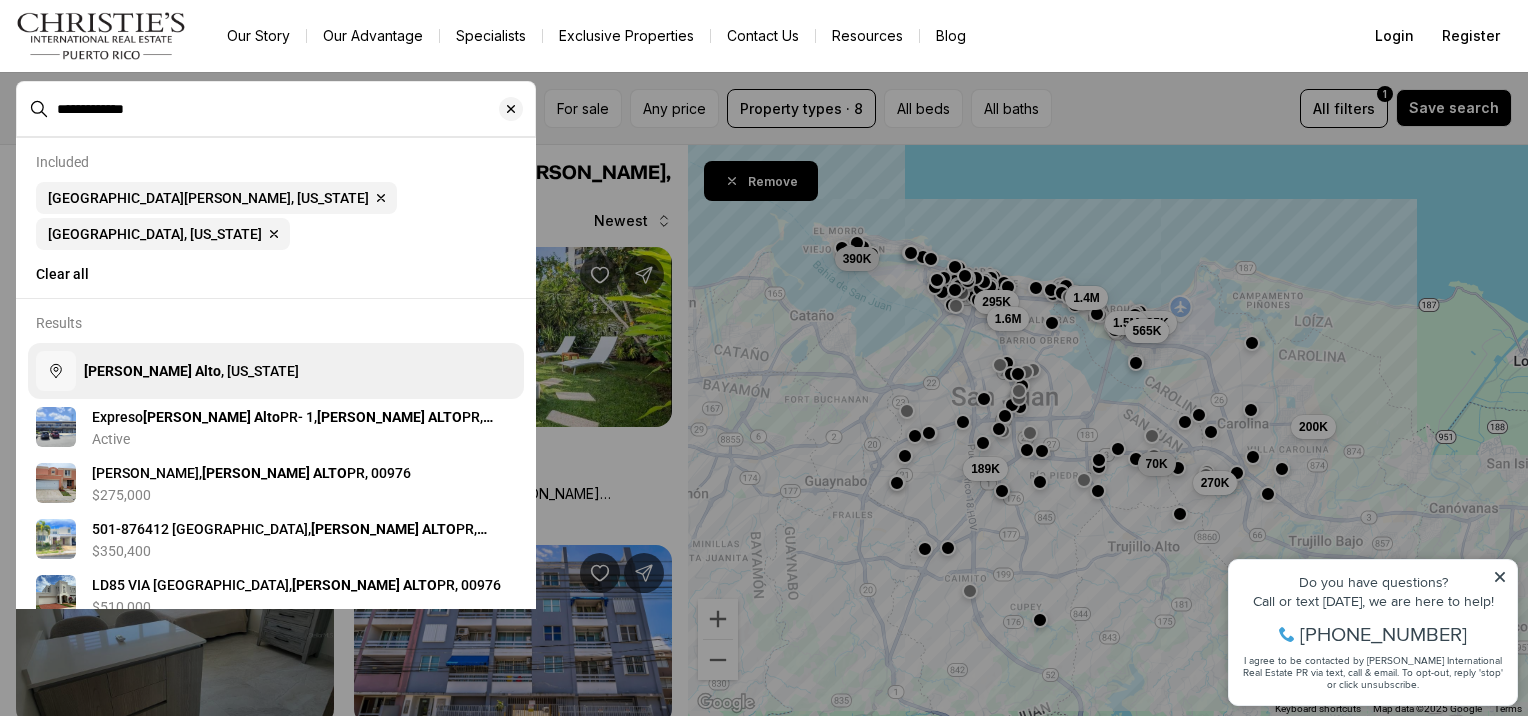 click on "Trujillo Alto" at bounding box center [152, 371] 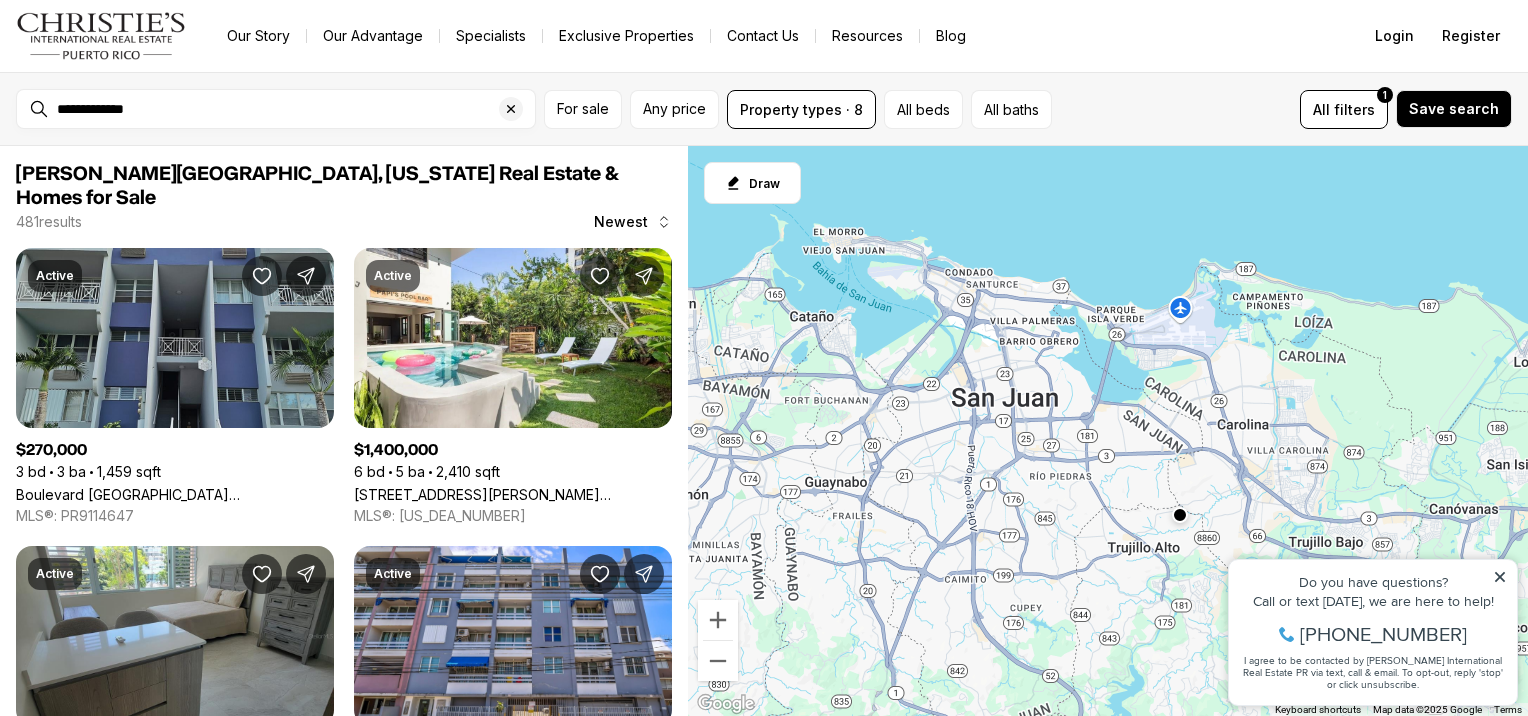 type on "**********" 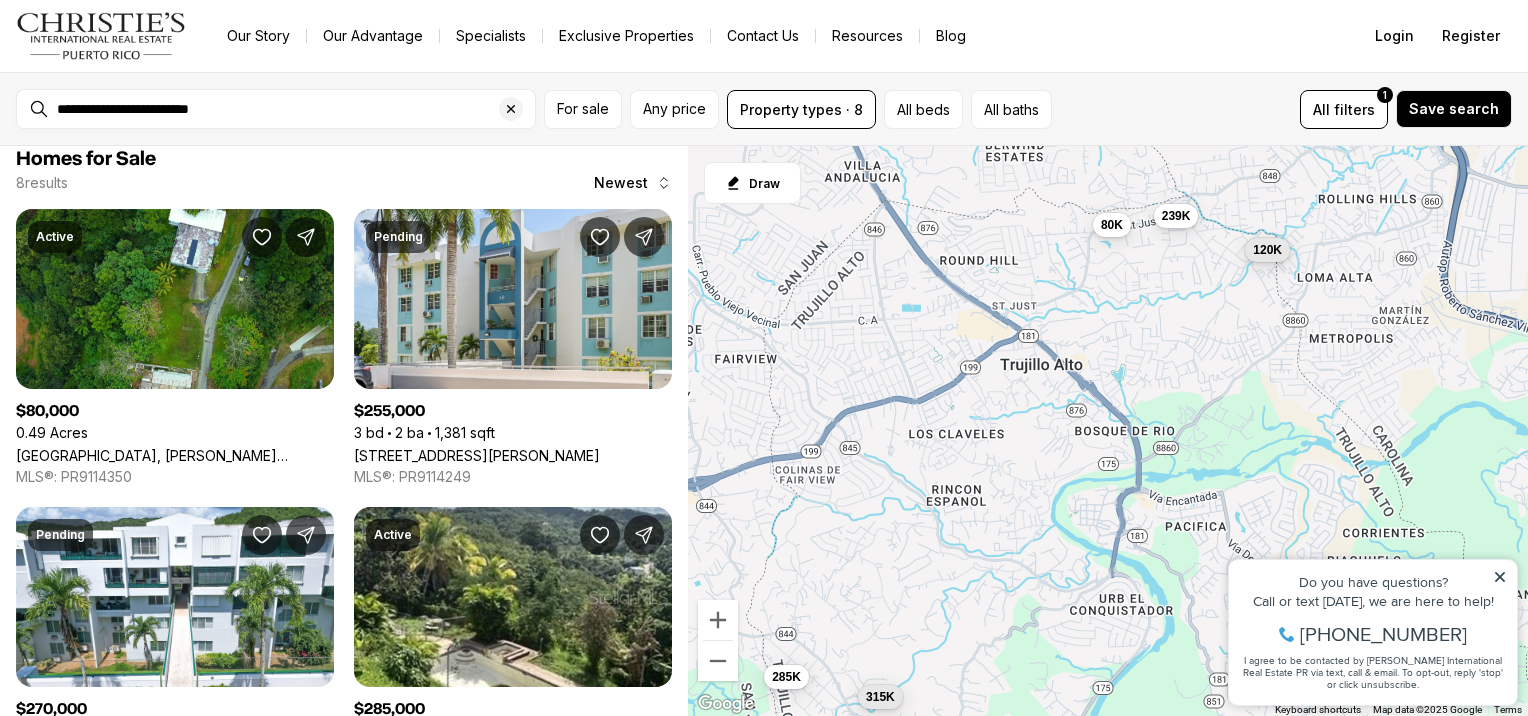 scroll, scrollTop: 0, scrollLeft: 0, axis: both 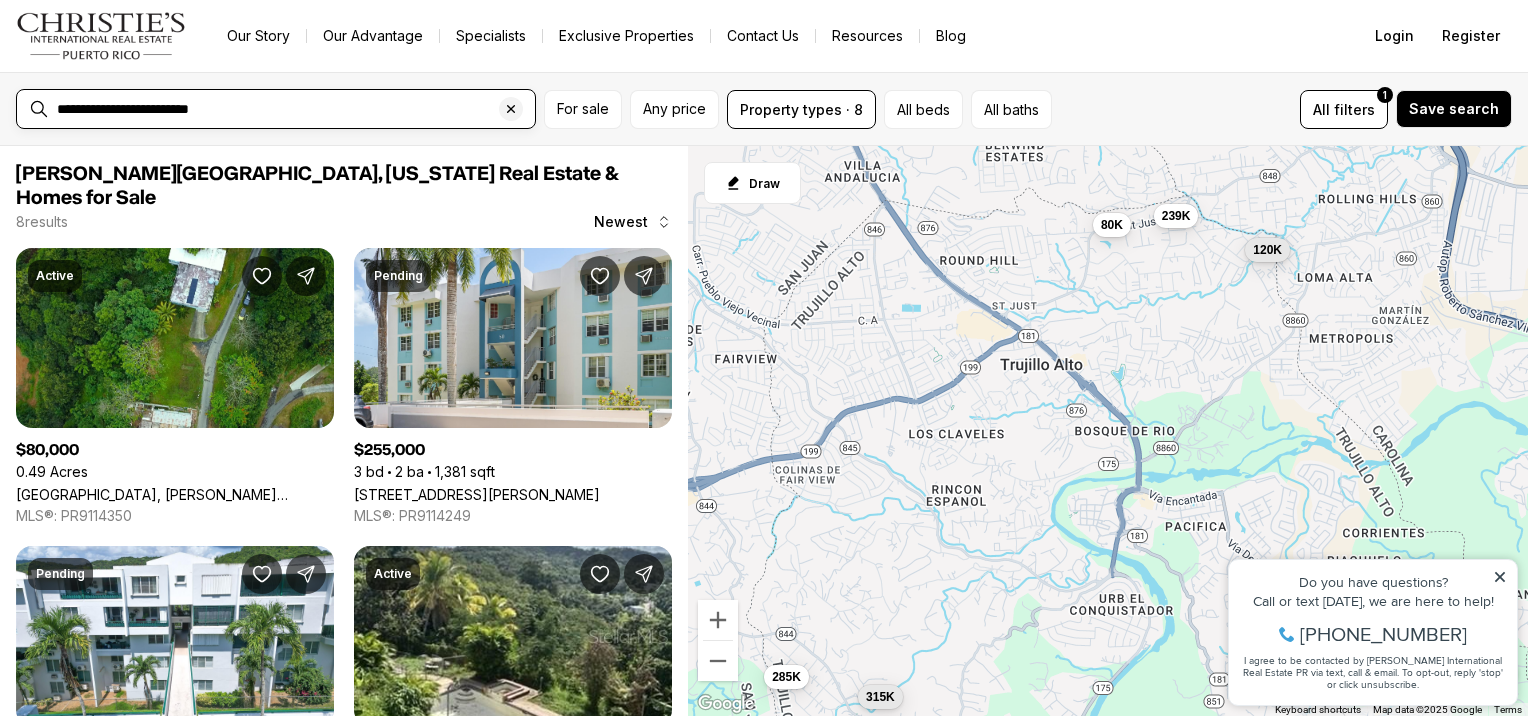 click on "**********" at bounding box center (292, 109) 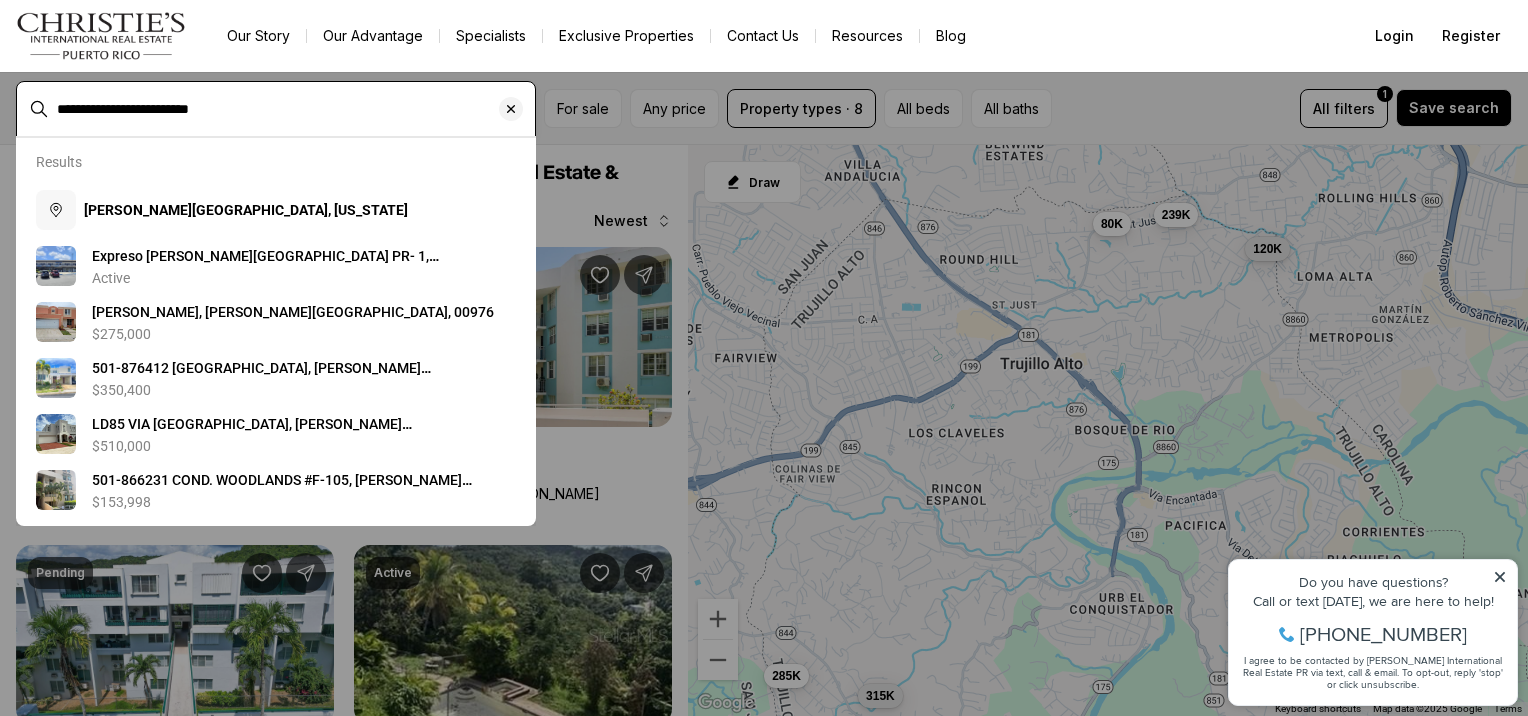 click on "**********" at bounding box center [292, 109] 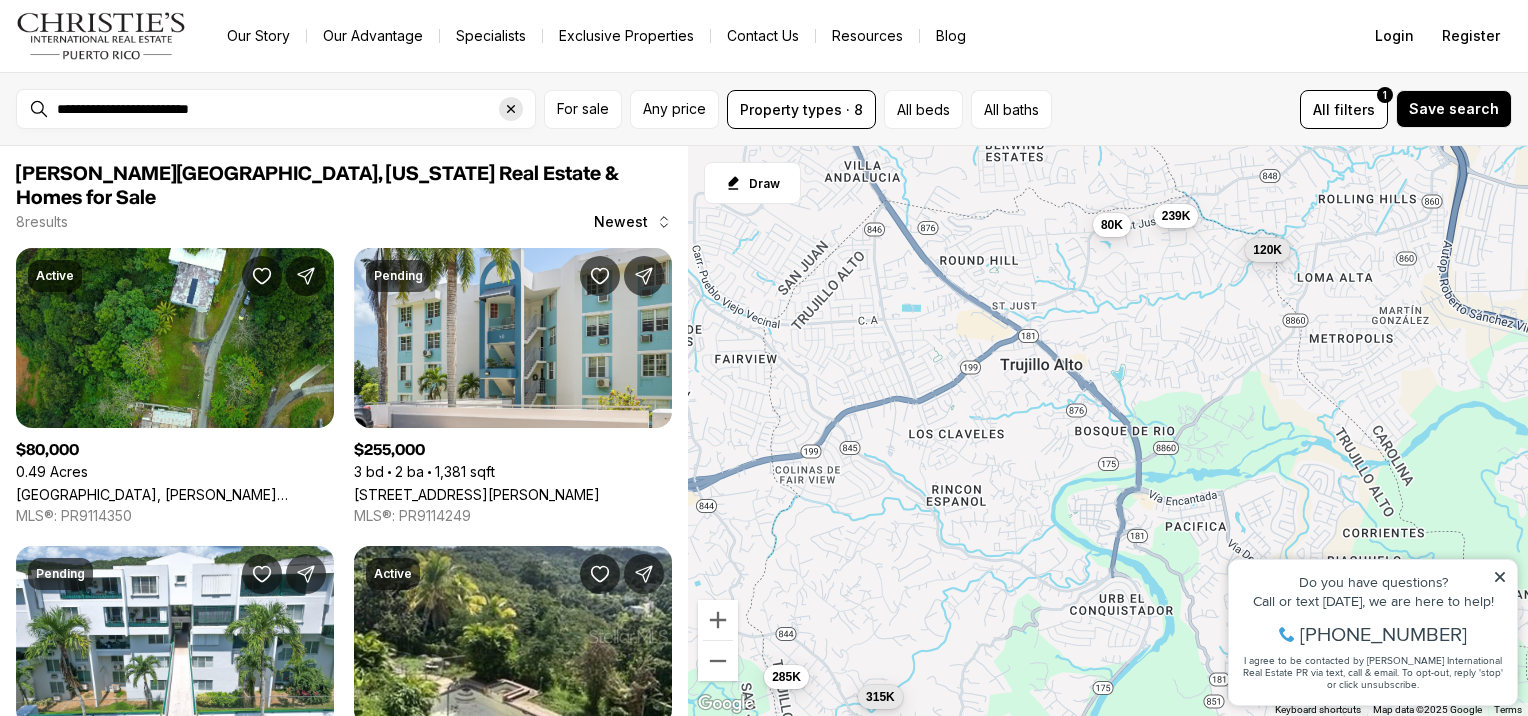click 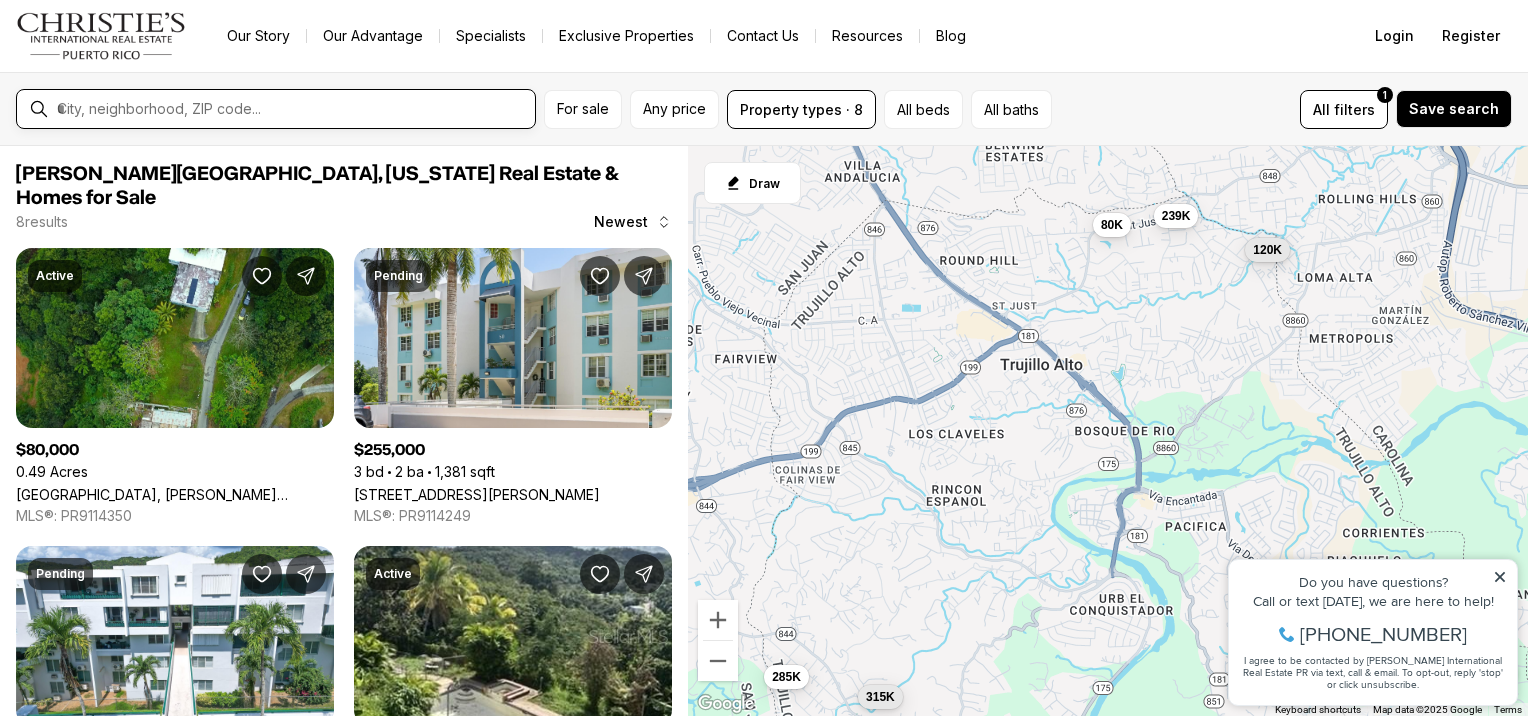 click at bounding box center (292, 109) 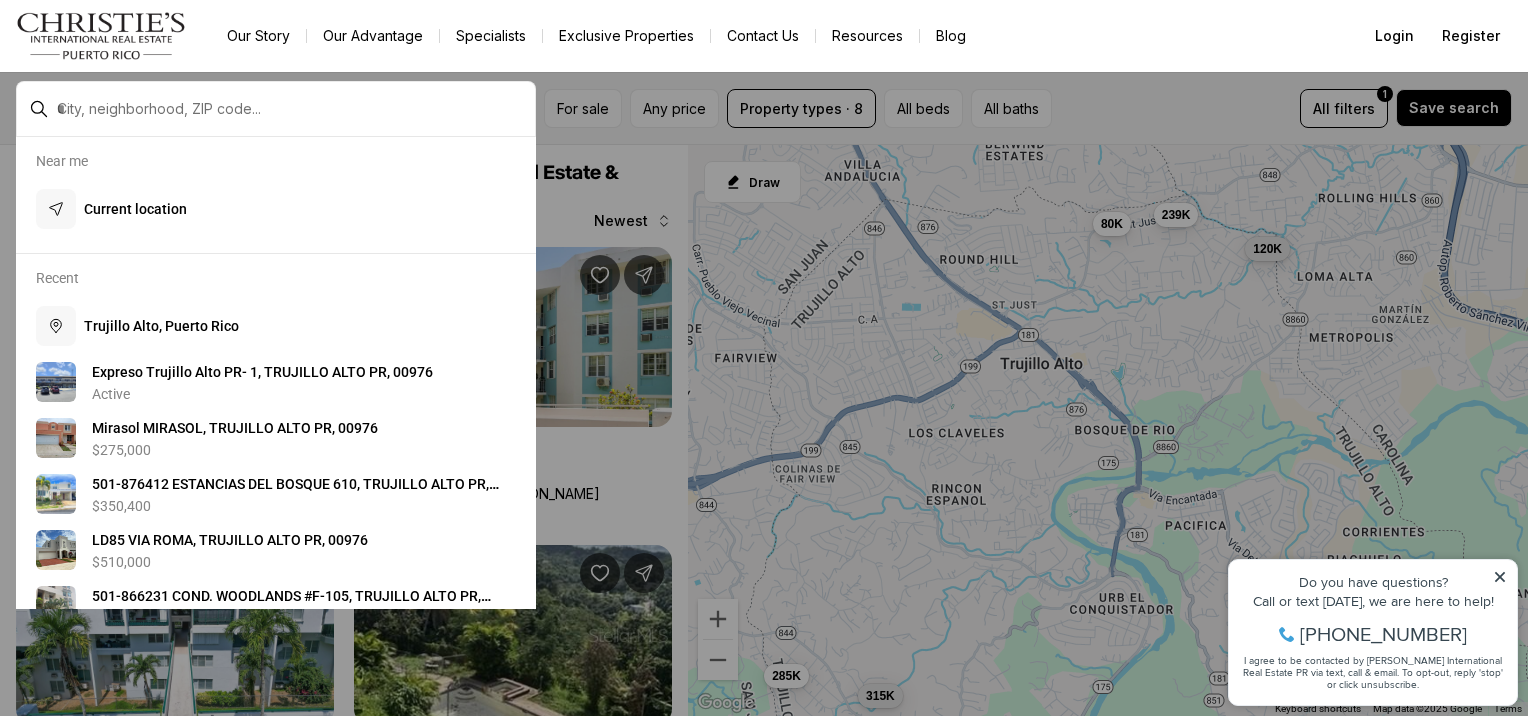 click on "Near me Current location" at bounding box center [276, 195] 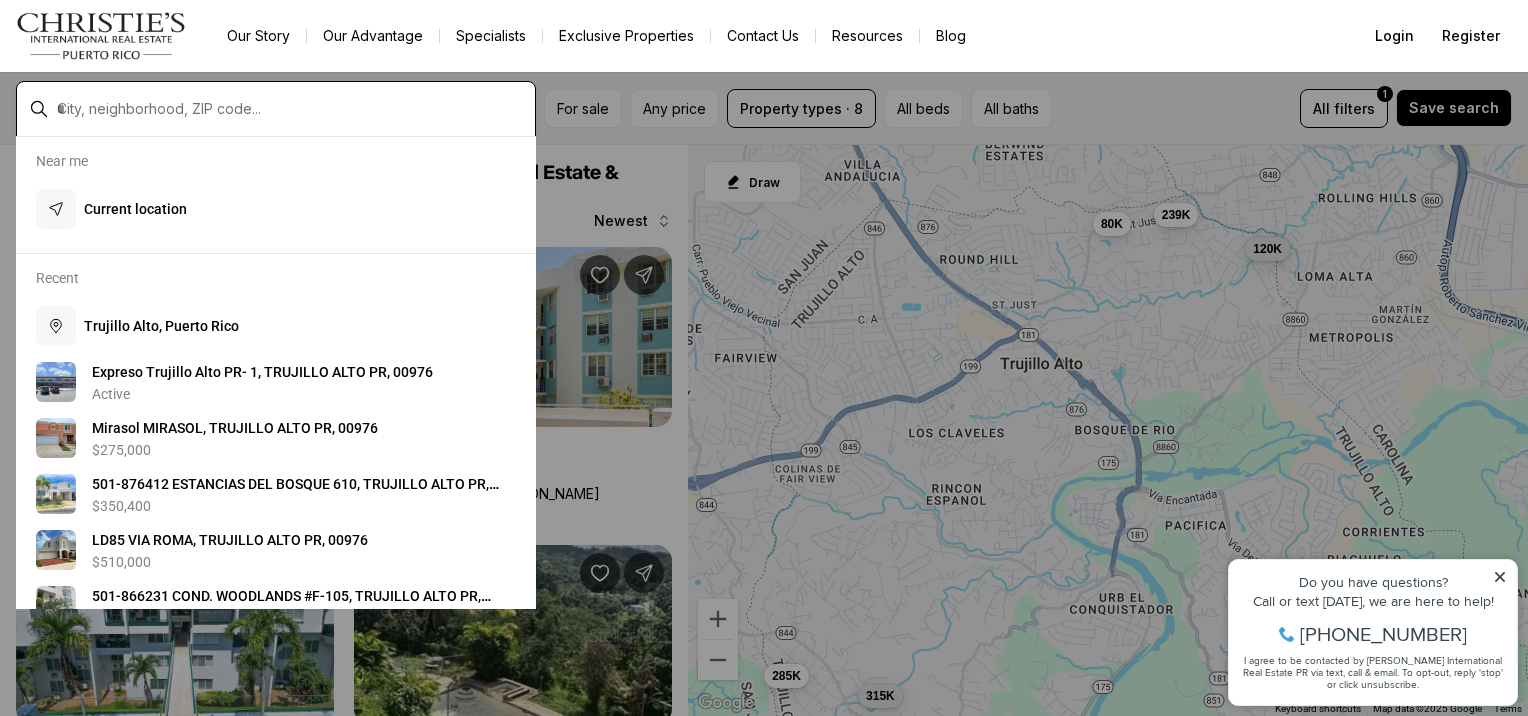 click at bounding box center (292, 109) 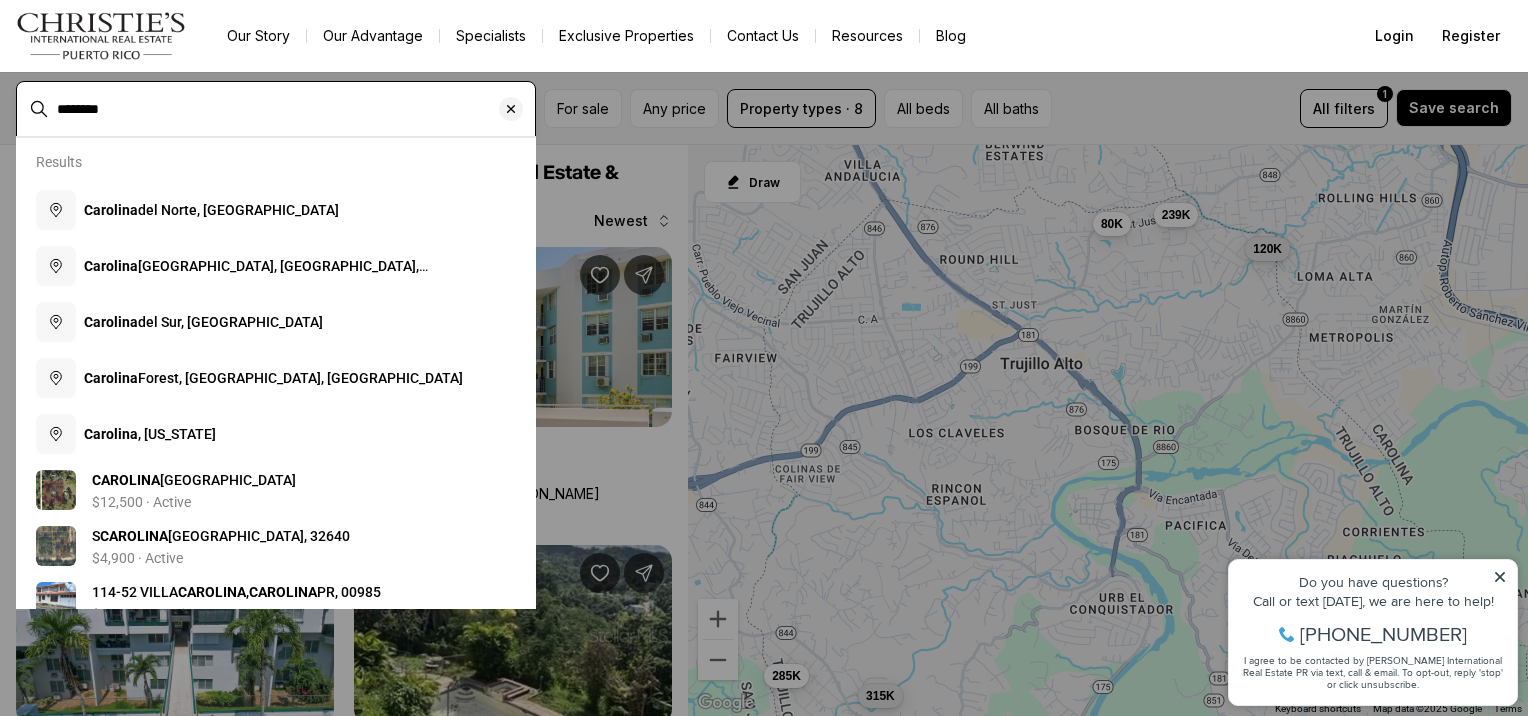 type on "********" 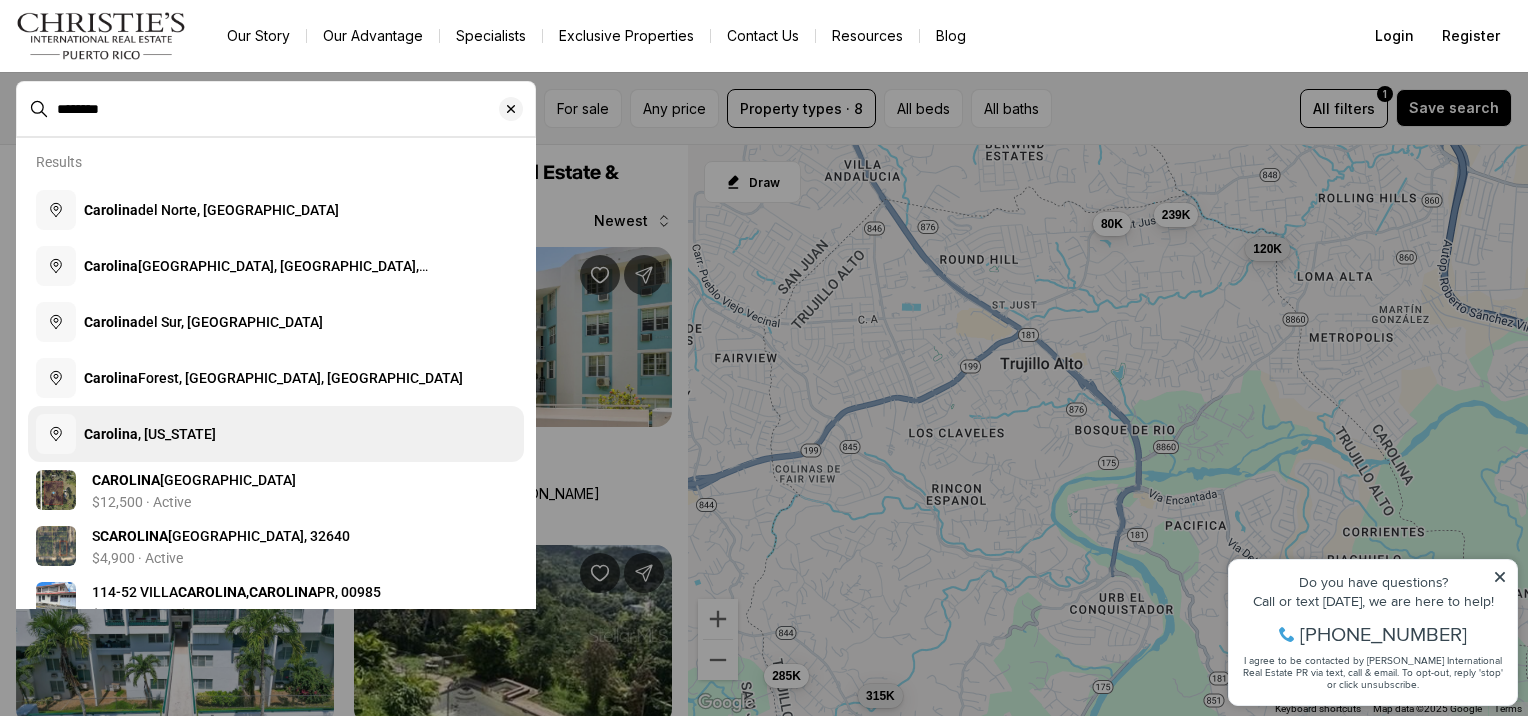 click on "Carolina , Puerto Rico" at bounding box center (276, 434) 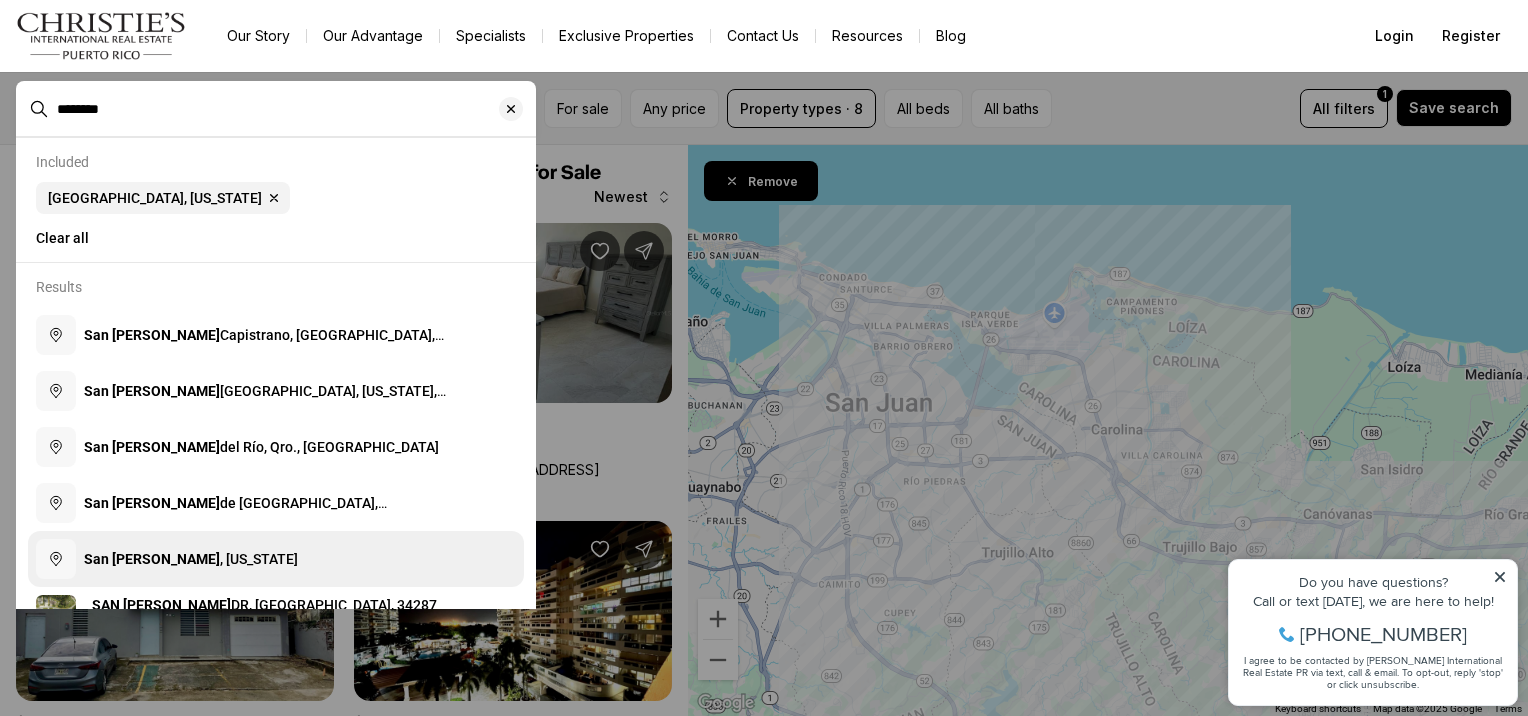 type on "********" 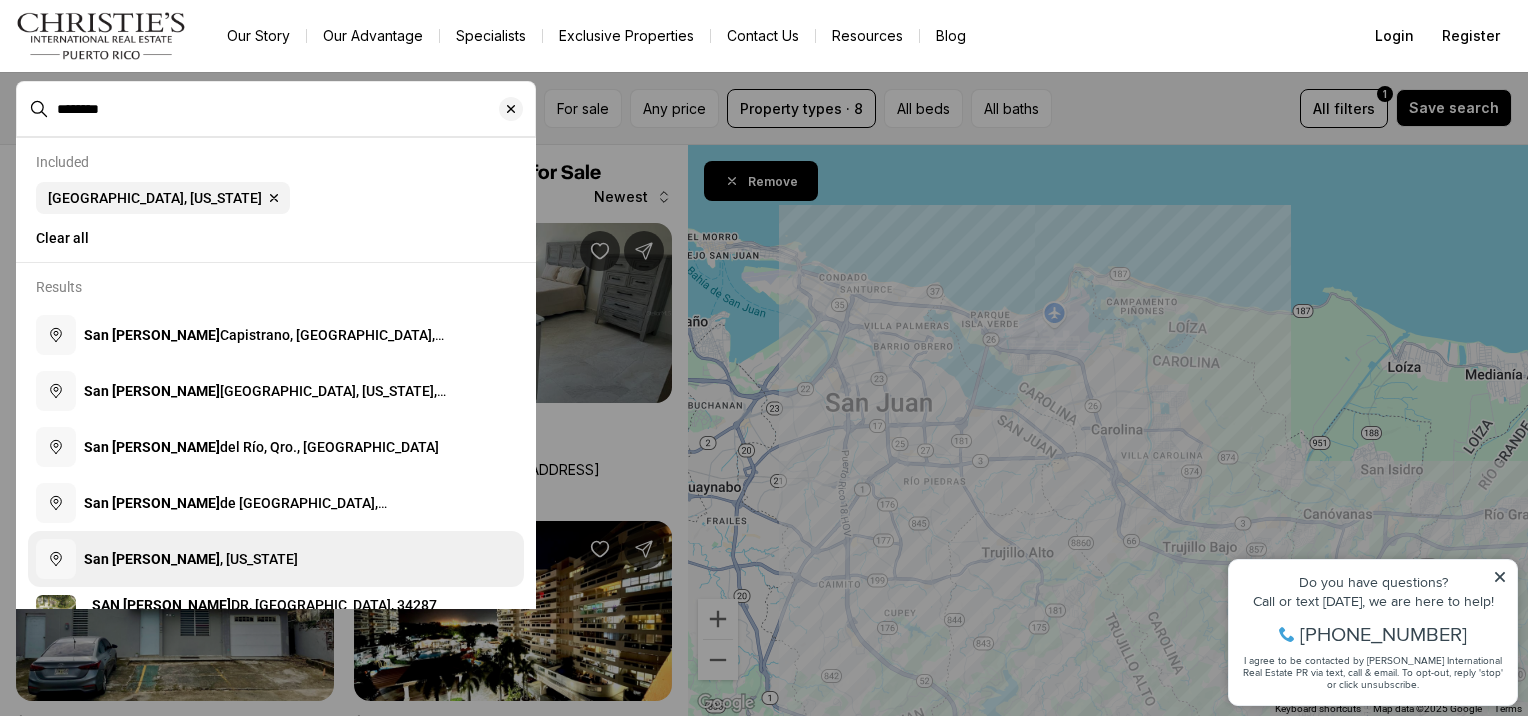 click on "San Juan , Puerto Rico" at bounding box center (276, 559) 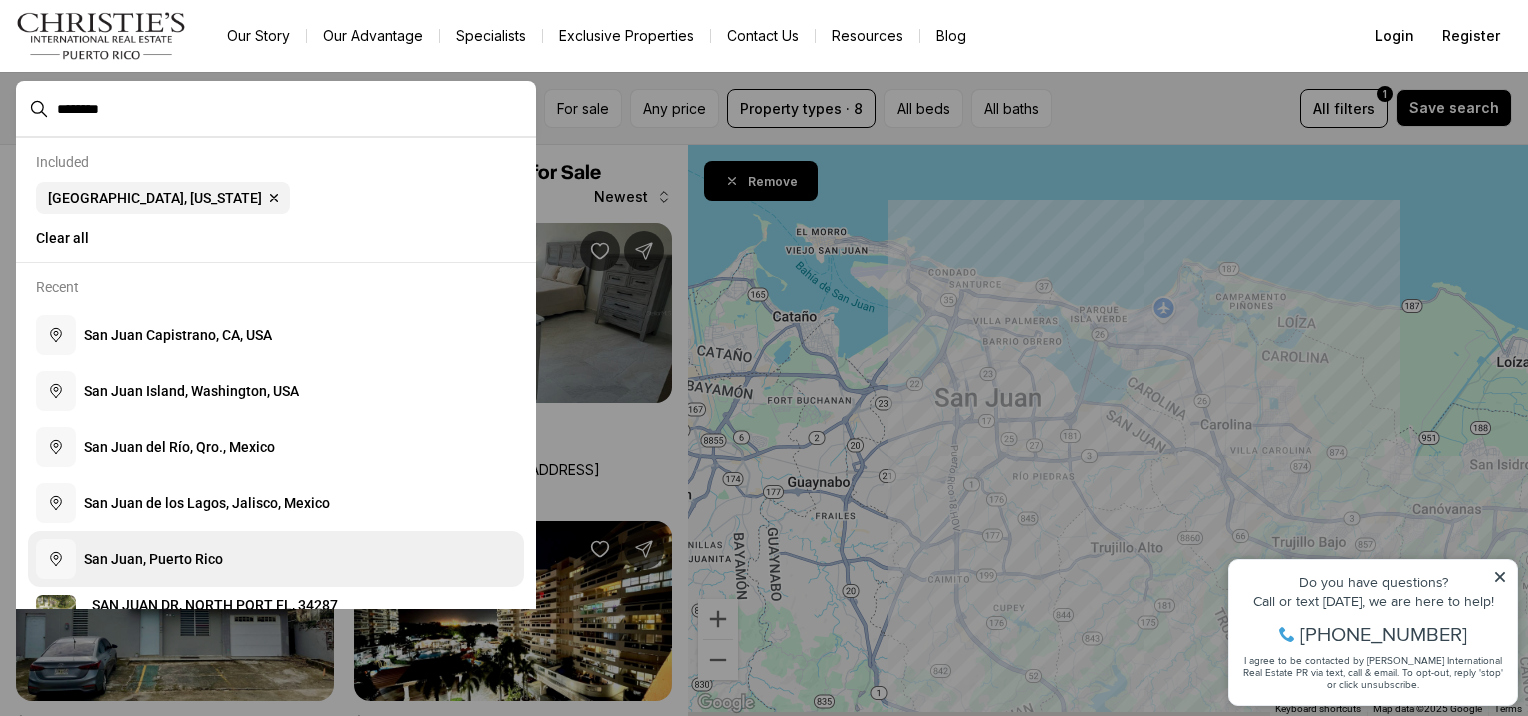type 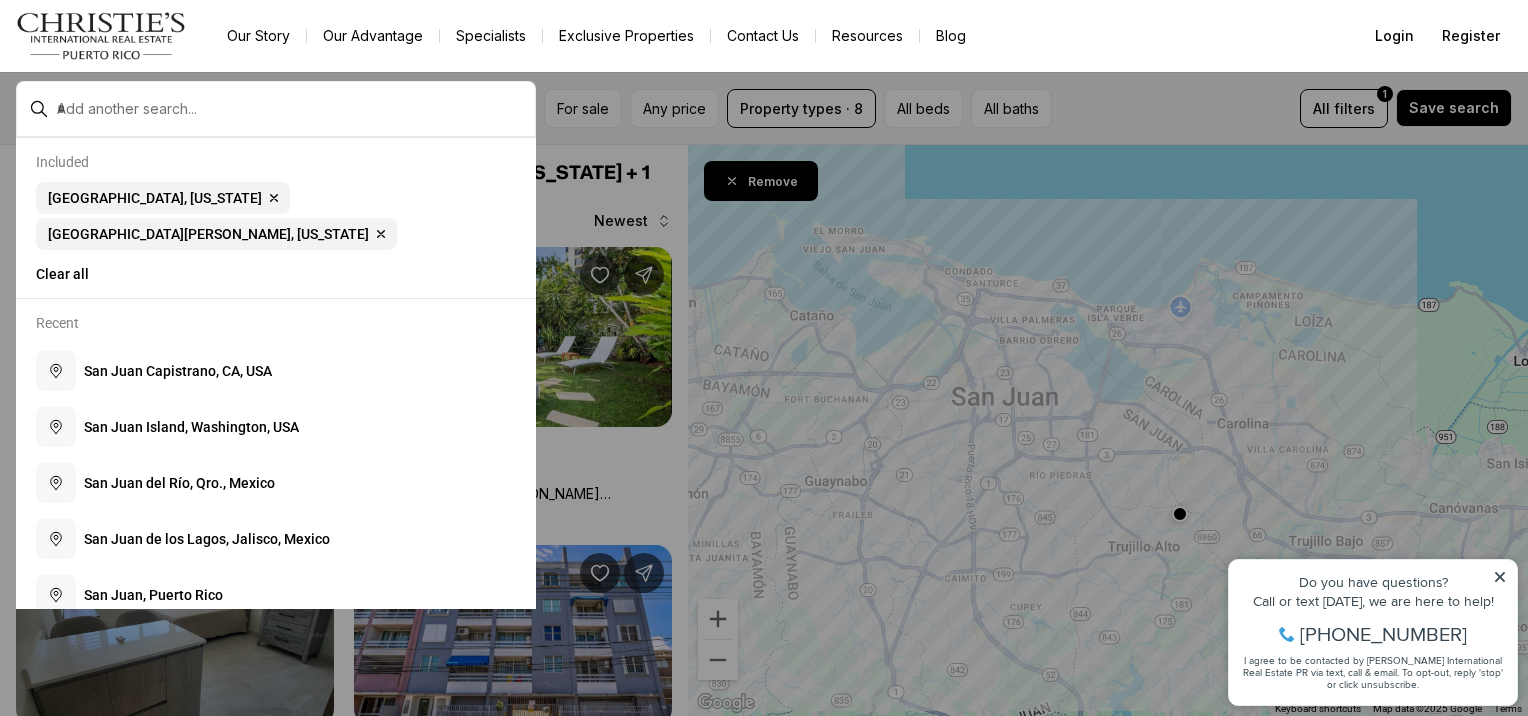 click at bounding box center [764, 358] 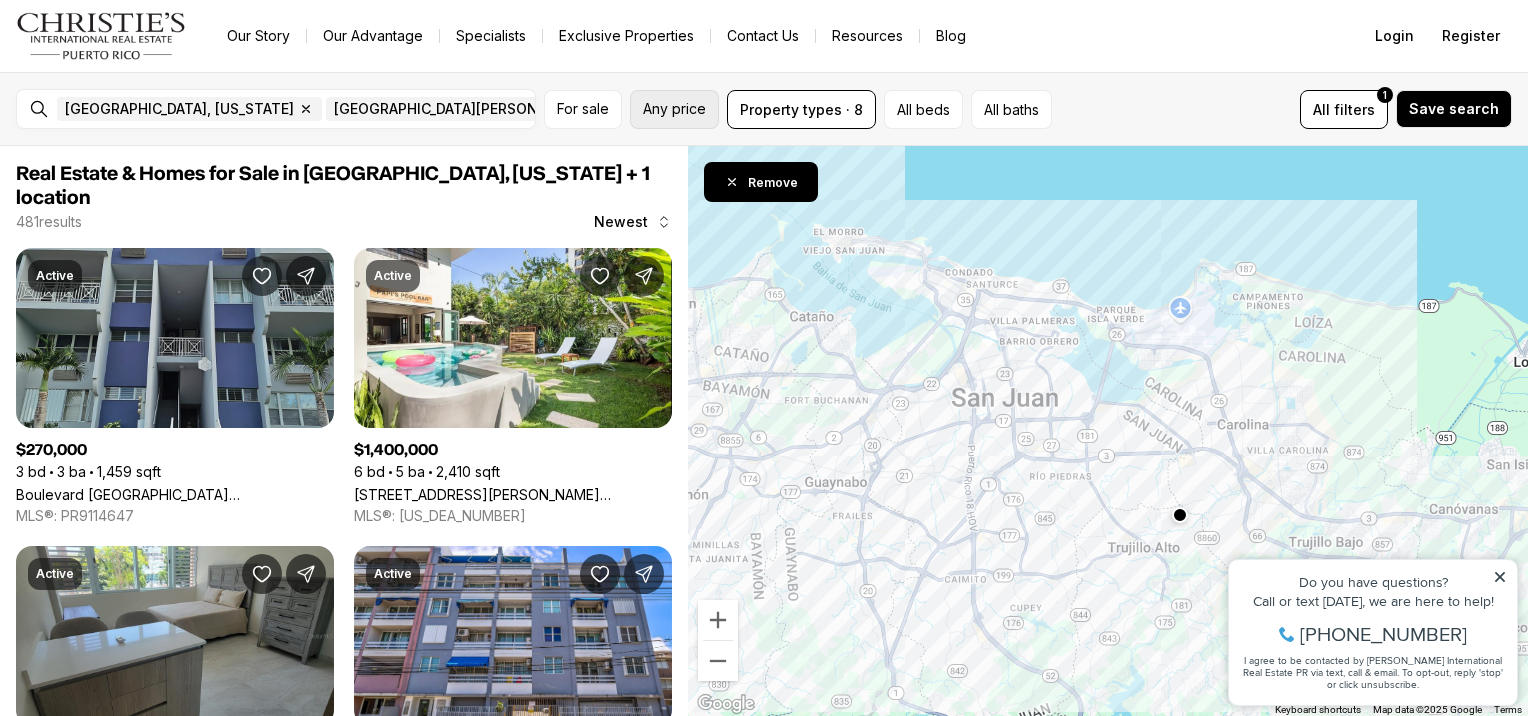 click on "Any price" at bounding box center [674, 109] 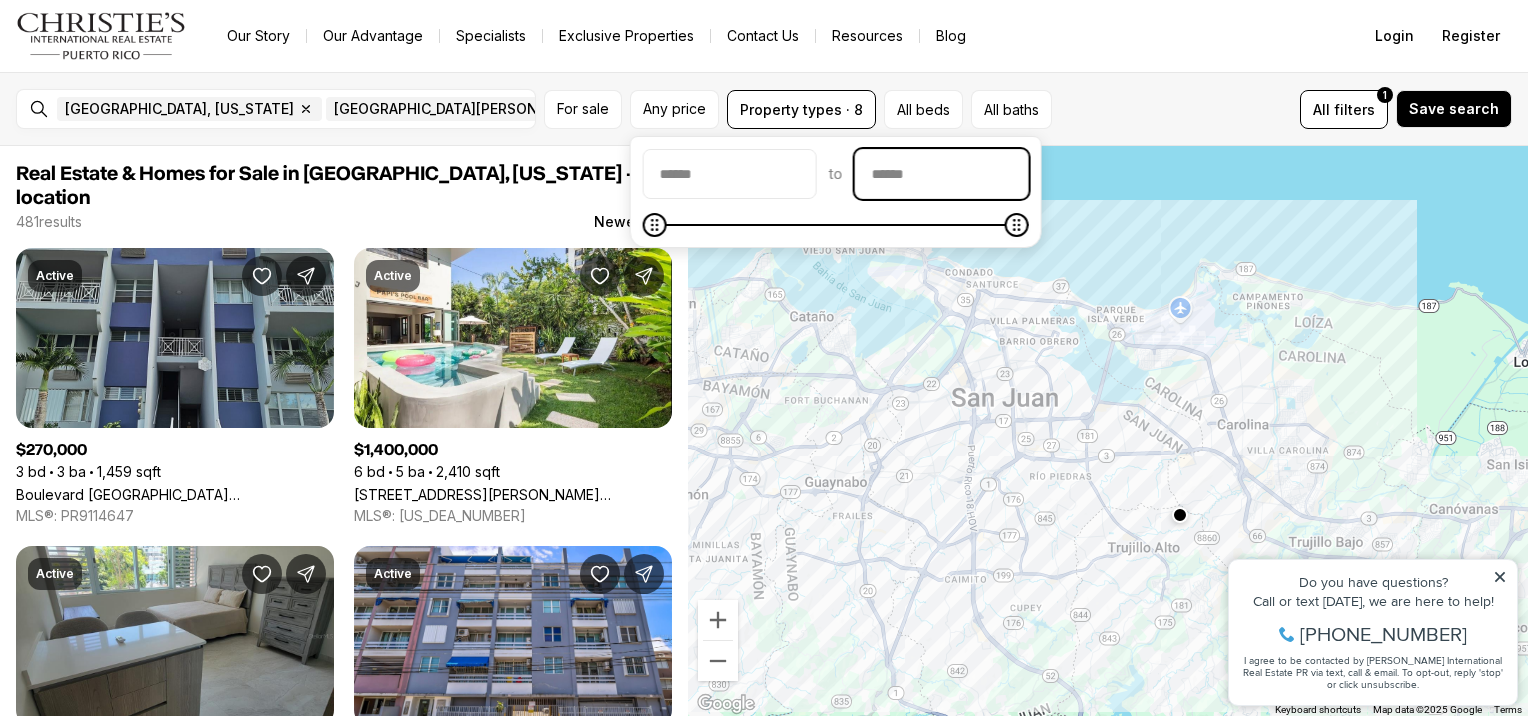 click at bounding box center [942, 174] 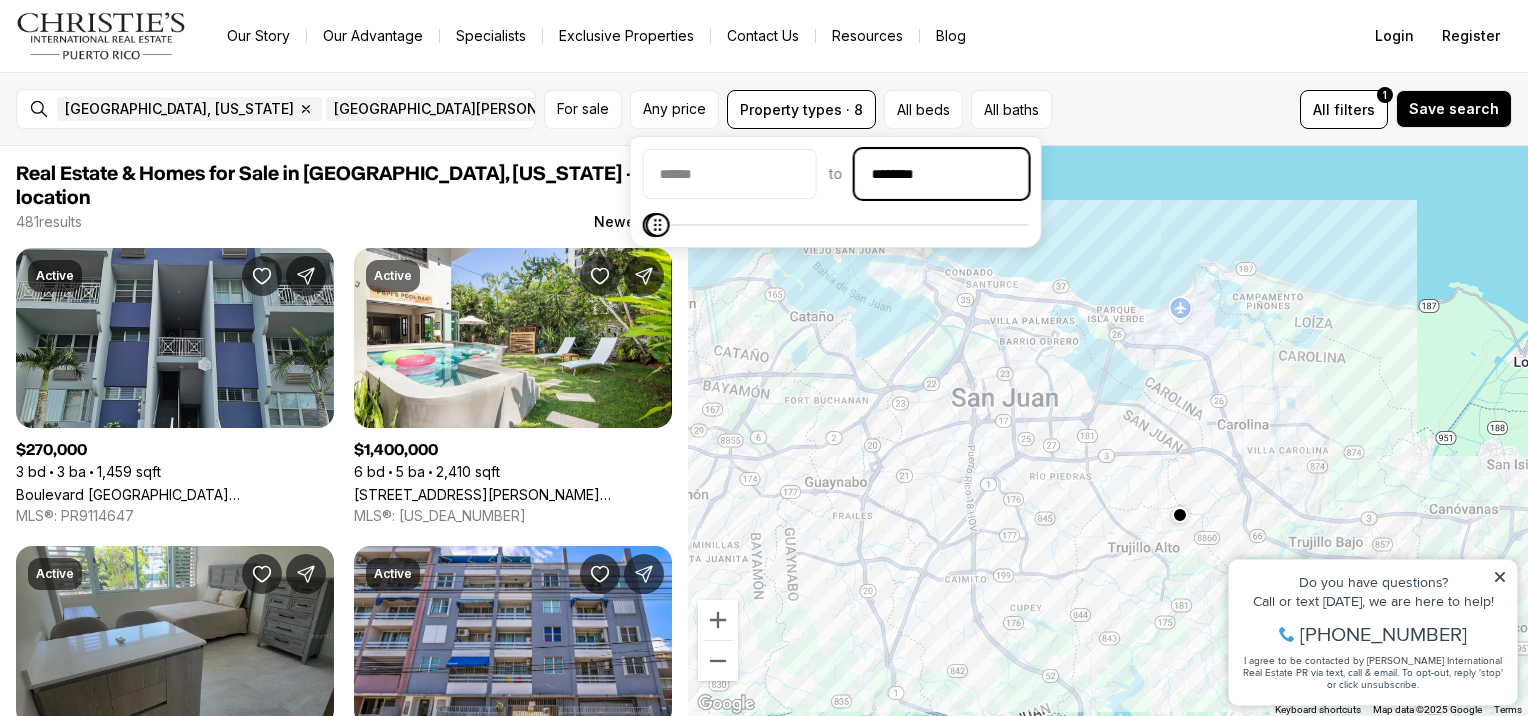 type on "********" 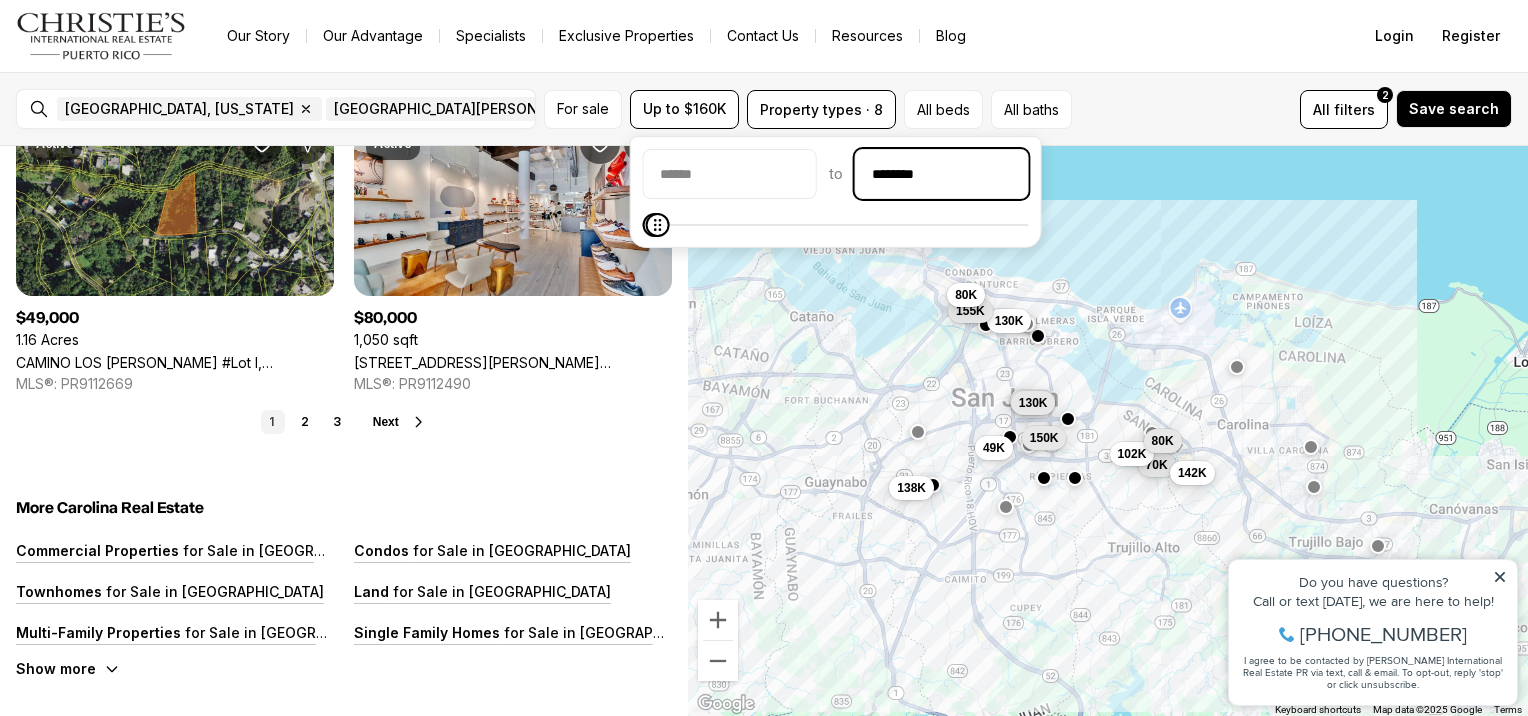 scroll, scrollTop: 1624, scrollLeft: 0, axis: vertical 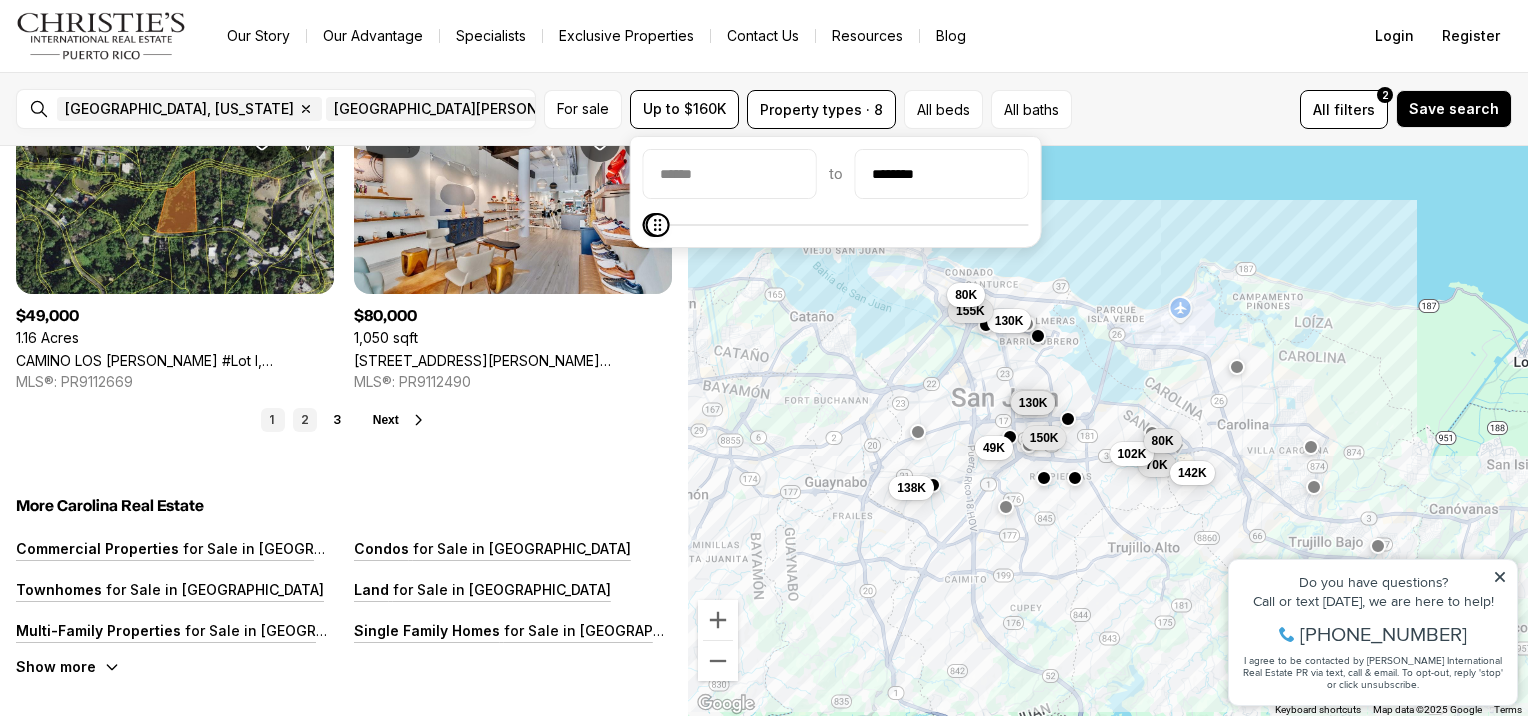 click on "2" at bounding box center (305, 420) 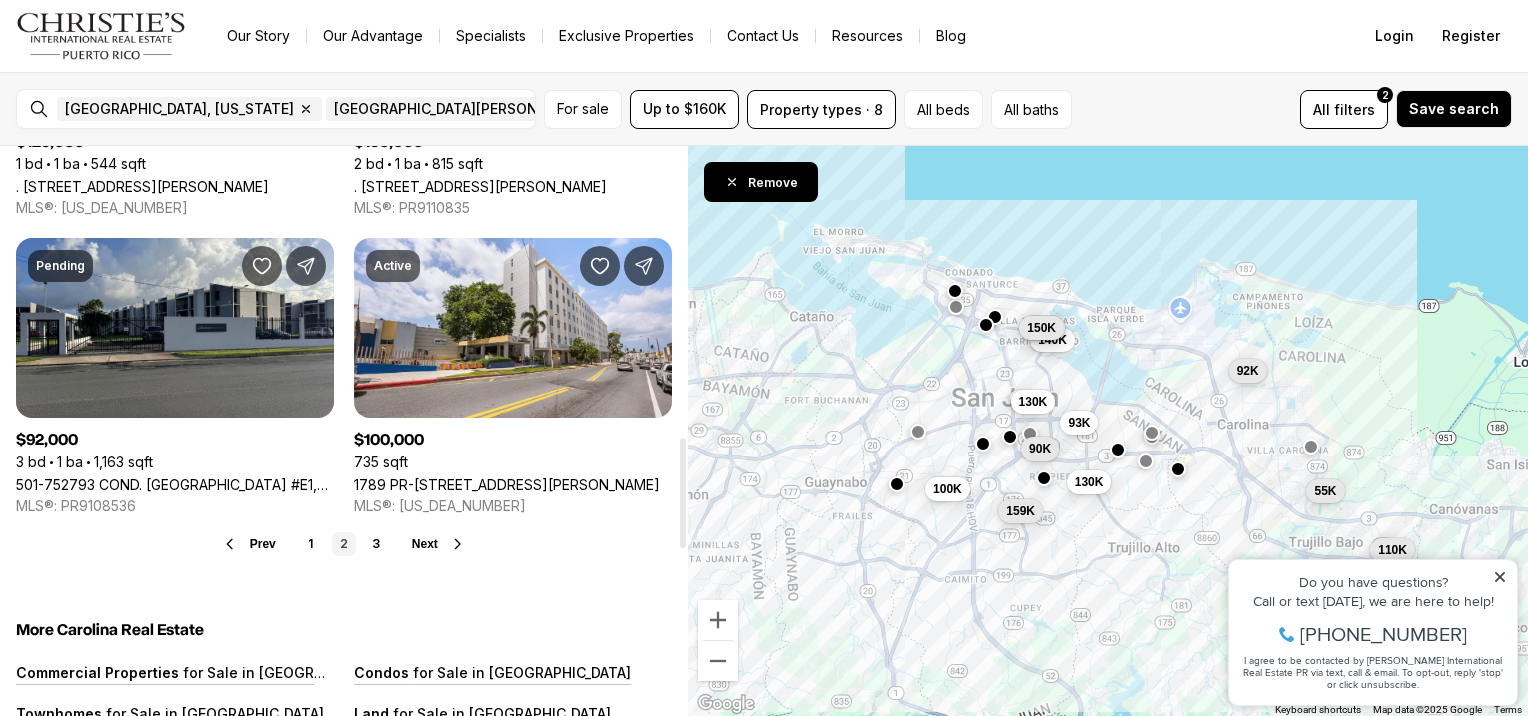 scroll, scrollTop: 1504, scrollLeft: 0, axis: vertical 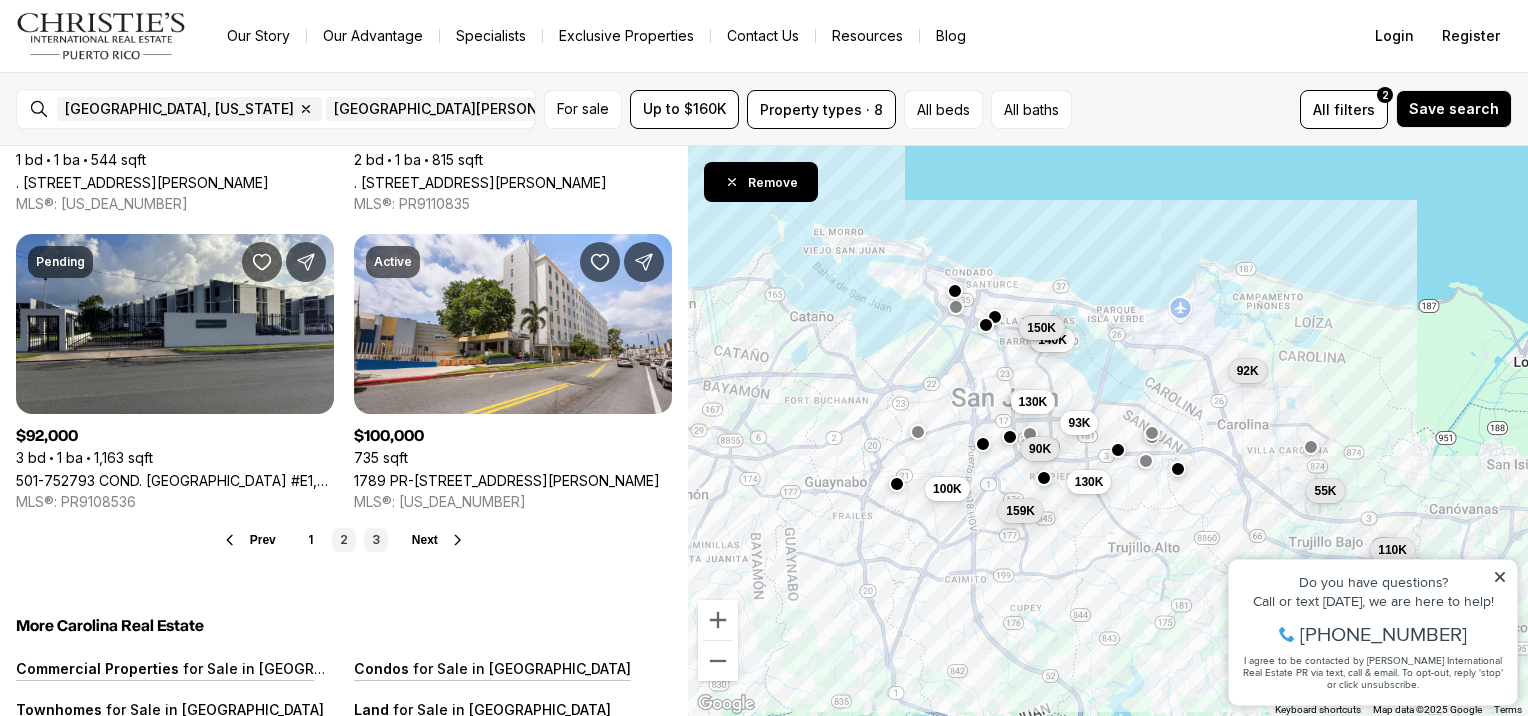 click on "3" at bounding box center [376, 540] 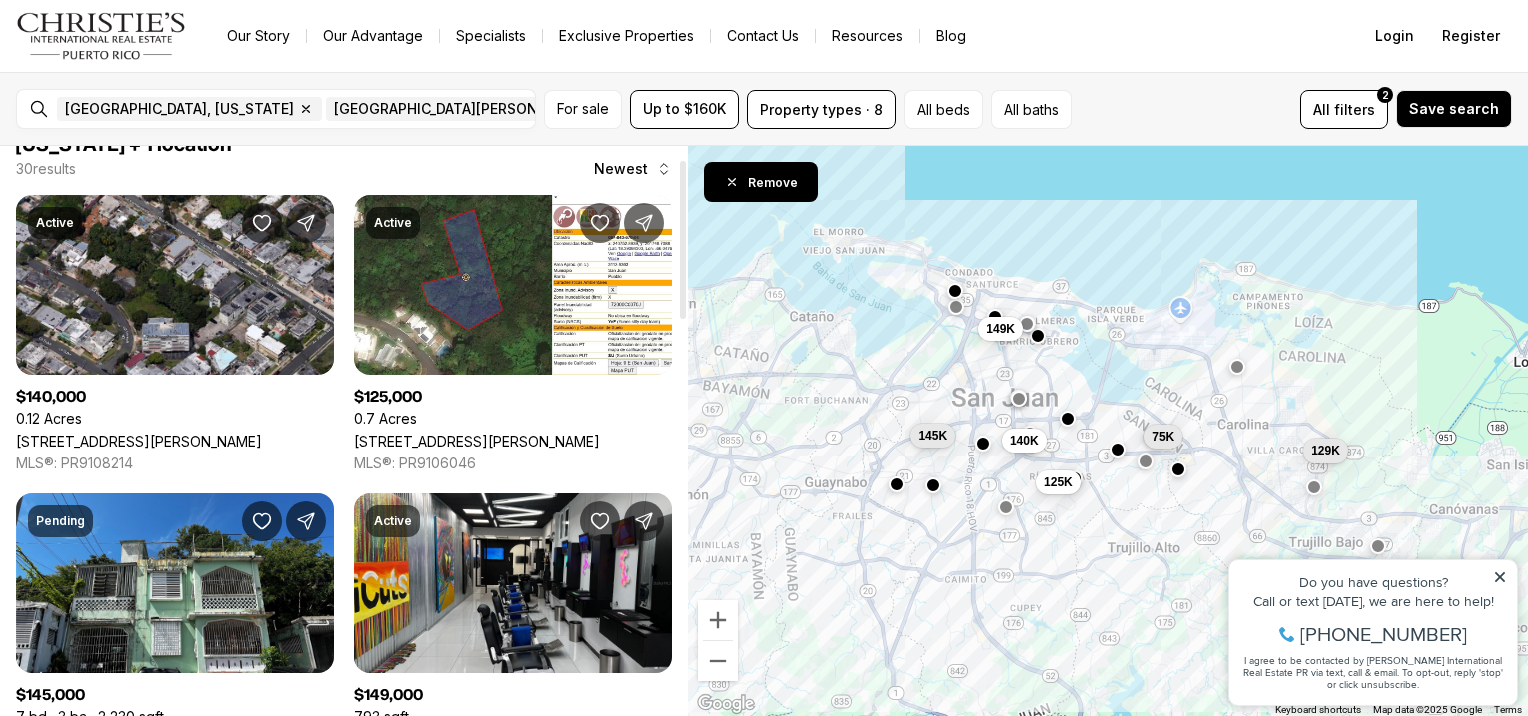 scroll, scrollTop: 0, scrollLeft: 0, axis: both 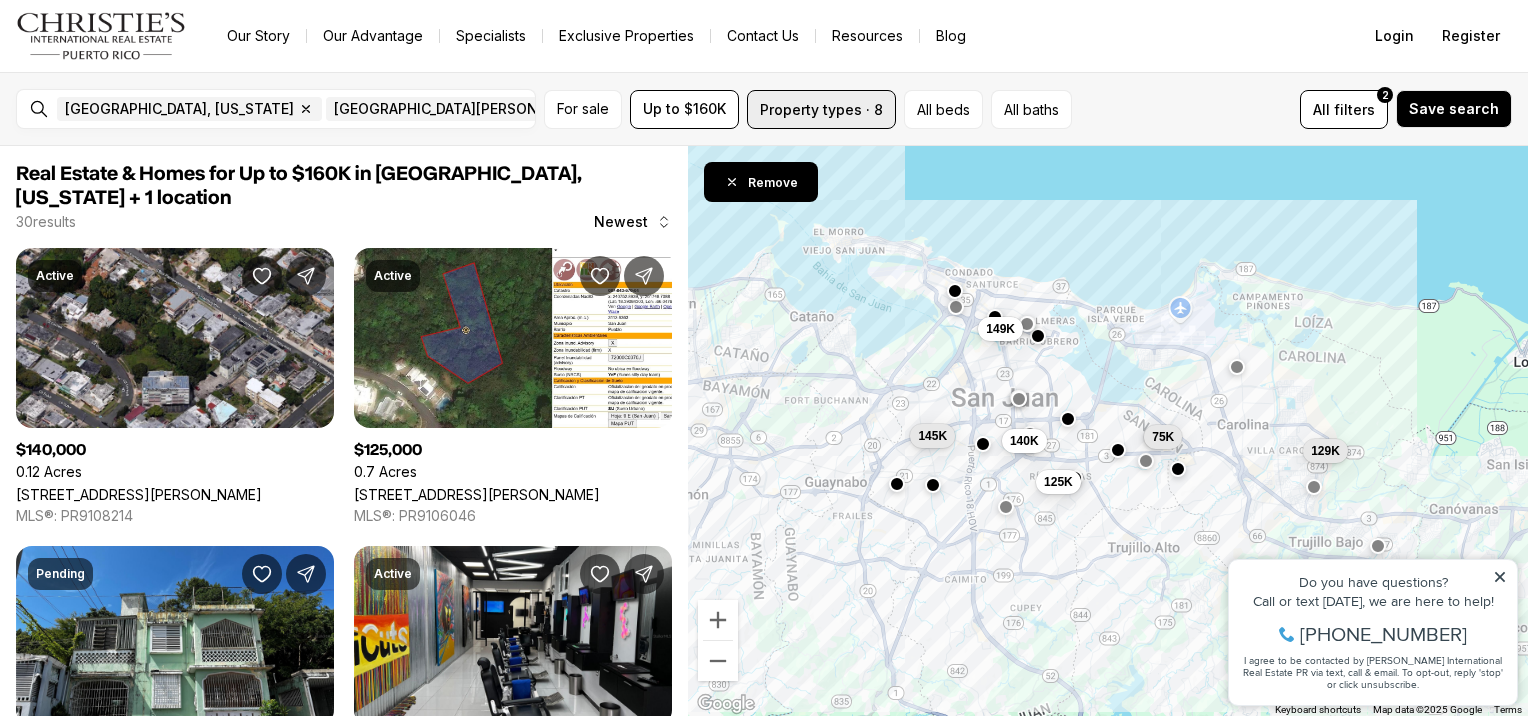 click on "Property types · 8" at bounding box center [821, 109] 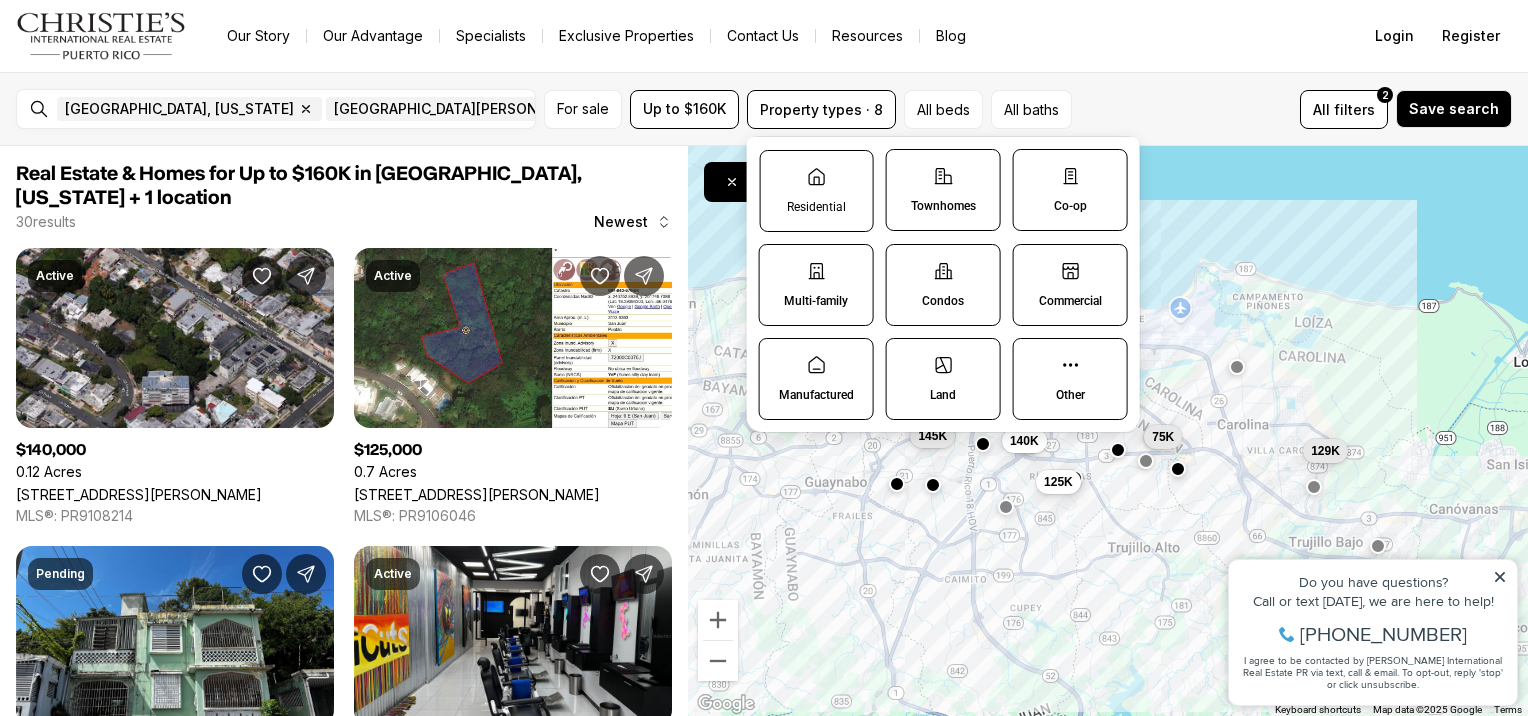 click on "Residential" at bounding box center [816, 191] 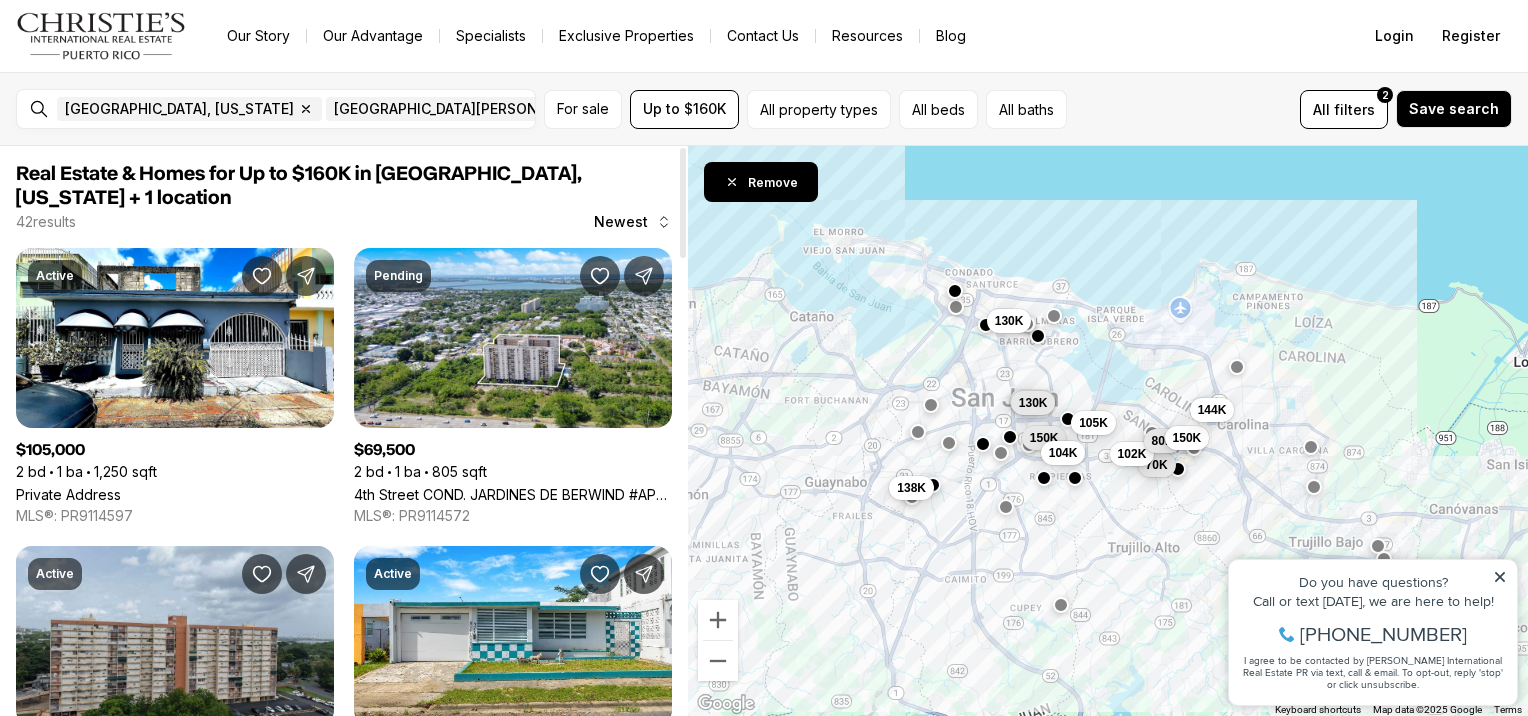 click on "Real Estate & Homes for Up to $160K in Carolina, Puerto Rico + 1 location 42  results Newest Active $105,000 2 bd 1 ba 1,250 sqft Private Address MLS®: PR9114597 Pending $69,500 2 bd 1 ba 805 sqft 4th Street COND. JARDINES DE BERWIND #APT. C703, SAN JUAN PR, 00924 MLS®: PR9114572 Active $102,000 3 bd 1 ba 920 sqft 0 CALLE ELDER RIO #1, SAN JUAN PR, 00924 MLS®: PR9114495 Active $149,500 3 bd 2 ba 1,084 sqft URB COUNTRY CLUB HYPOLAIS #979, SAN JUAN PR, 00924 MLS®: PR9113790 Pending $160,000 1 bd 1 ba 679 sqft 500 MUNOZ RIVERA #606, SAN JUAN PR, 00918 MLS®: PR9114347 Active $143,900 3 bd 2 ba 932 sqft 402 URB COUNTRY CLUB MD18, CAROLINA PR, 00979 MLS®: PR9114007 Active $130,000 870 sqft 1607 AVE PONCE DE LEON #LM15, SAN JUAN PR, 00909 MLS®: PR9113969 Pending $80,000 3 bd 1 ba 907 sqft 0 CALLE EIDER #1, SAN JUAN PR, 00923 MLS®: PR9113965 Pending $149,600 2 bd 1 ba 807 sqft APT. 319 COND. PLAZA UNIVERSIDAD #319, SAN JUAN PR, 00926 MLS®: PR9113861 Active $104,000 4 bd 2 ba 1,726 sqft MLS®: PR9113858 1 bd" at bounding box center [344, 1658] 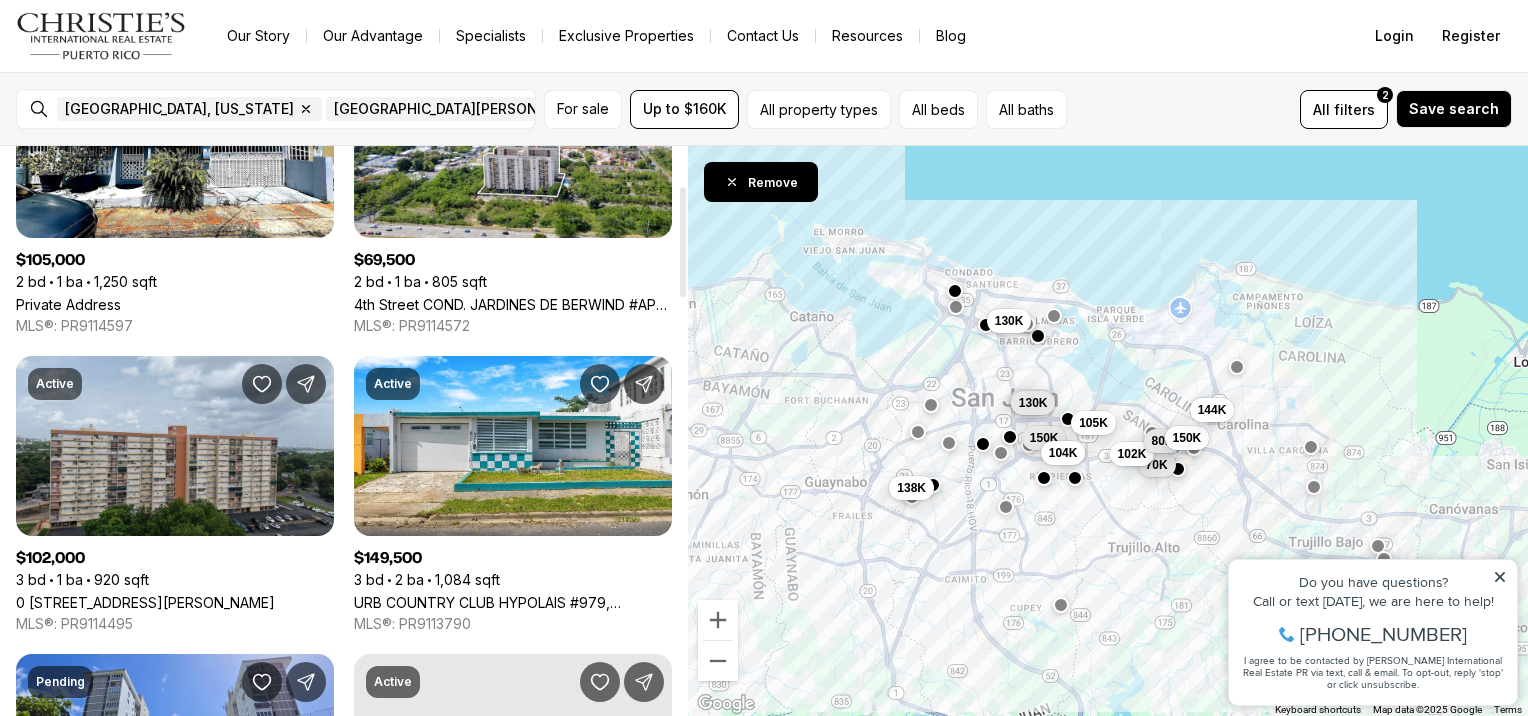 scroll, scrollTop: 207, scrollLeft: 0, axis: vertical 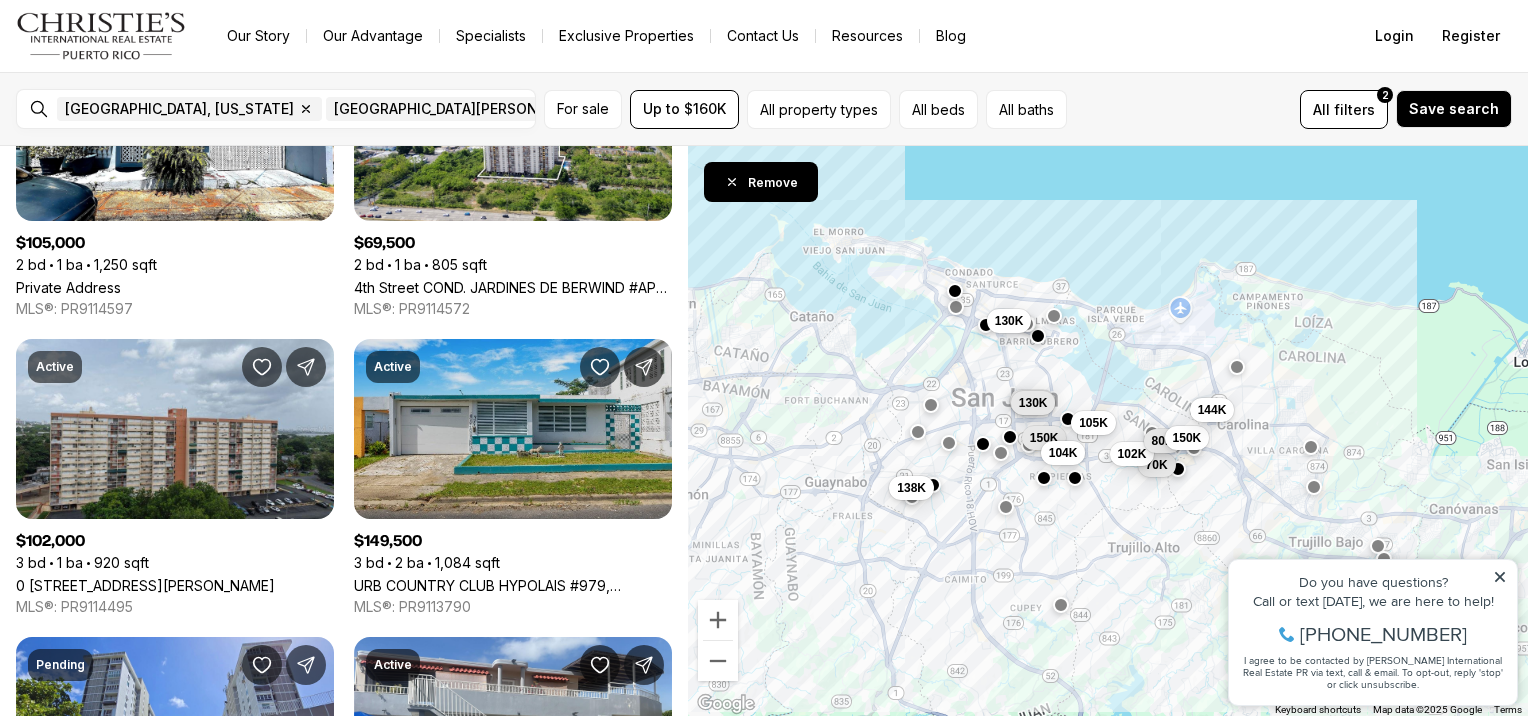 click on "URB COUNTRY CLUB HYPOLAIS #979, SAN JUAN PR, 00924" at bounding box center (513, 585) 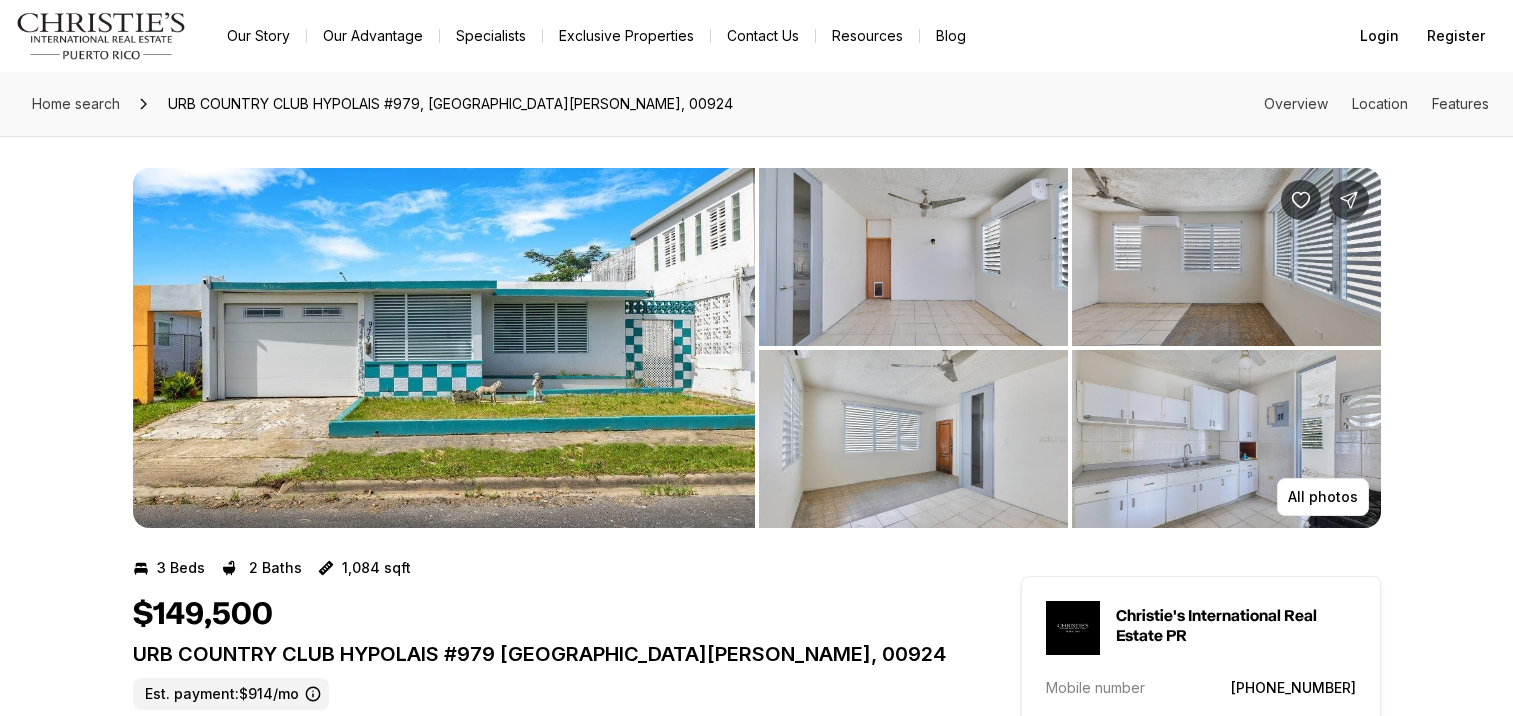 scroll, scrollTop: 0, scrollLeft: 0, axis: both 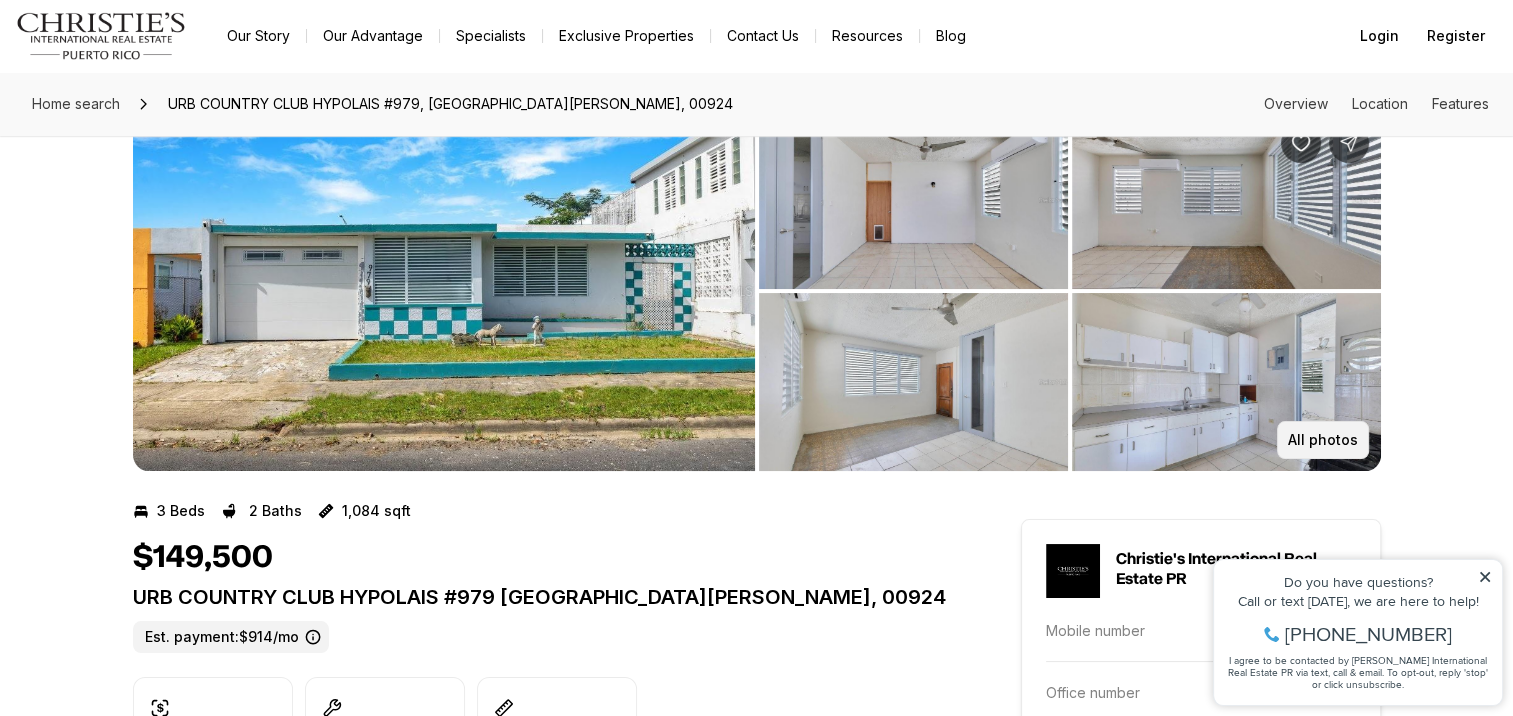 click on "All photos" at bounding box center (1323, 440) 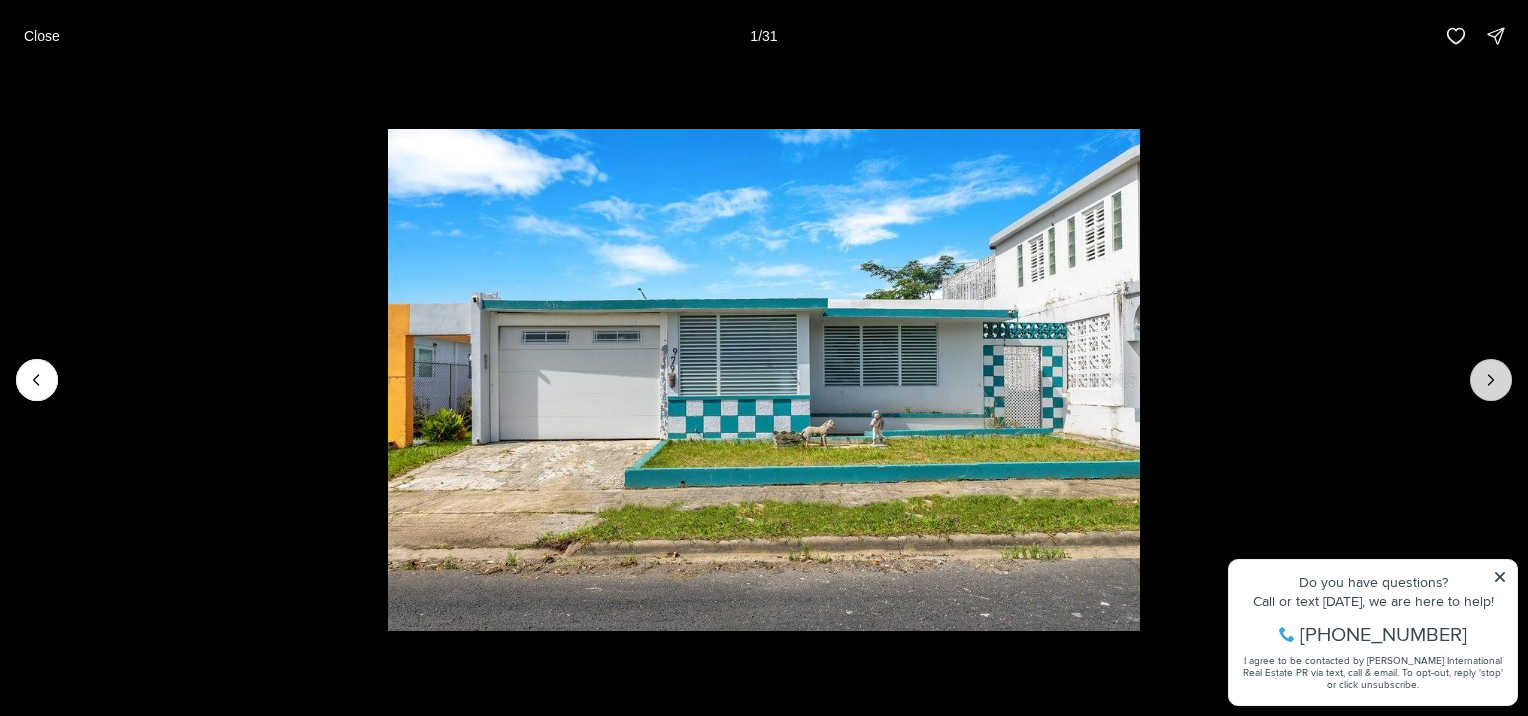 click 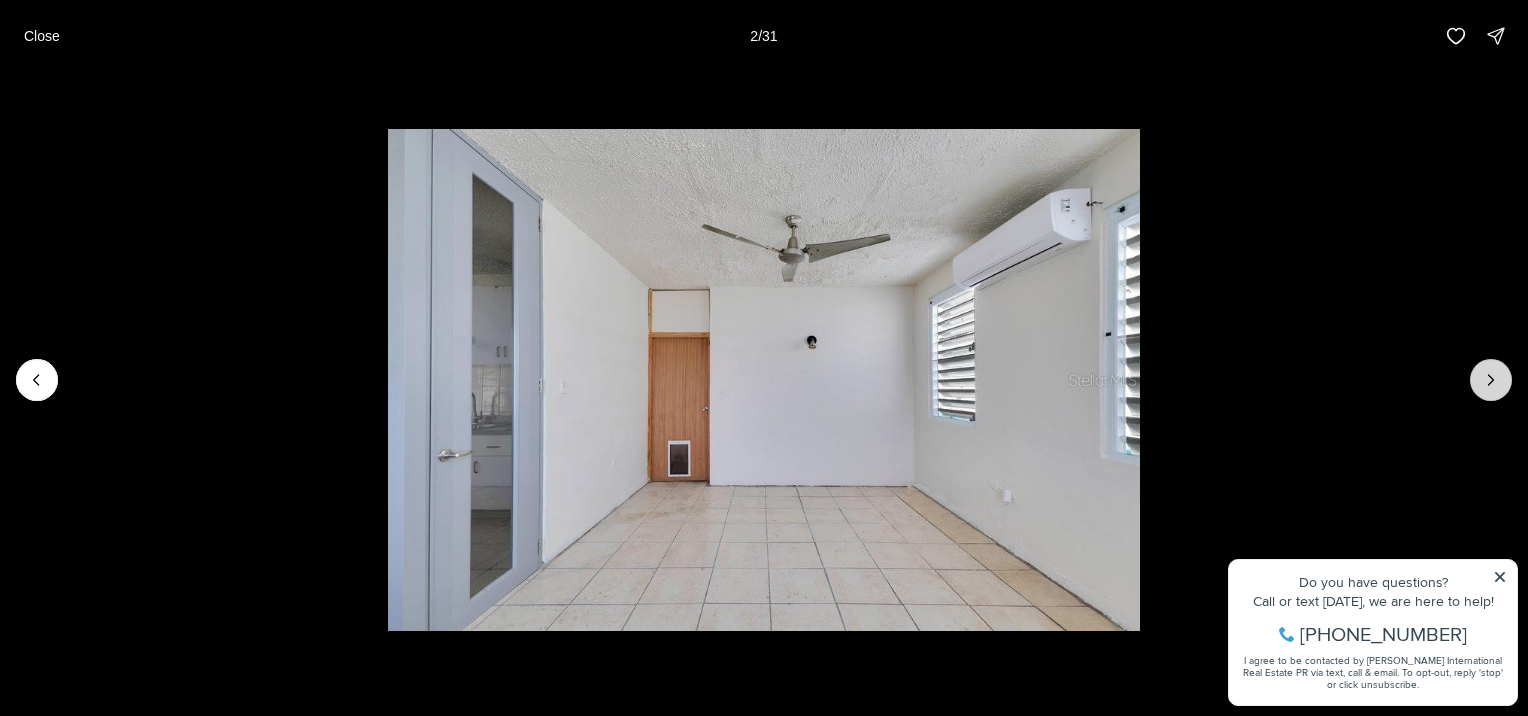 click 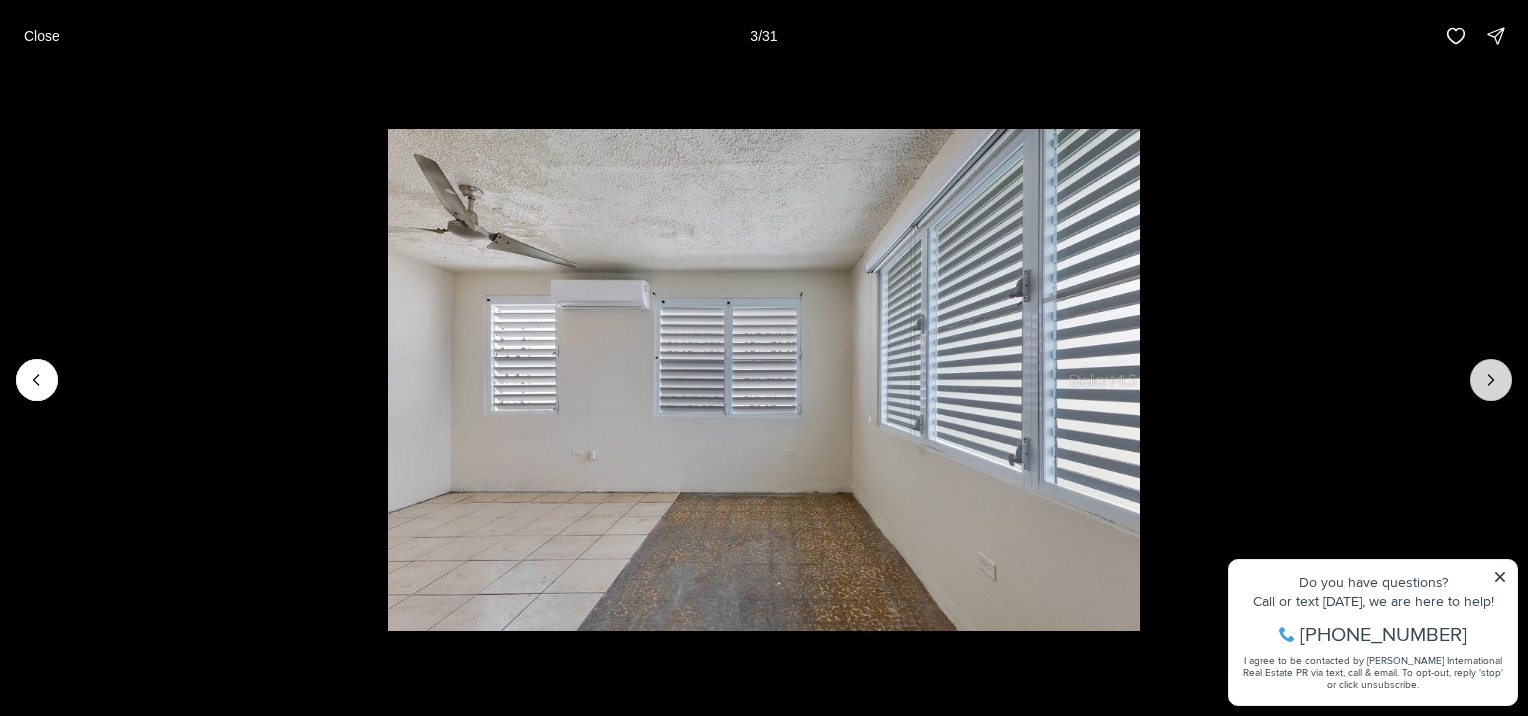 click 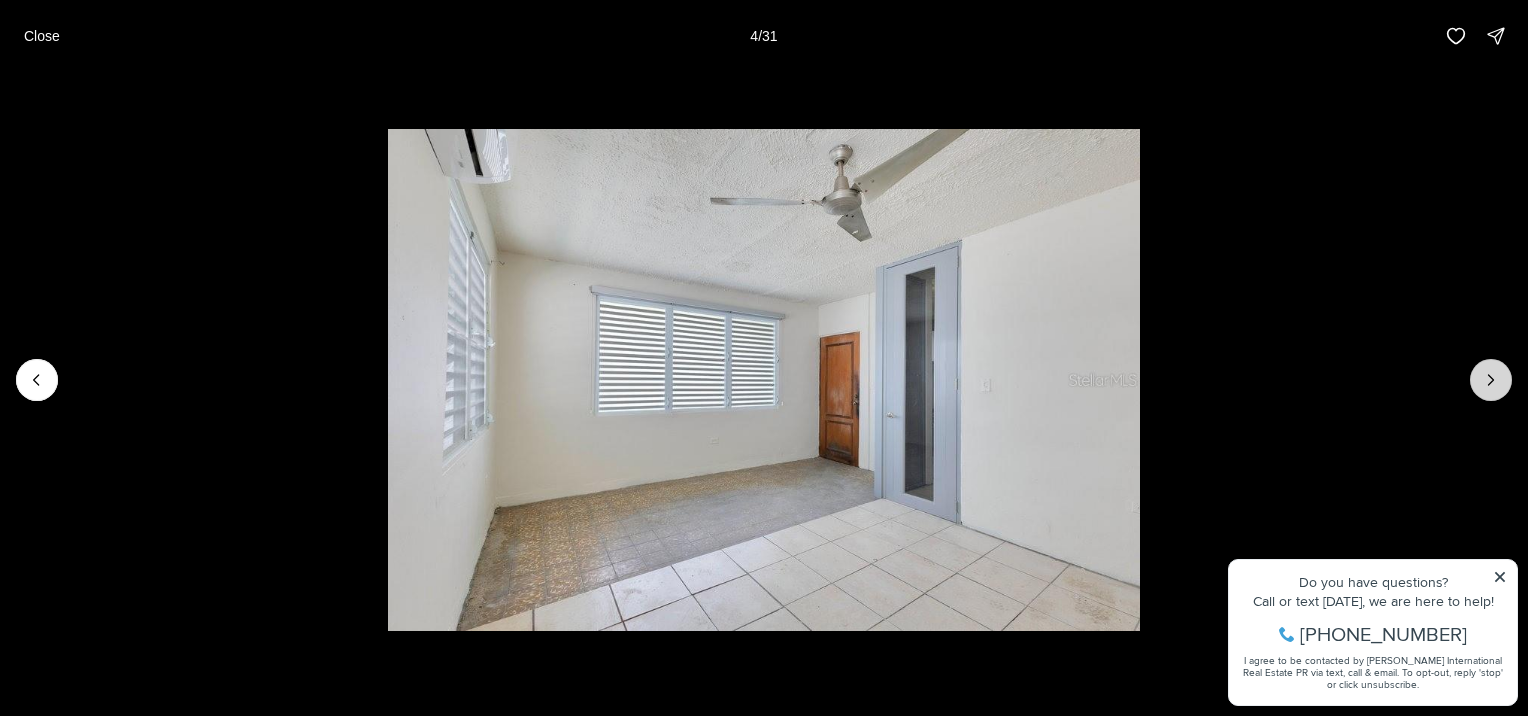 click 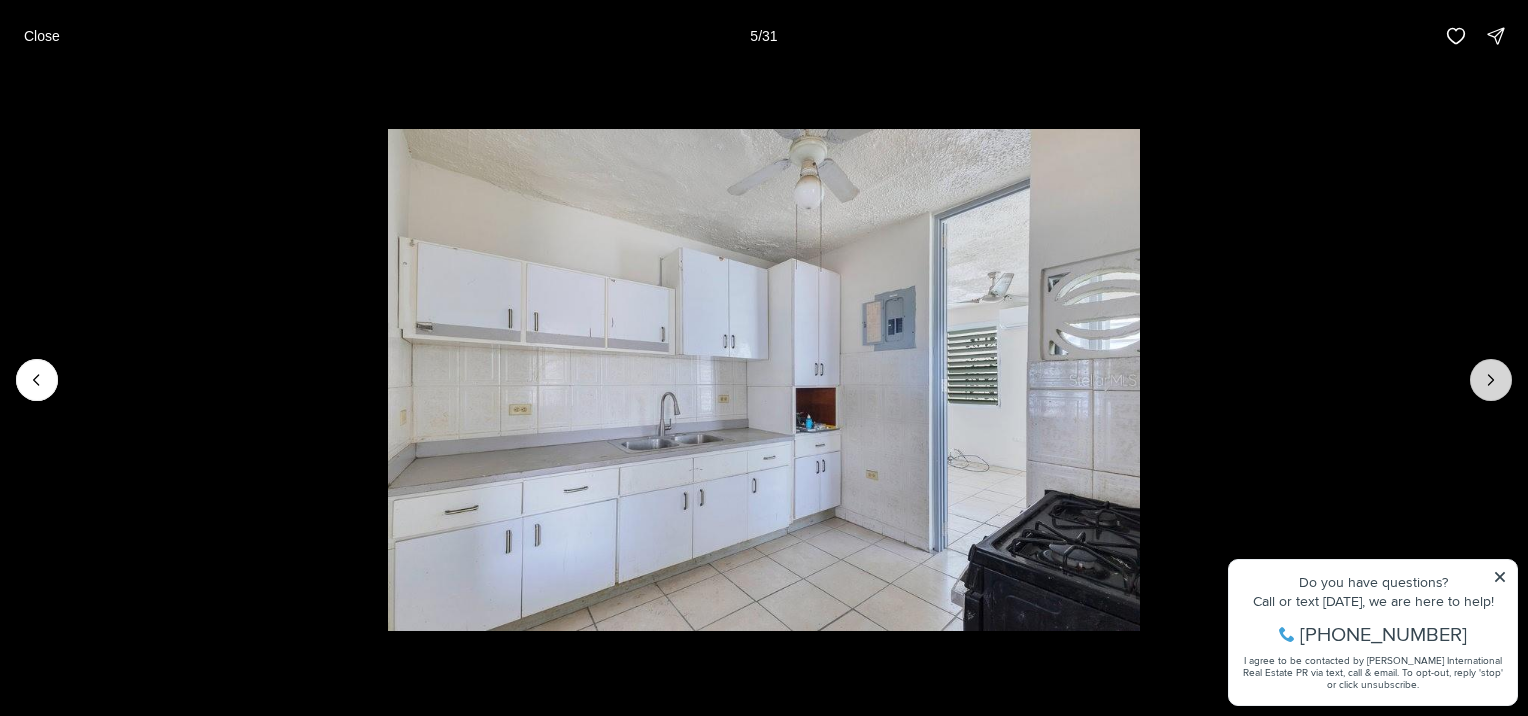 click 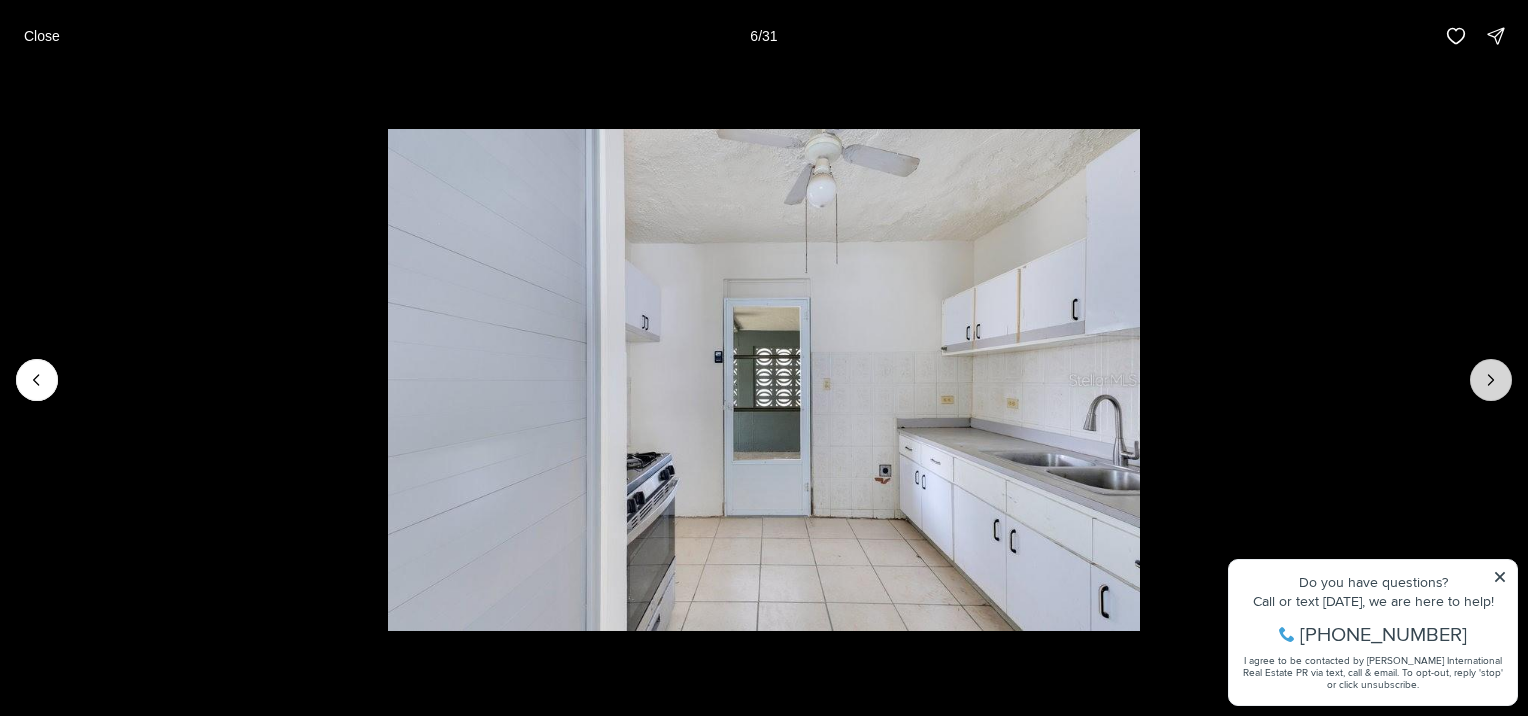 click 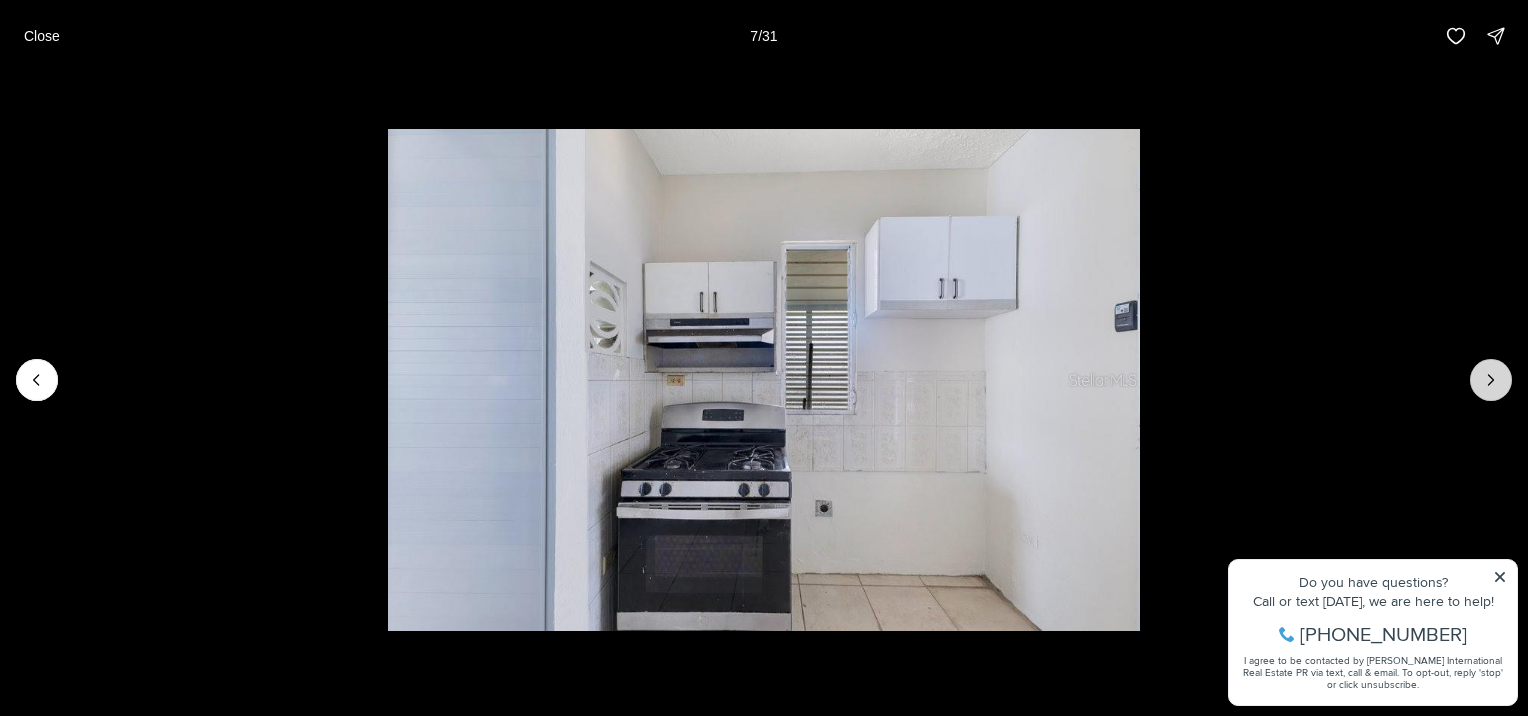 click 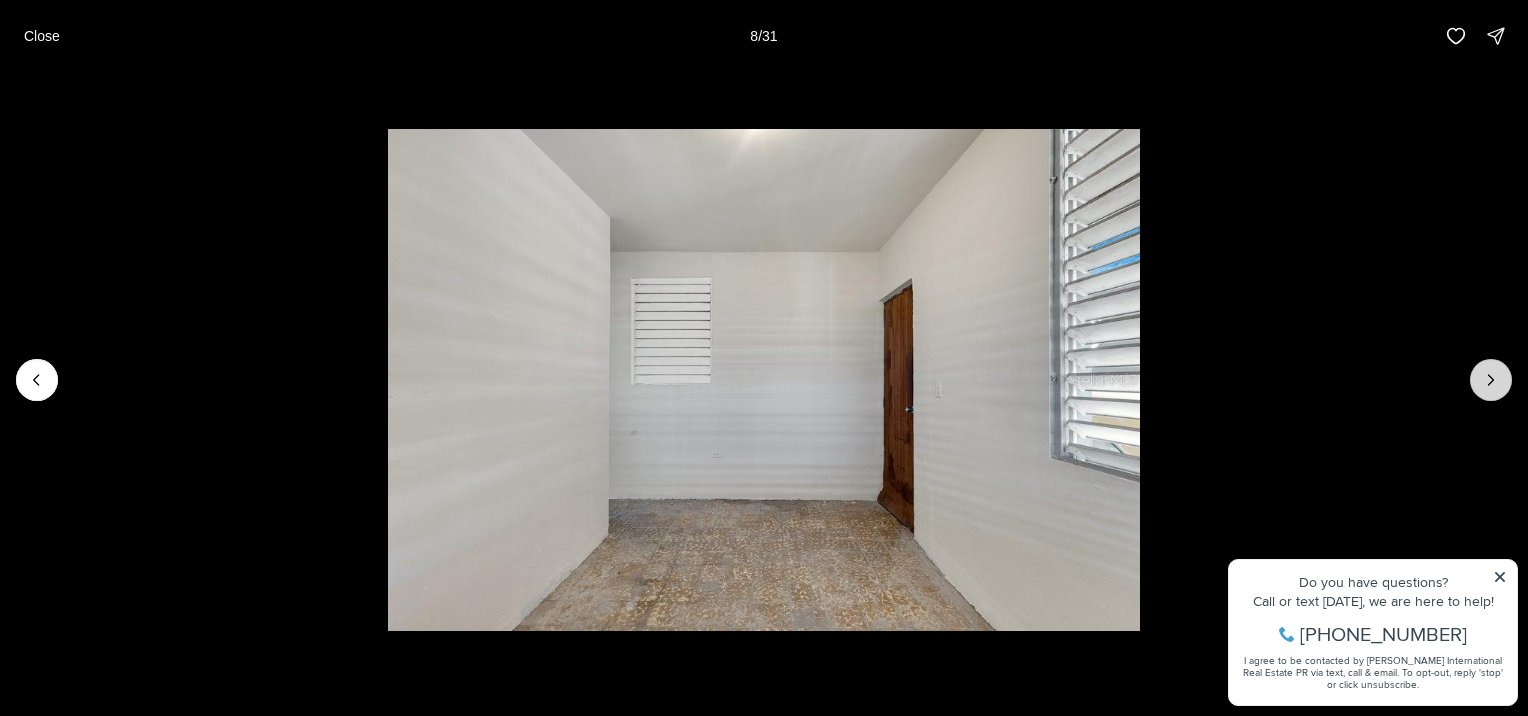 click 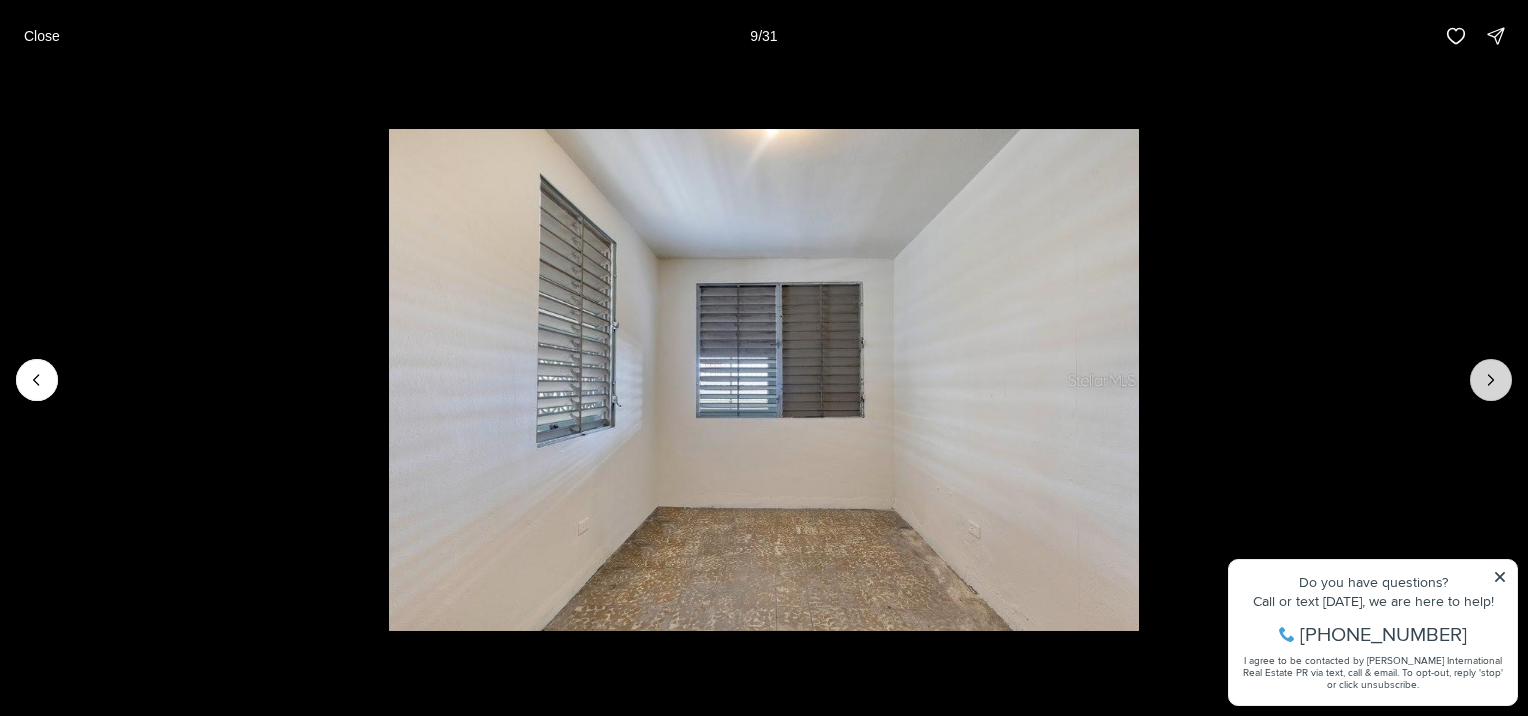 click 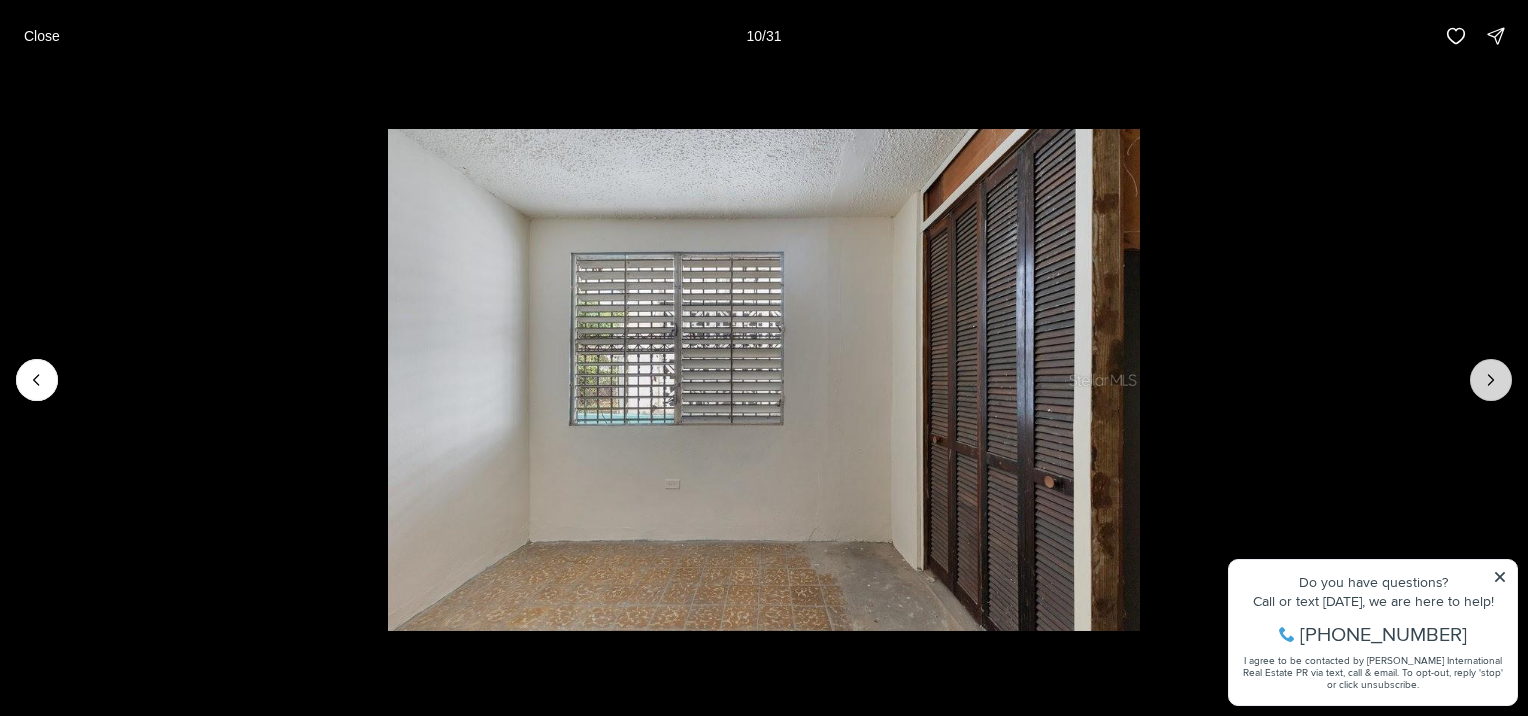 click 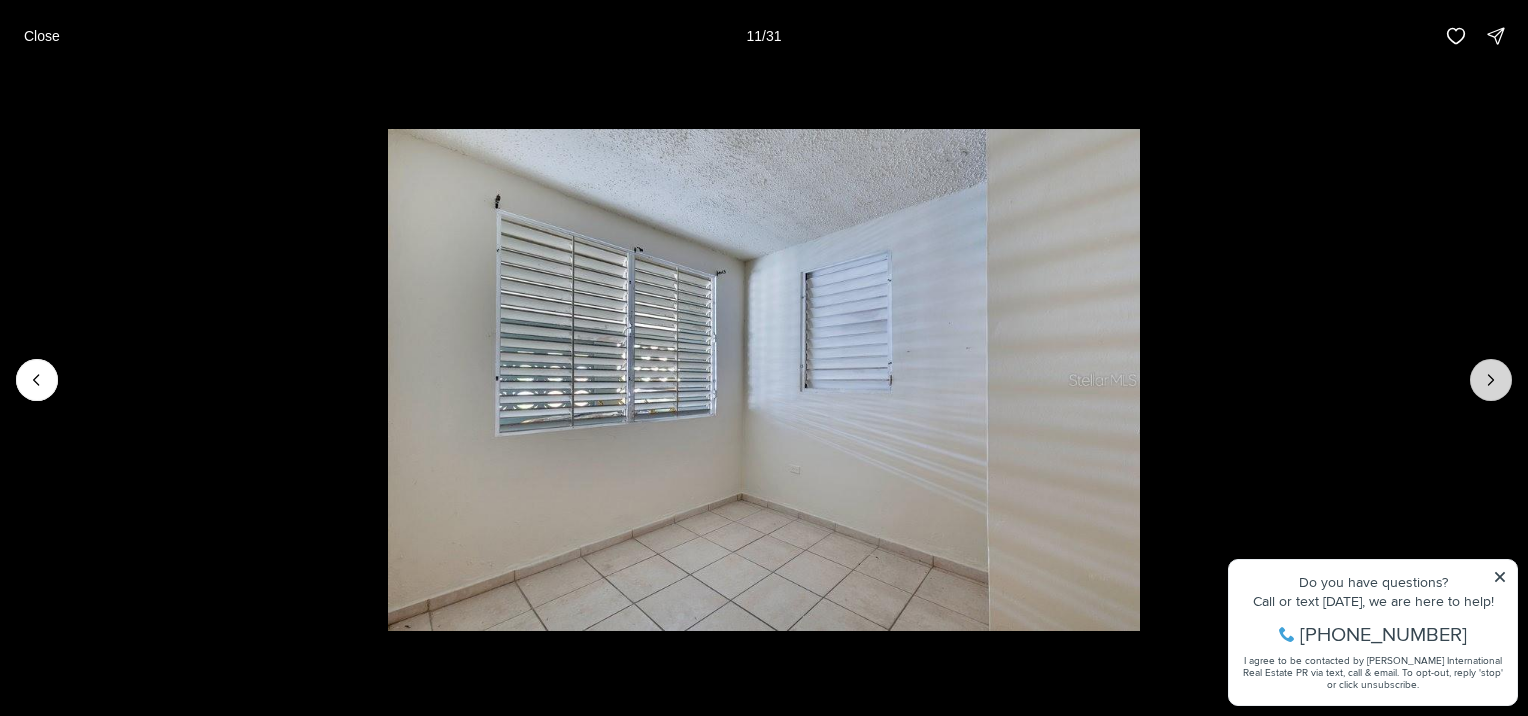 click 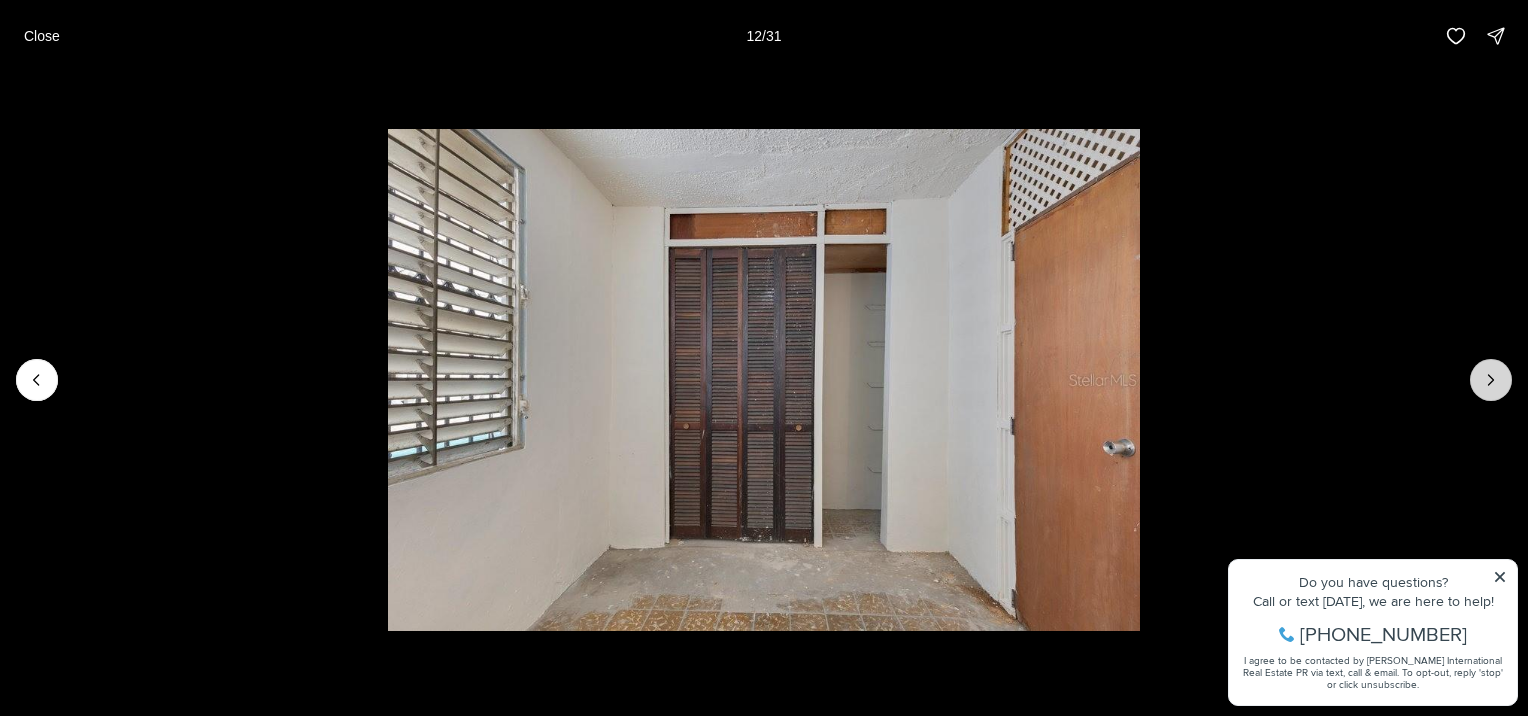 click 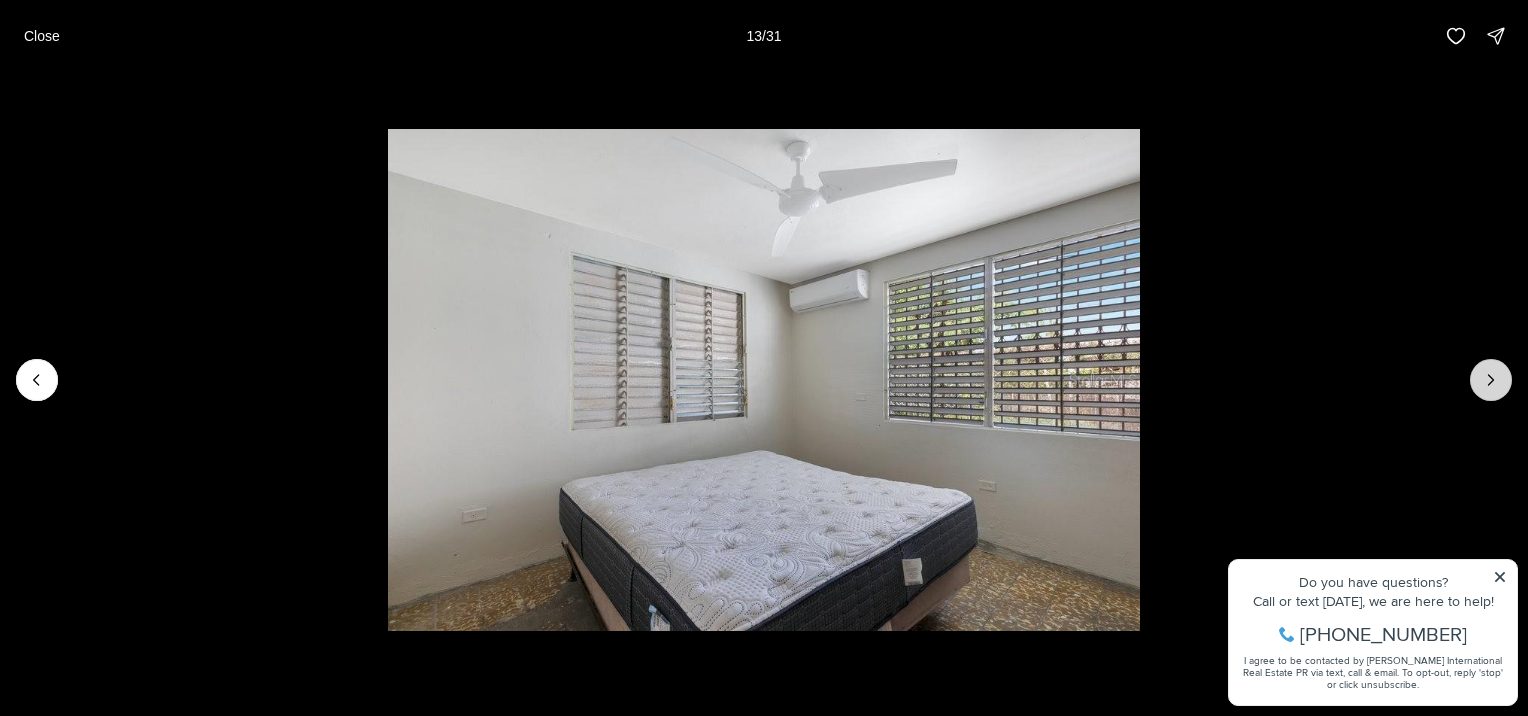 click 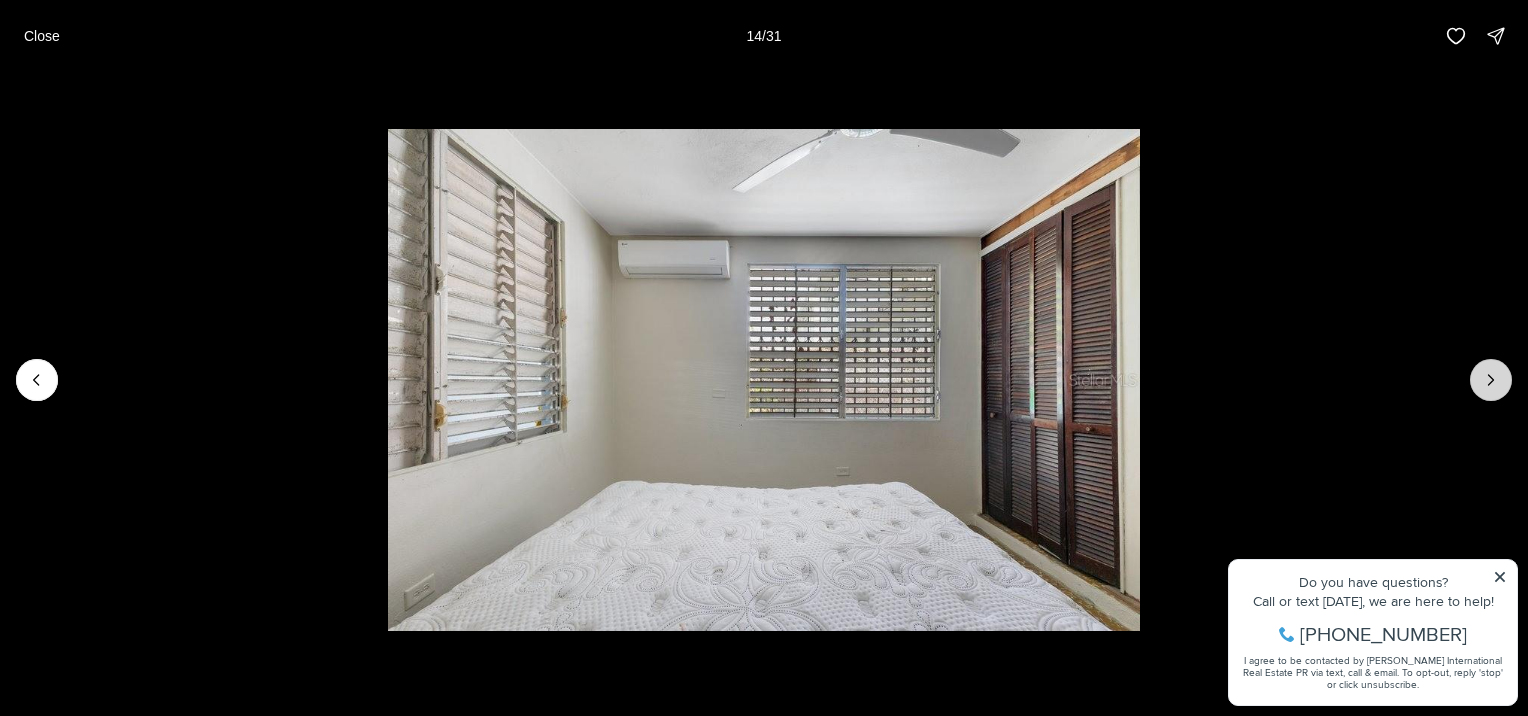 click 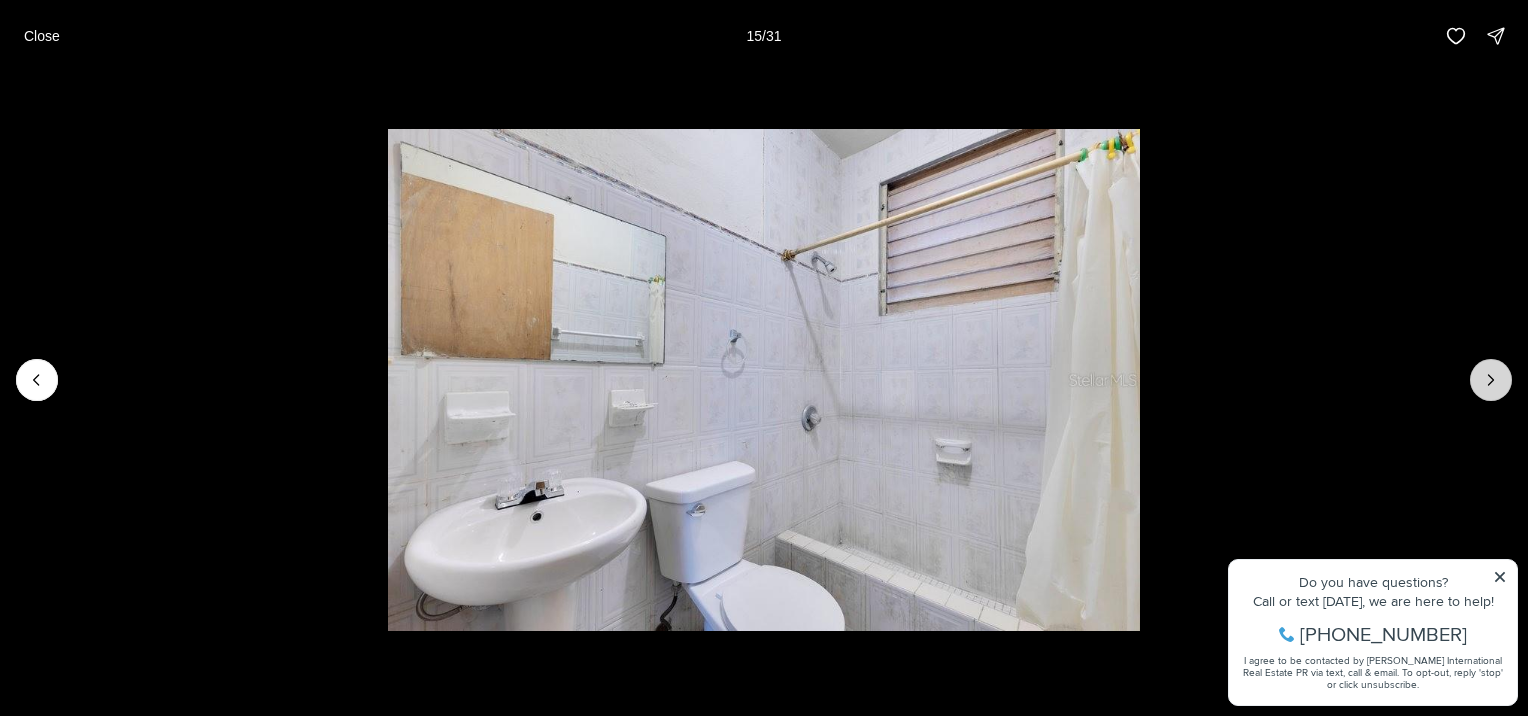 click 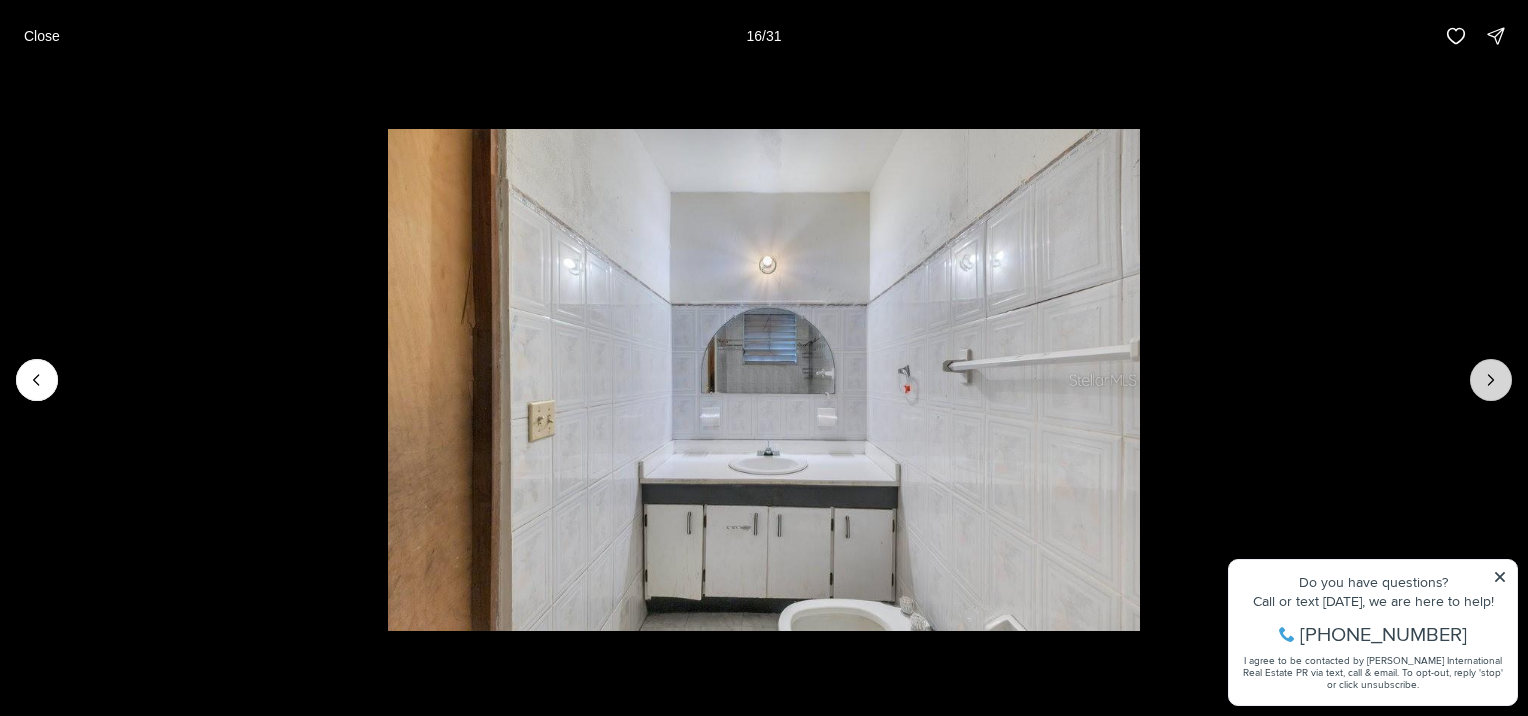 click 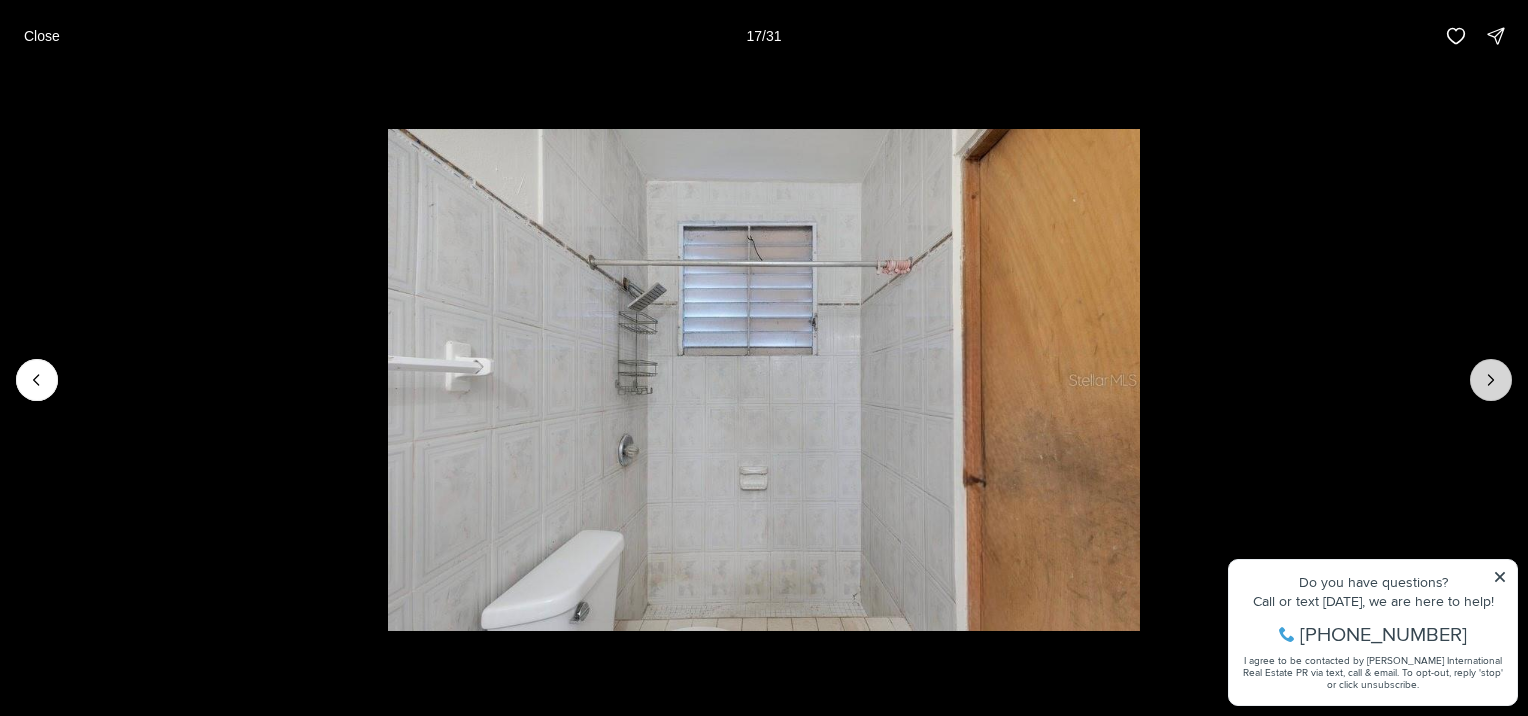click 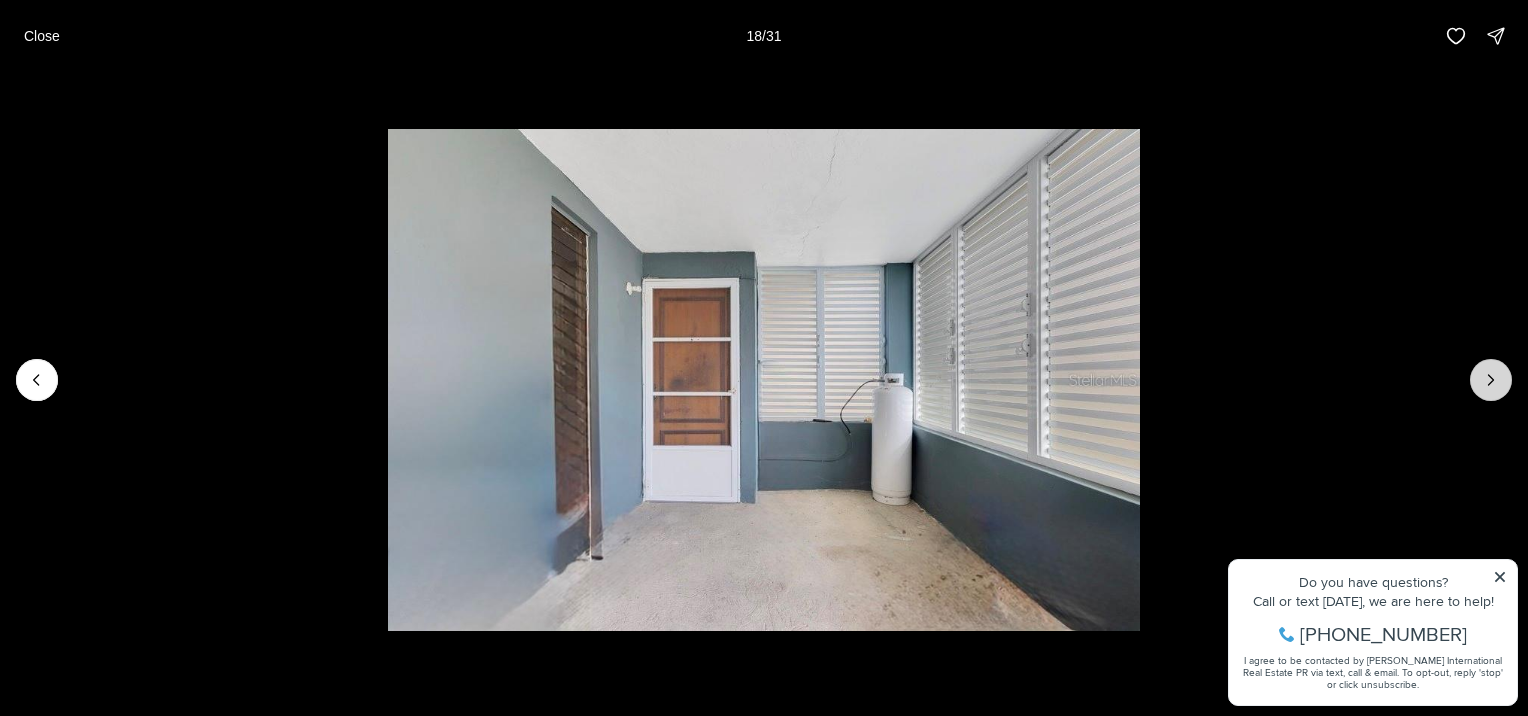 click 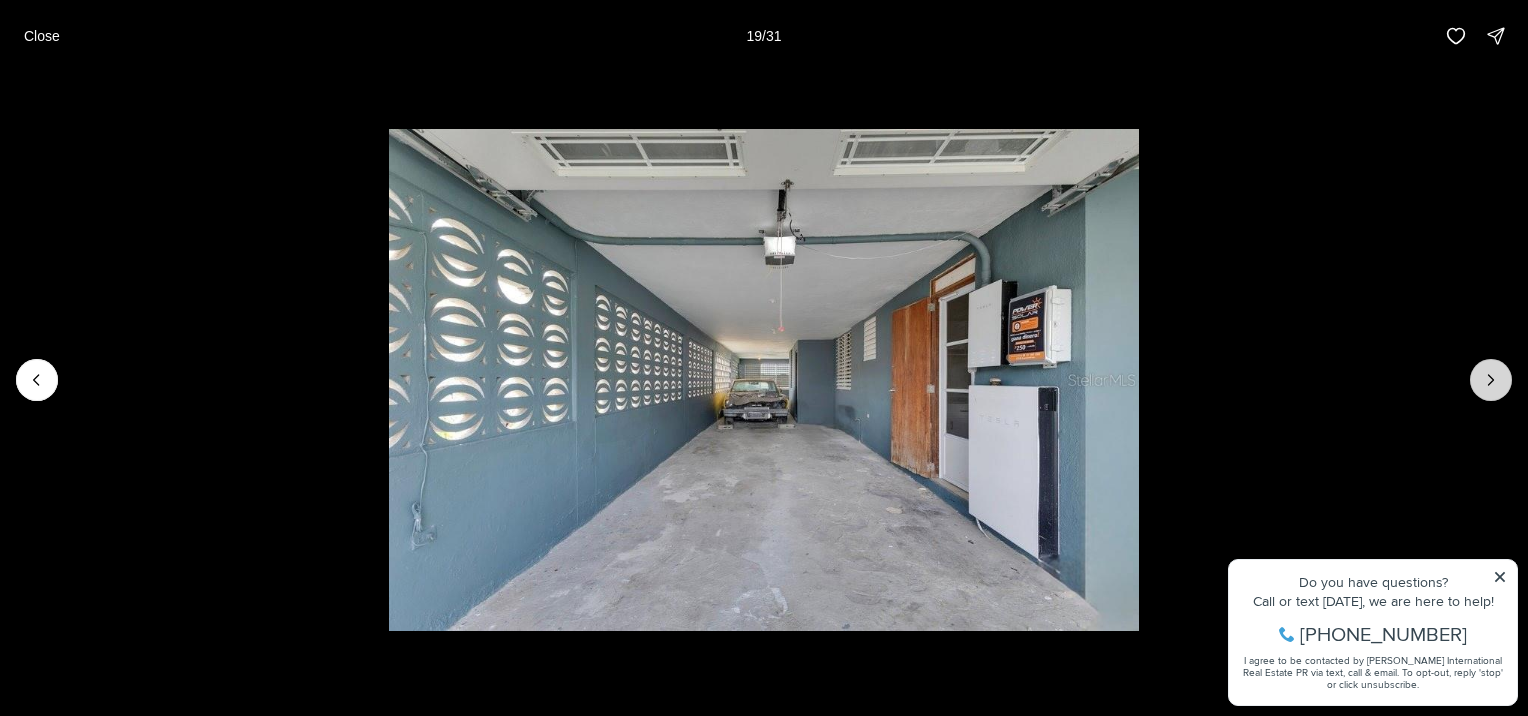 click 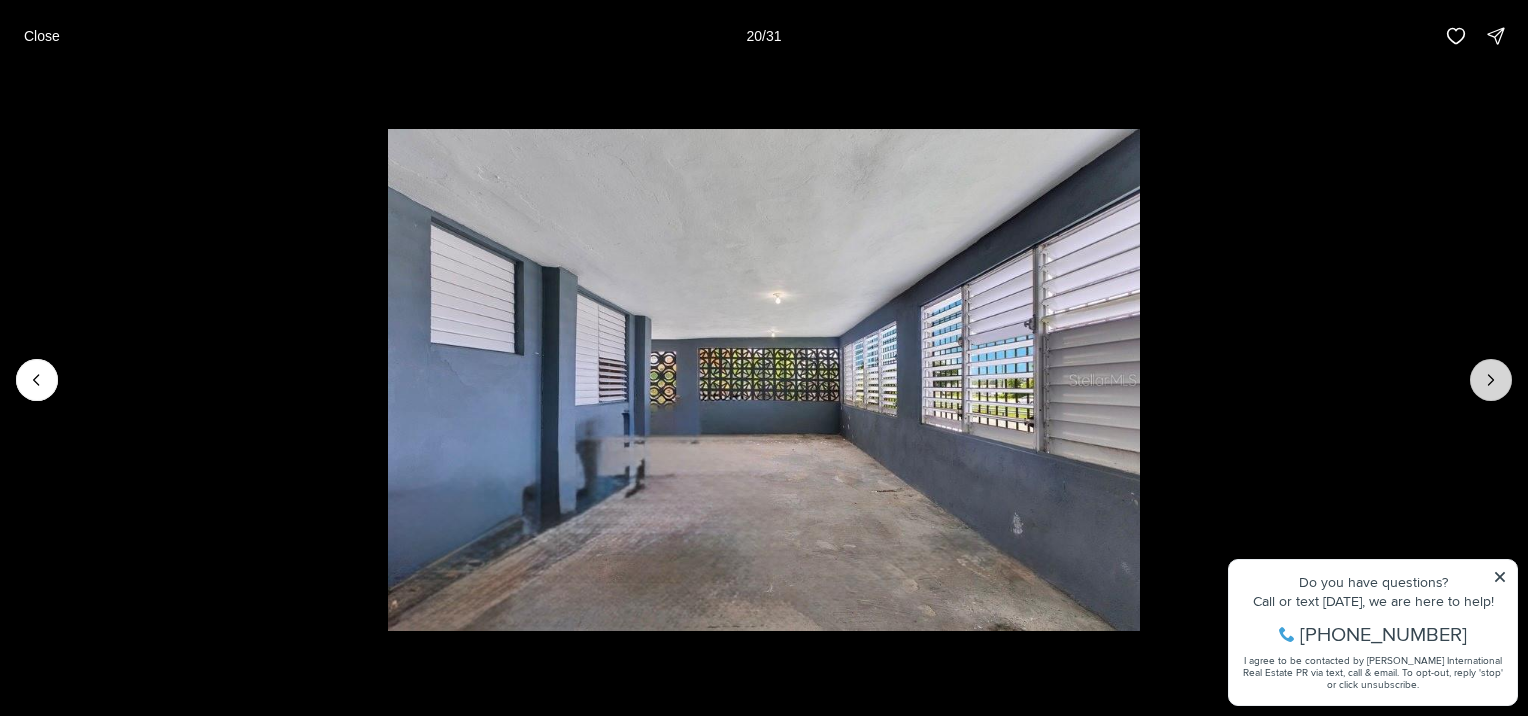 click 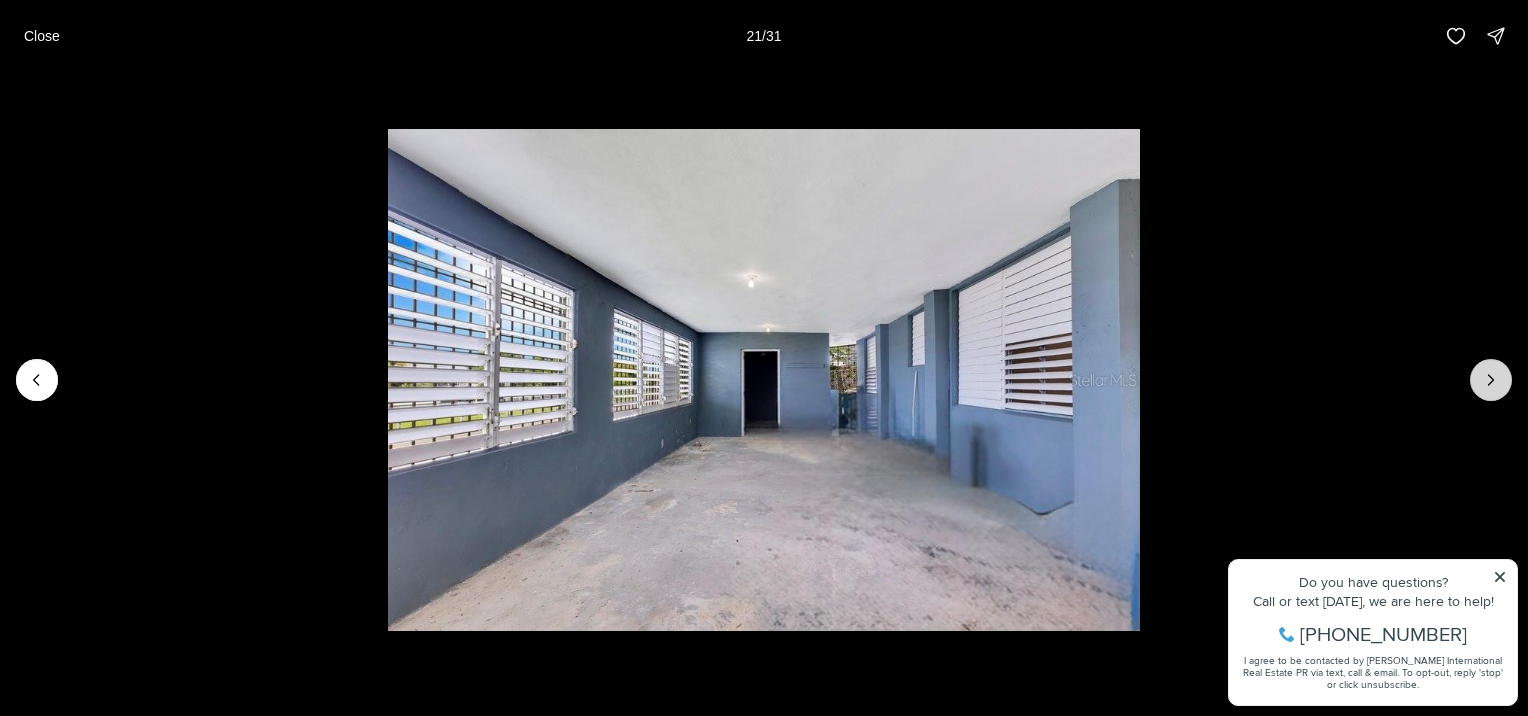 click 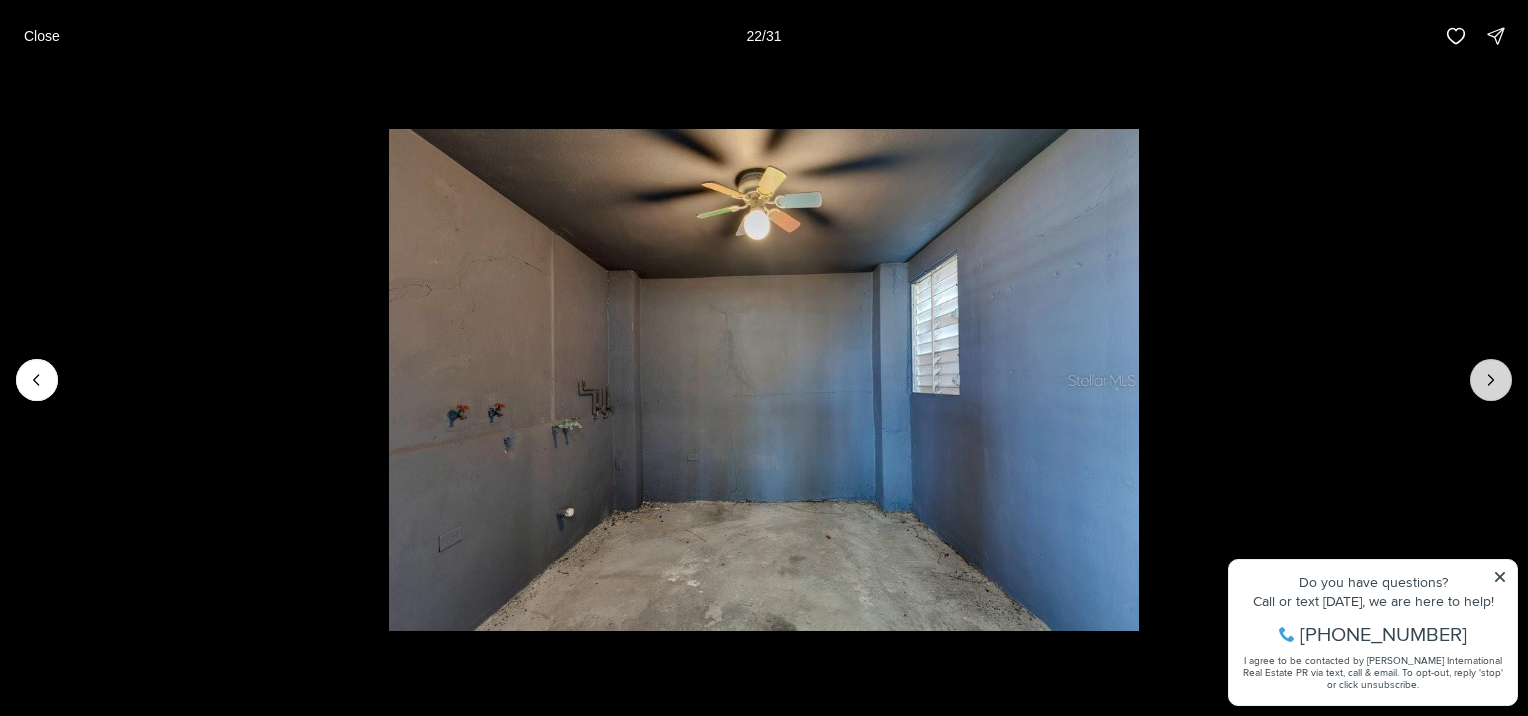 click 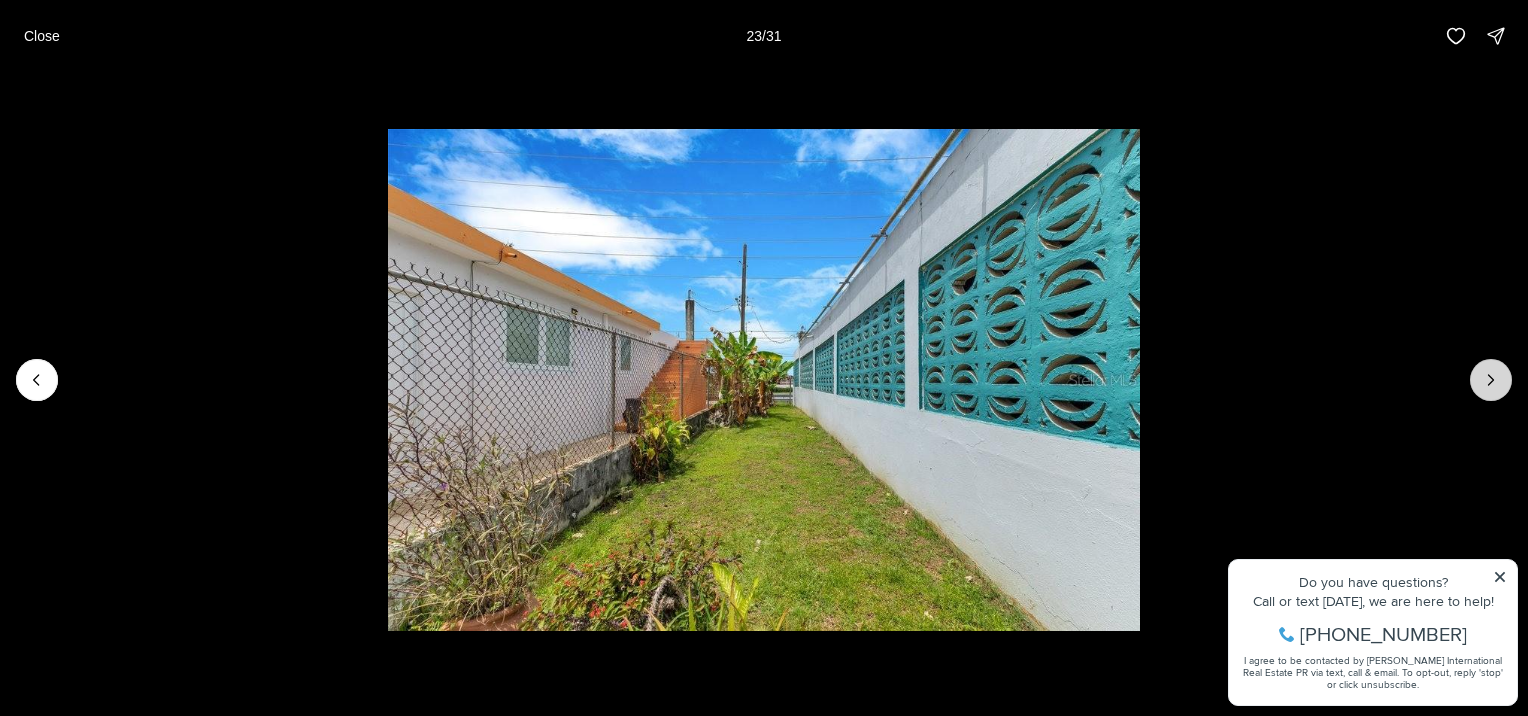 click 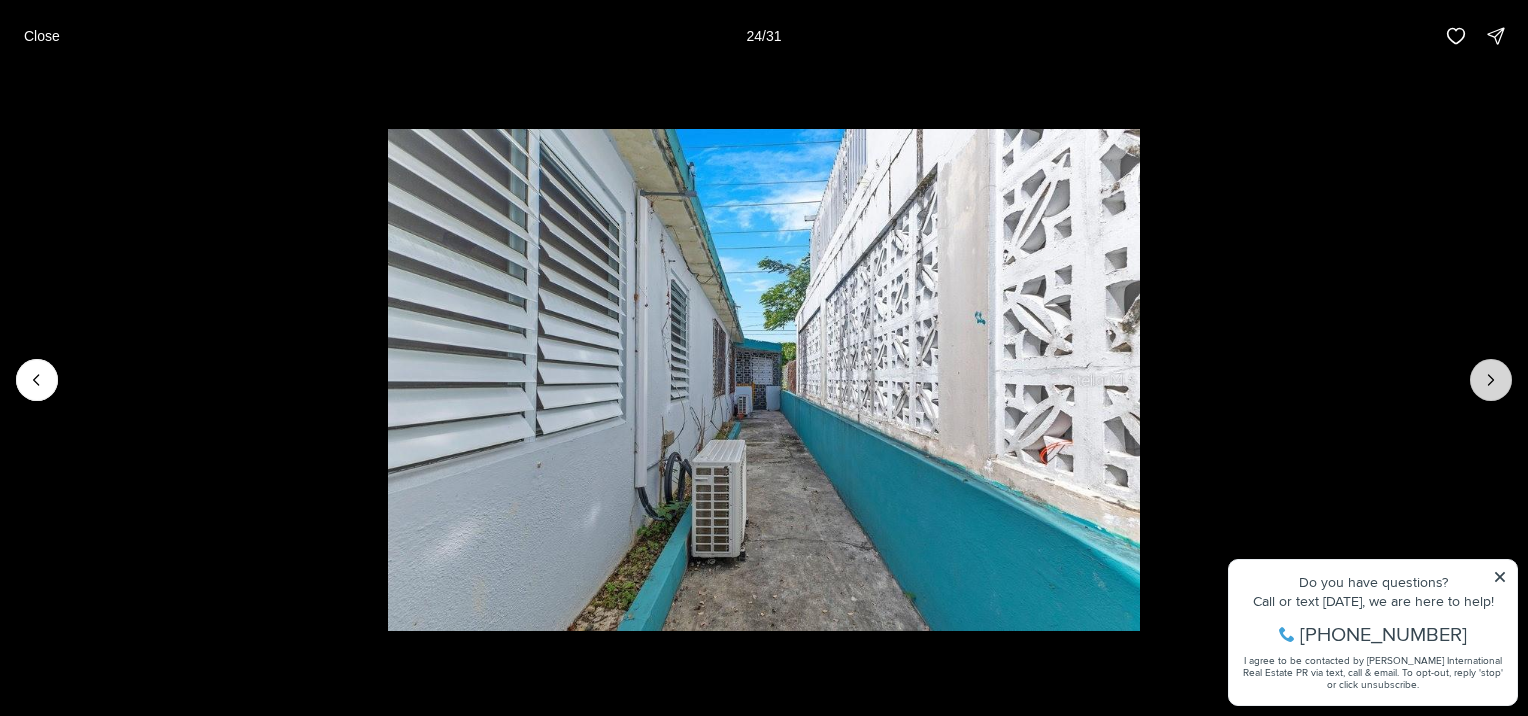 click 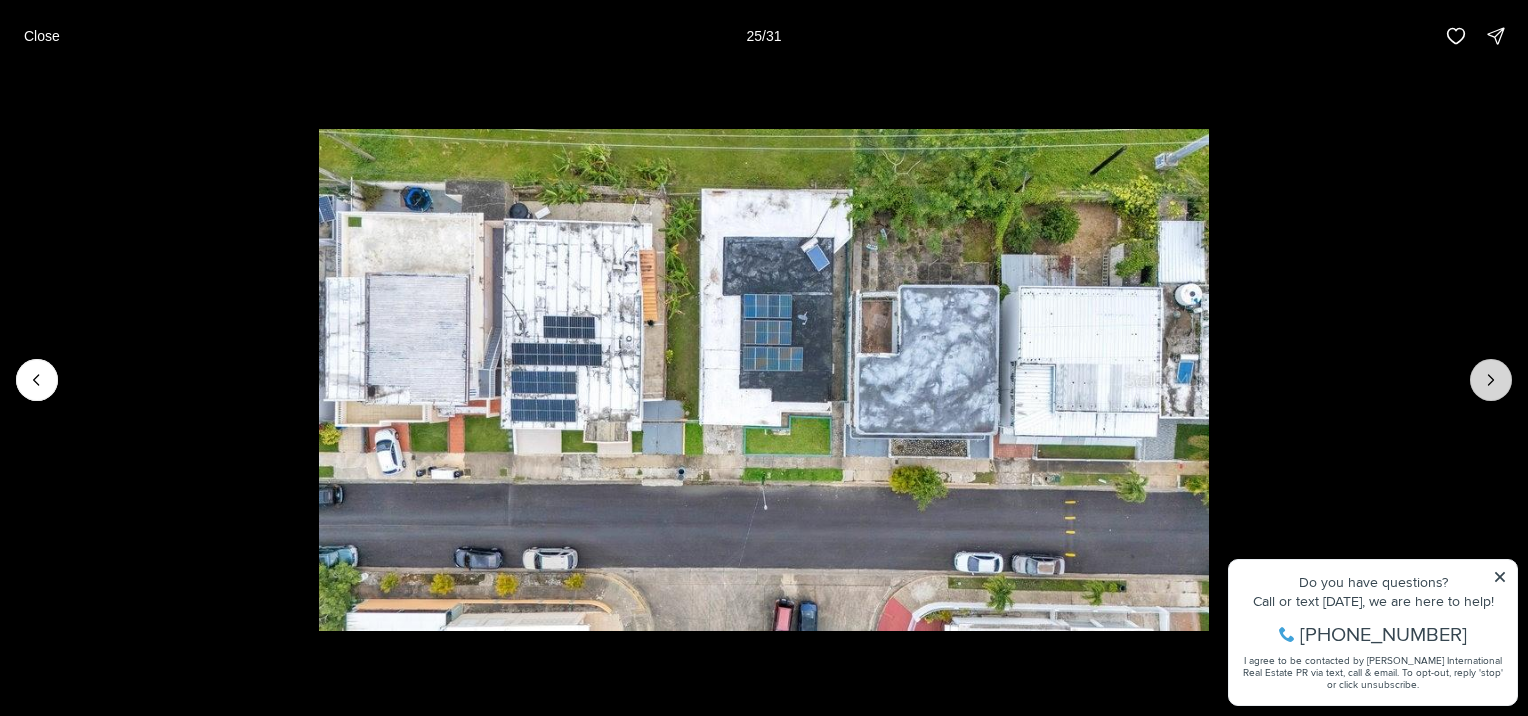 click 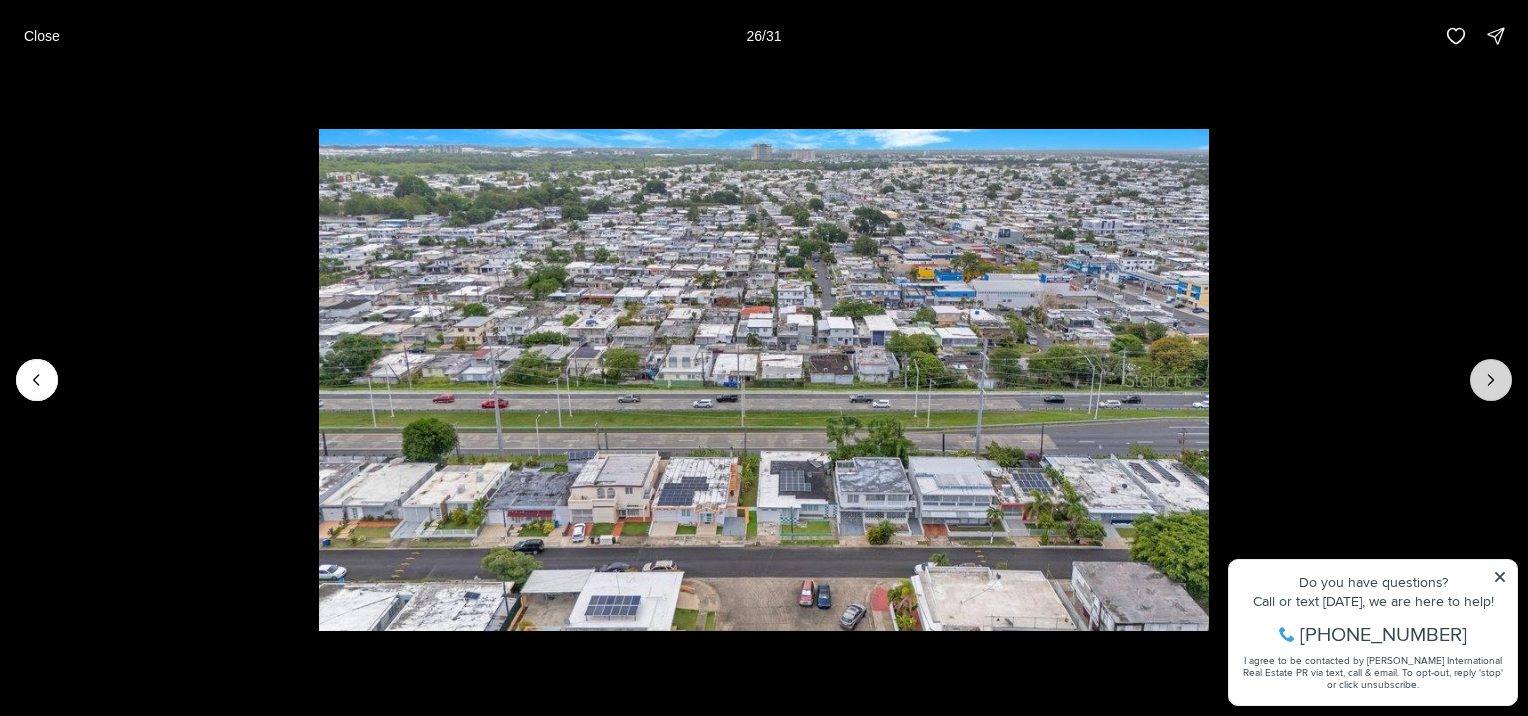 click 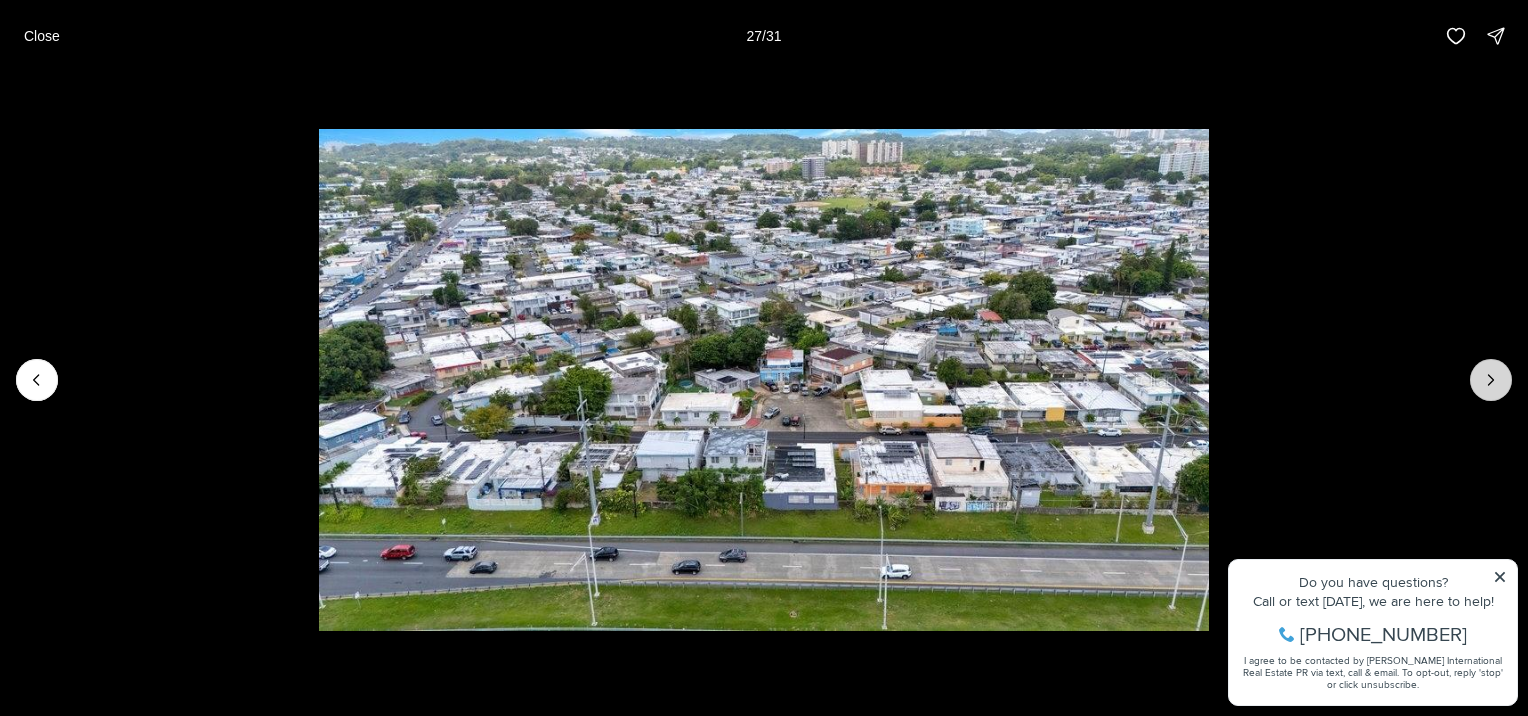 click 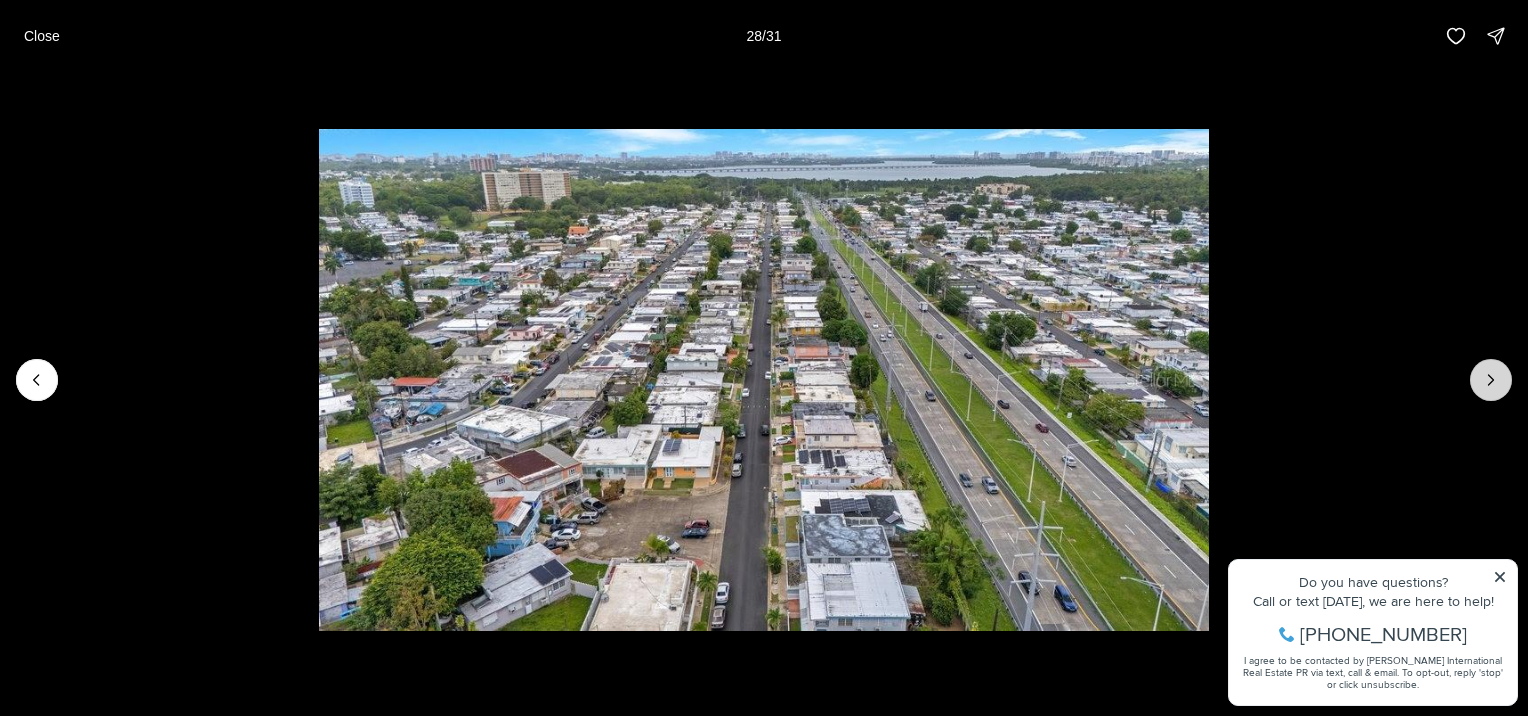 click 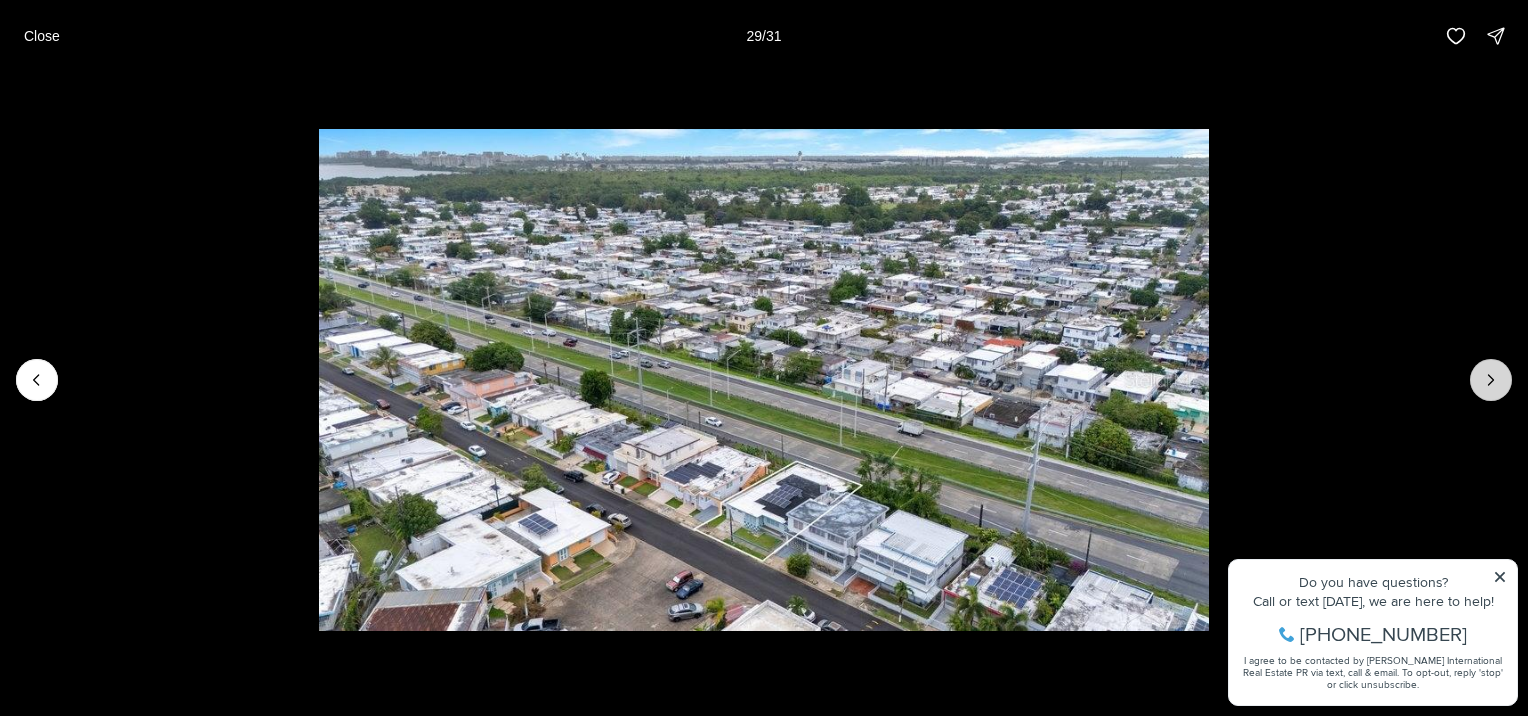 click 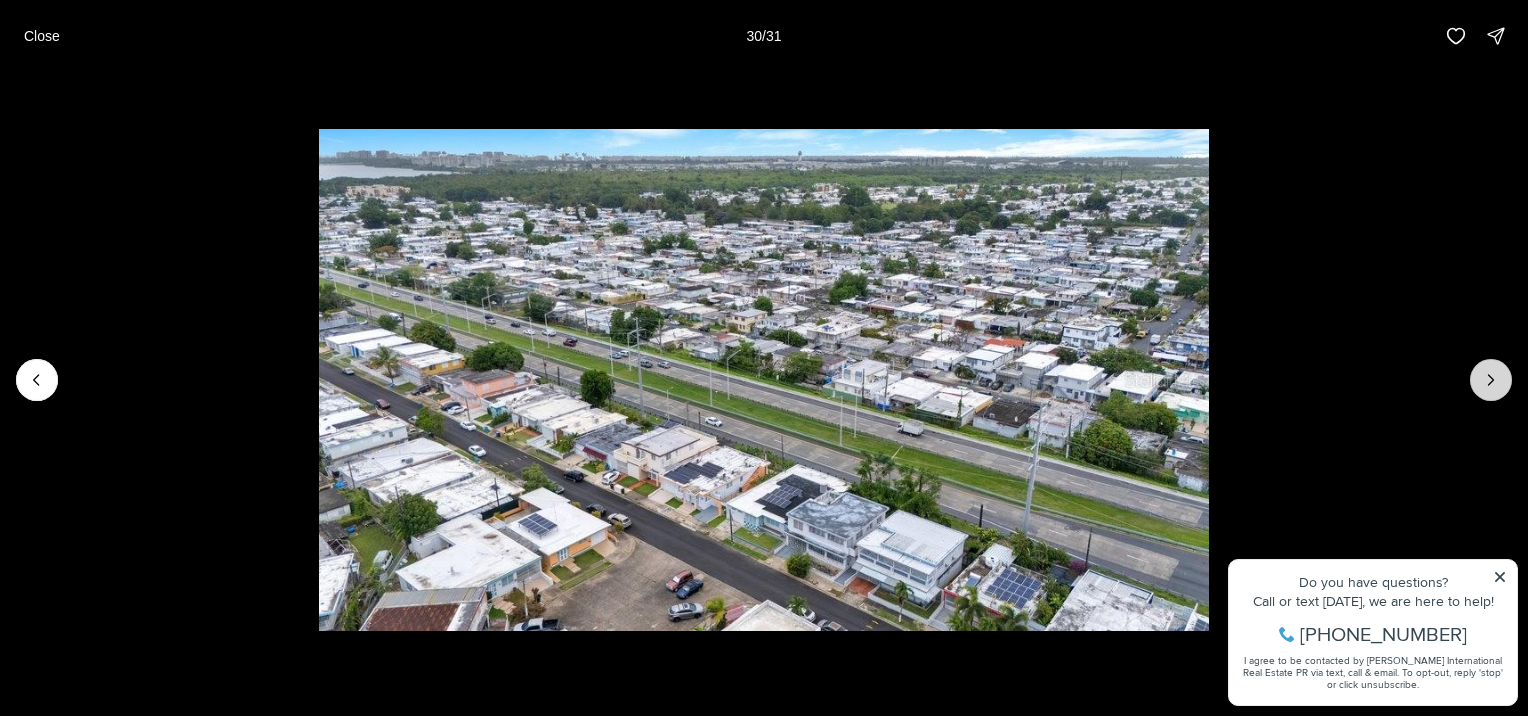 click 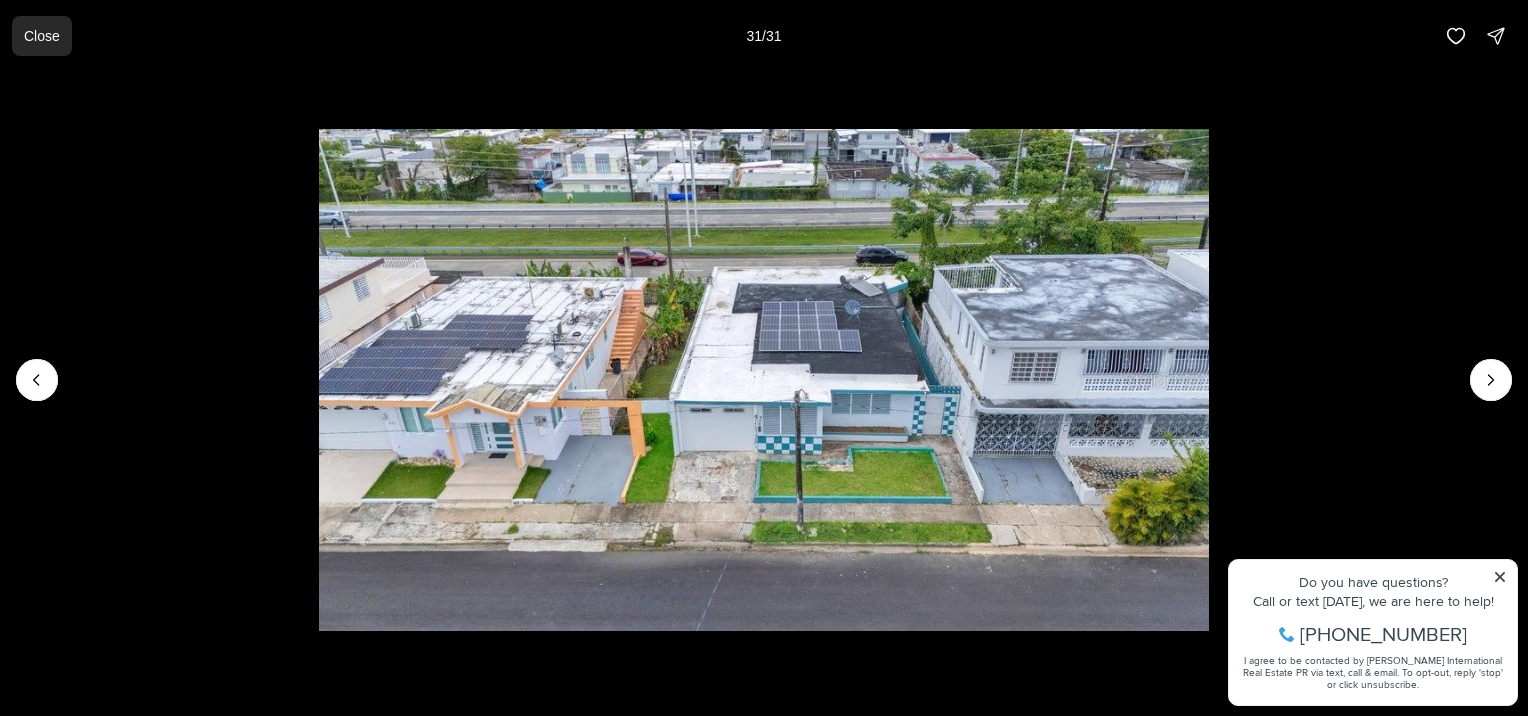click on "Close" at bounding box center (42, 36) 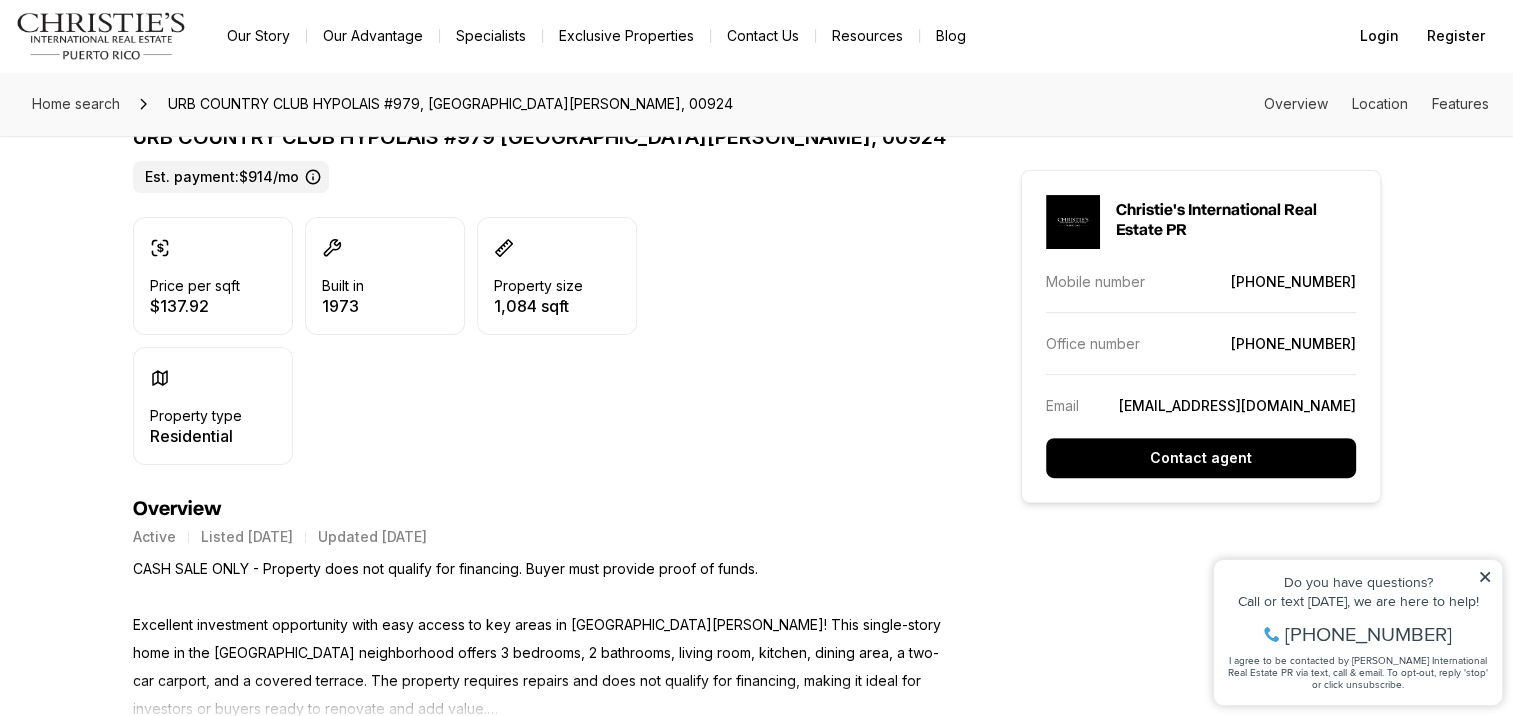 scroll, scrollTop: 528, scrollLeft: 0, axis: vertical 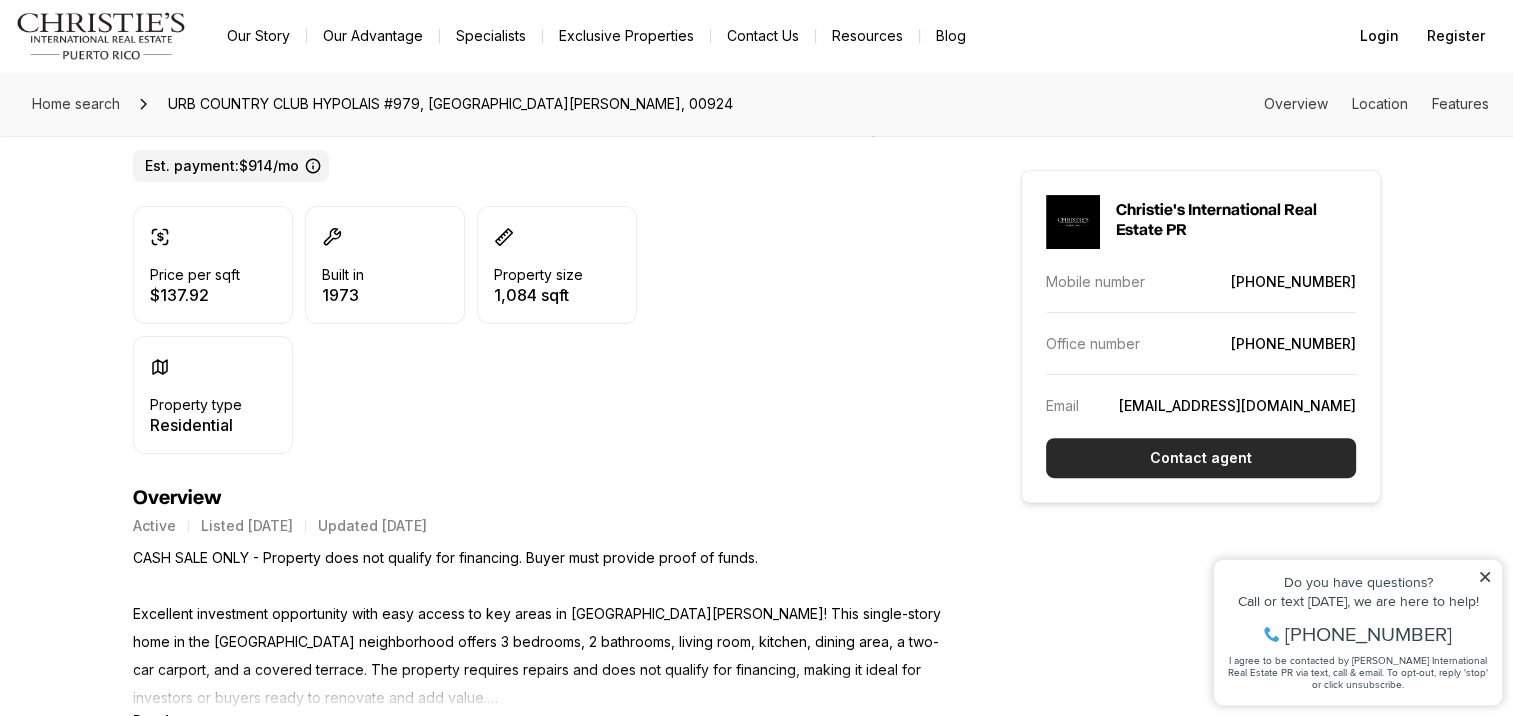 click on "Contact agent" at bounding box center [1201, 458] 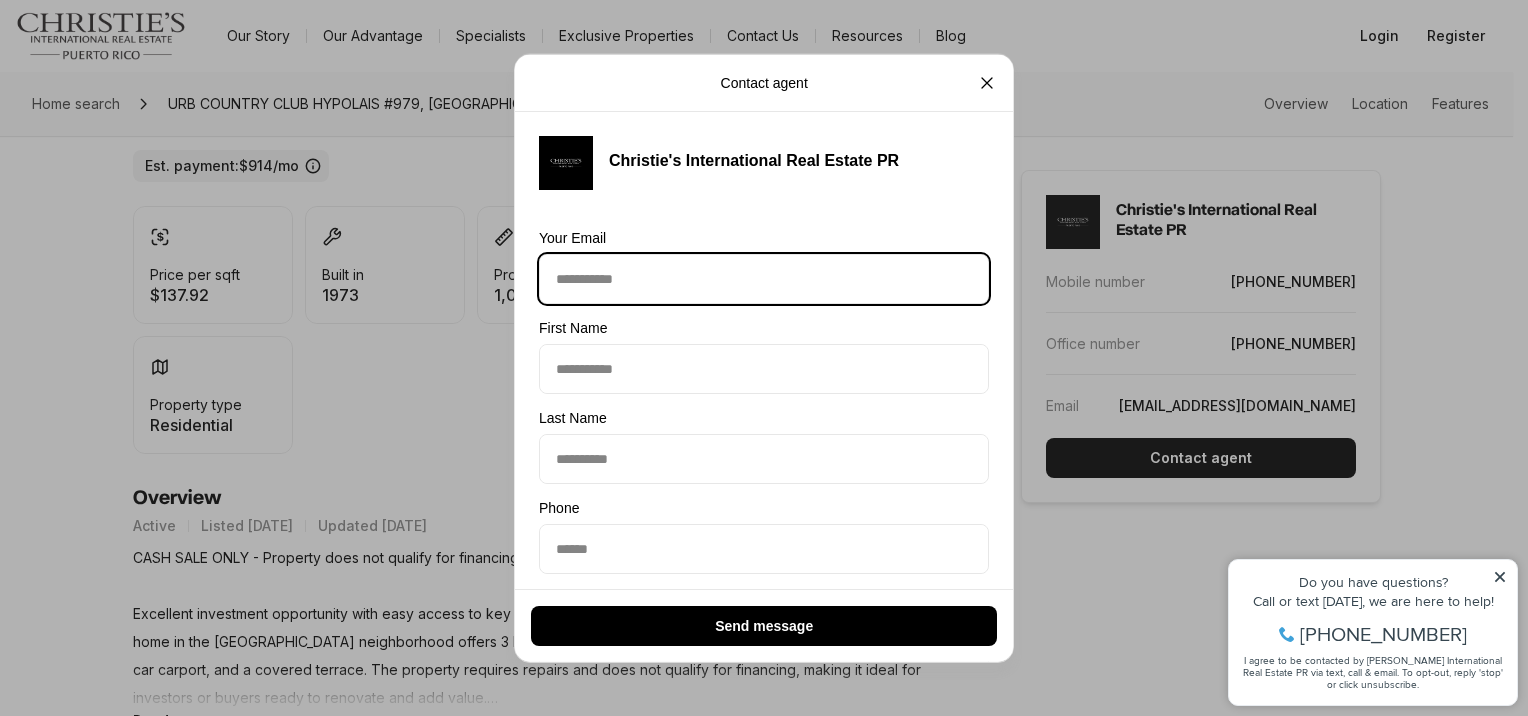 click on "Email Your Email" at bounding box center (764, 279) 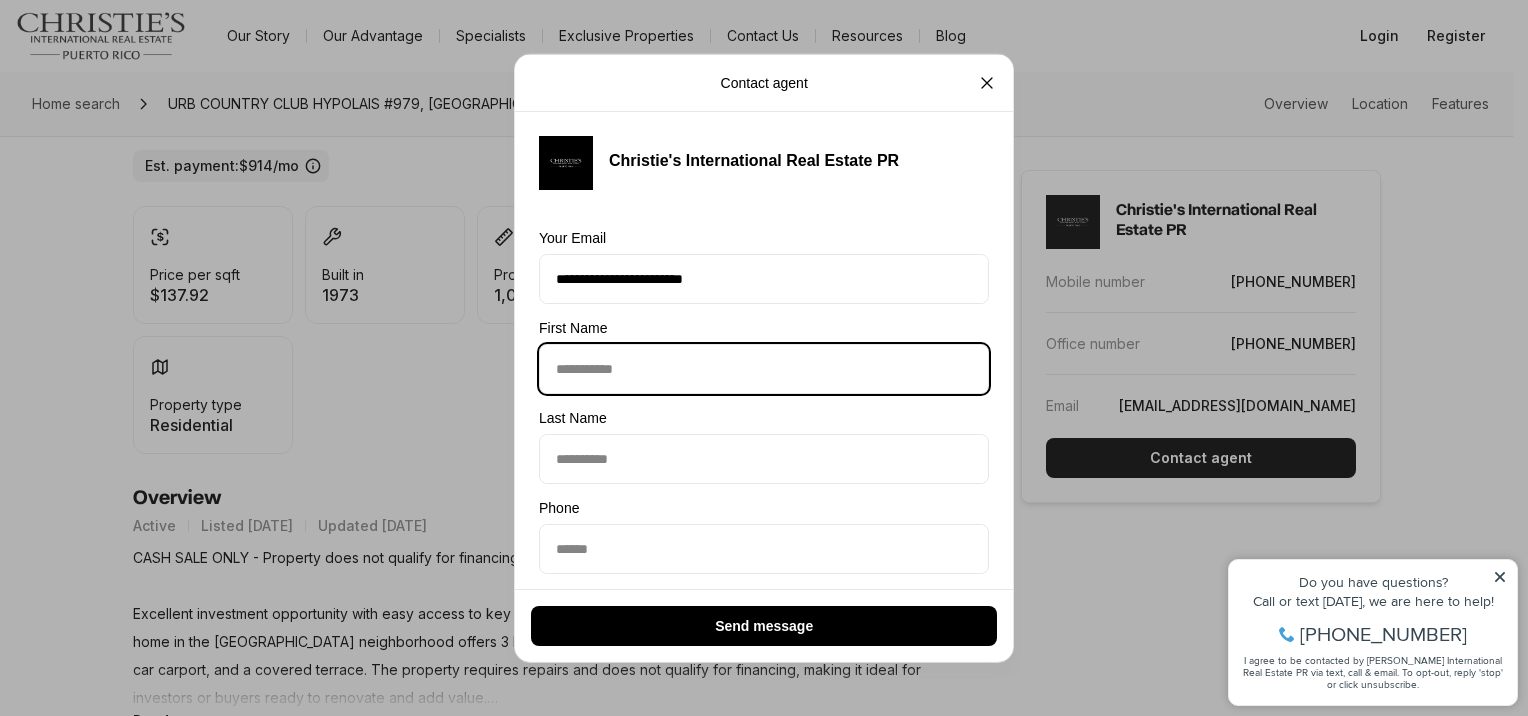 type on "******" 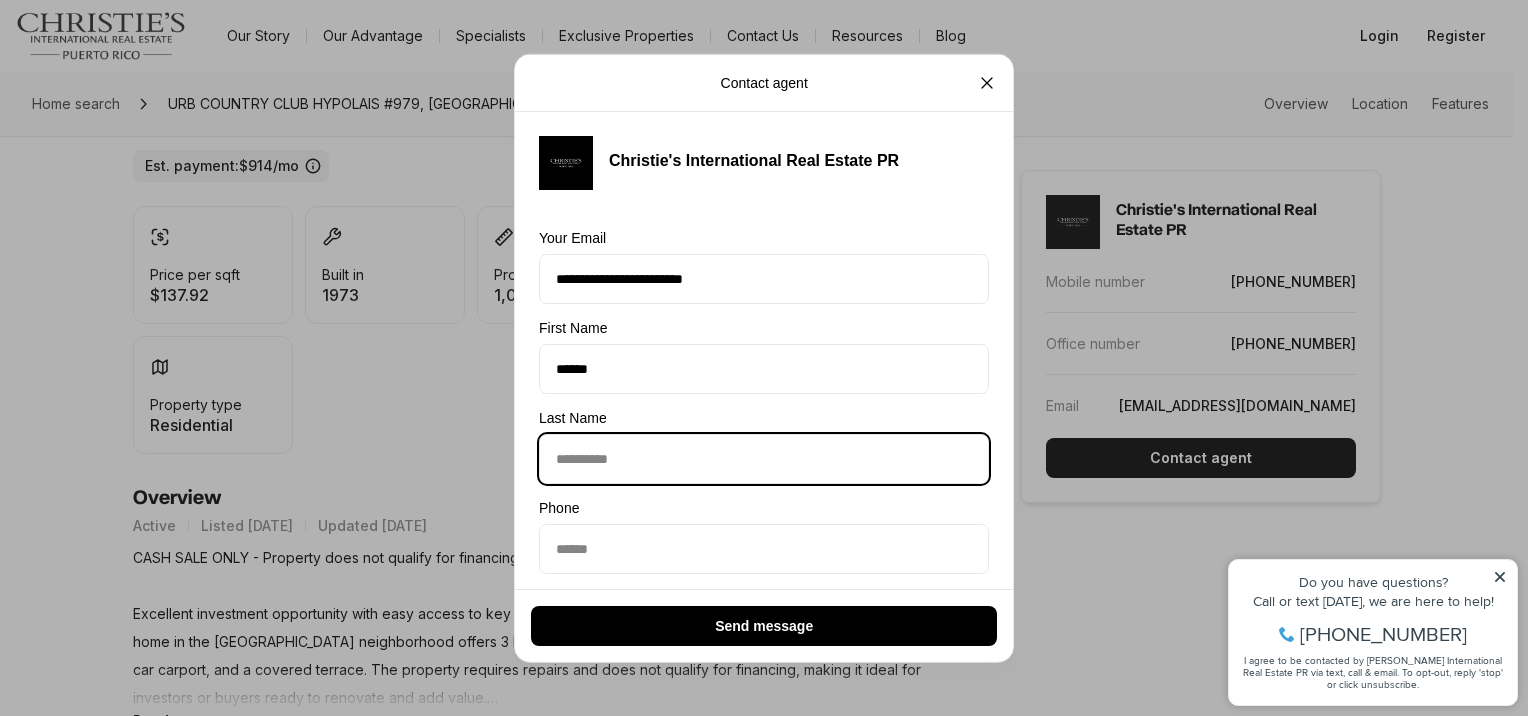 type on "******" 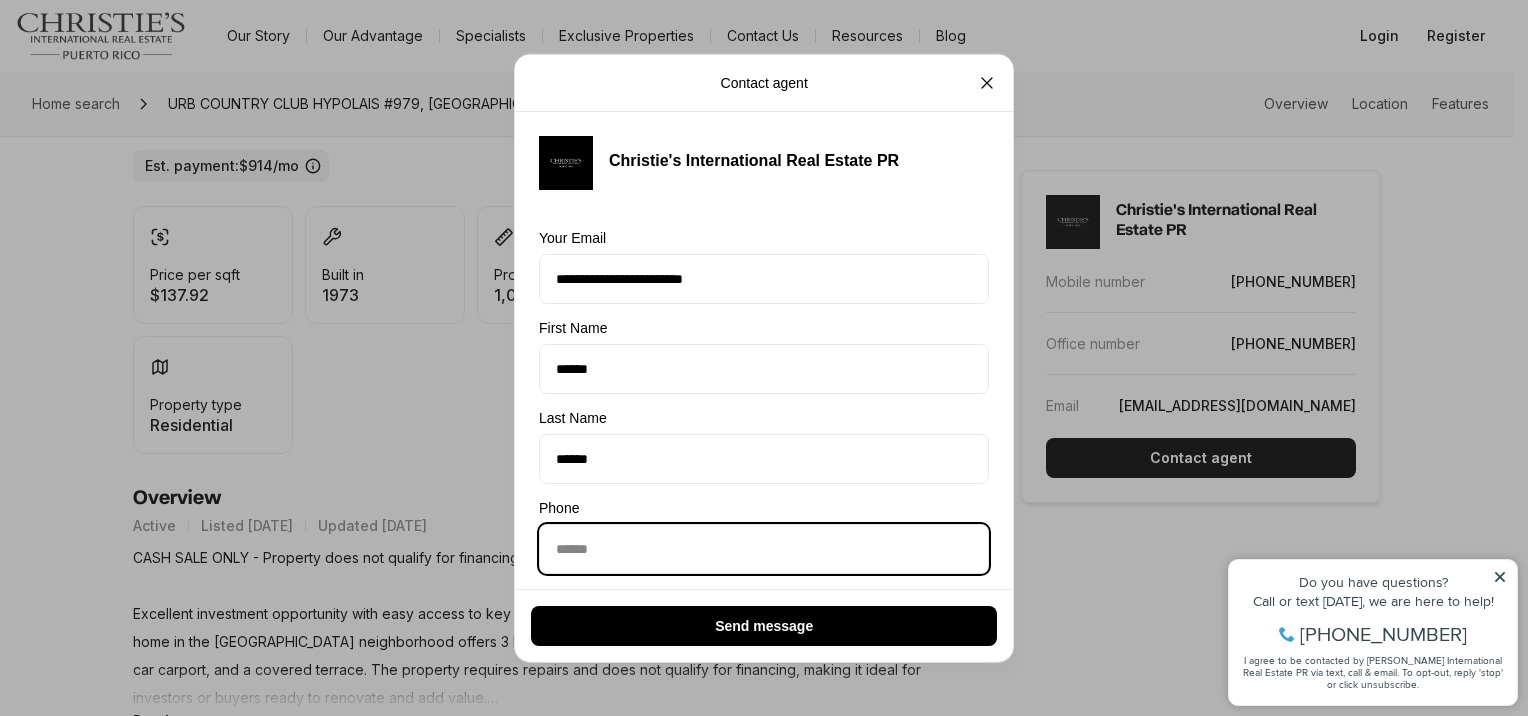 type on "**********" 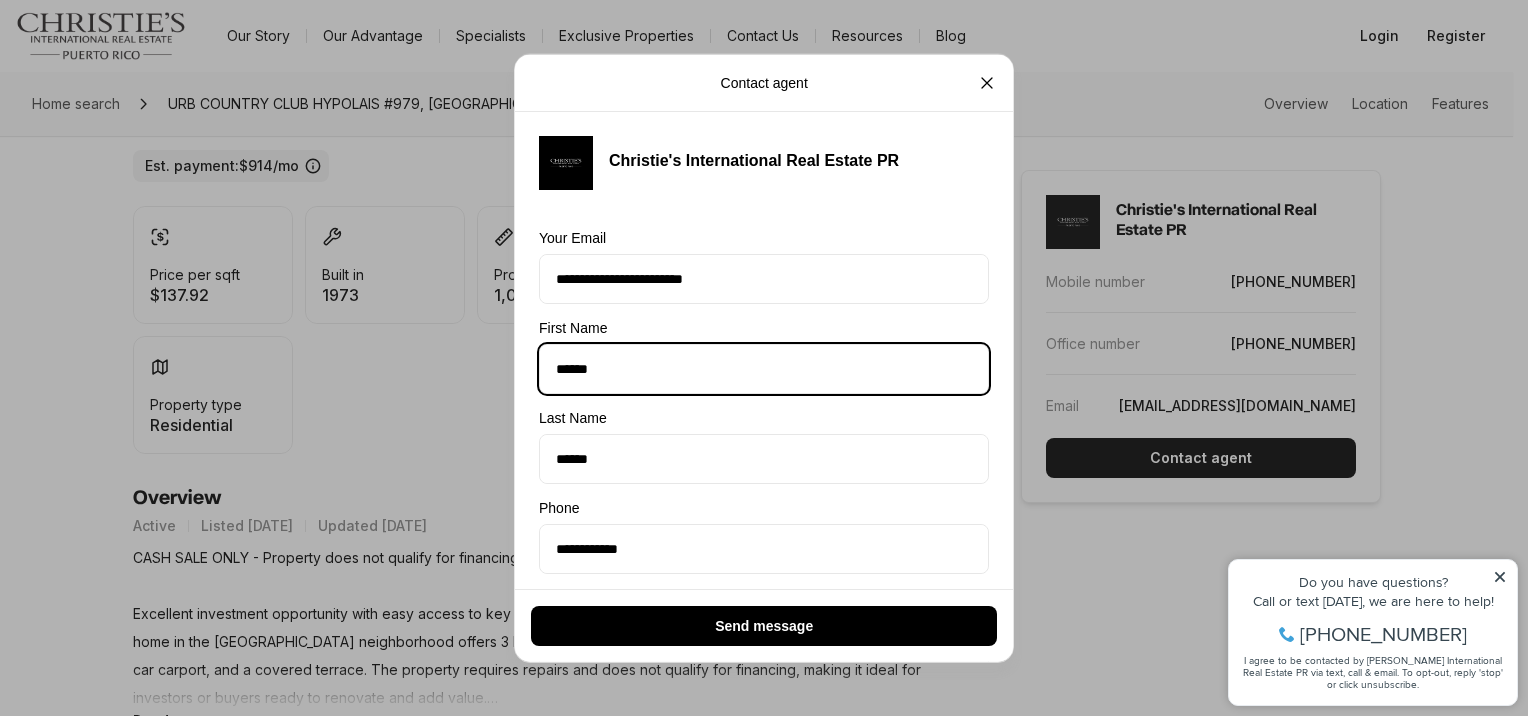 drag, startPoint x: 617, startPoint y: 371, endPoint x: 491, endPoint y: 372, distance: 126.00397 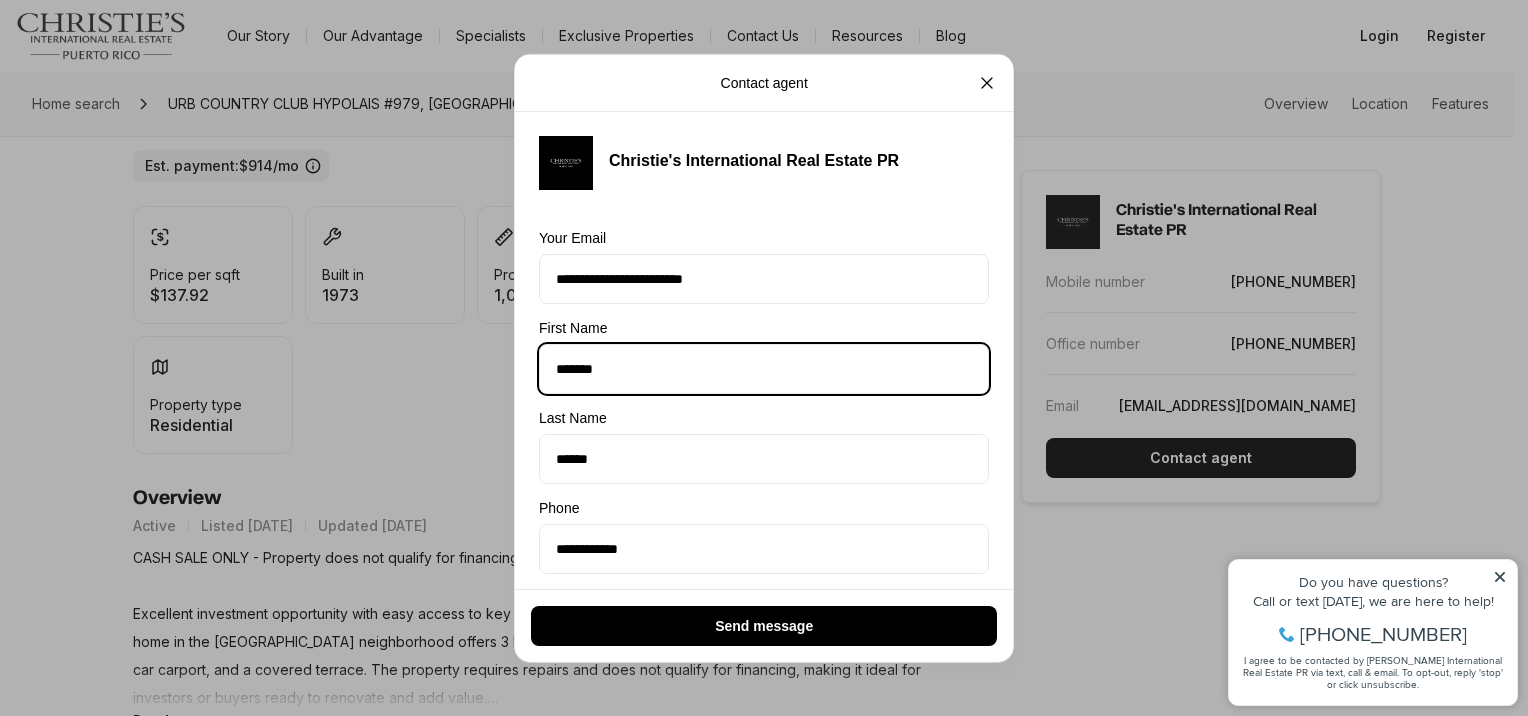 type on "*******" 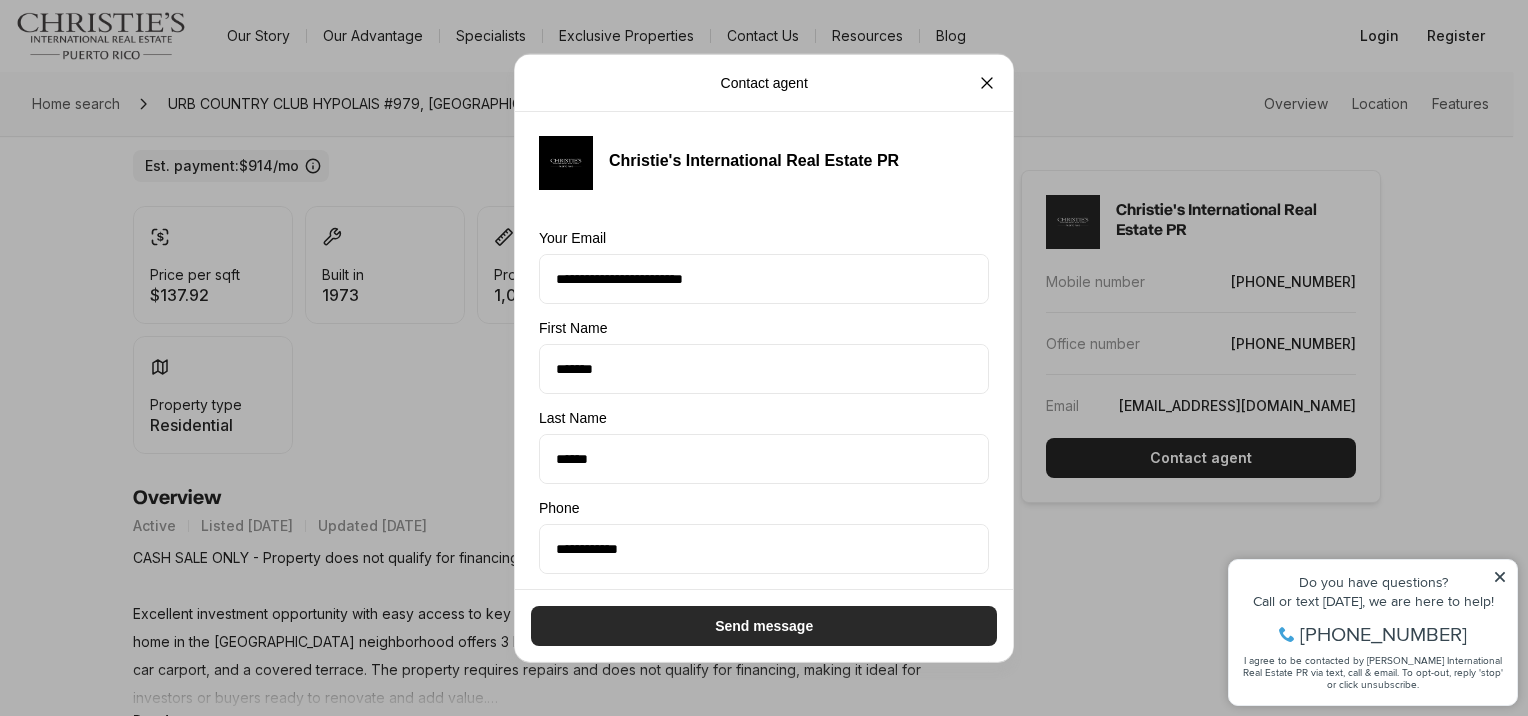 click on "Send message" at bounding box center (764, 625) 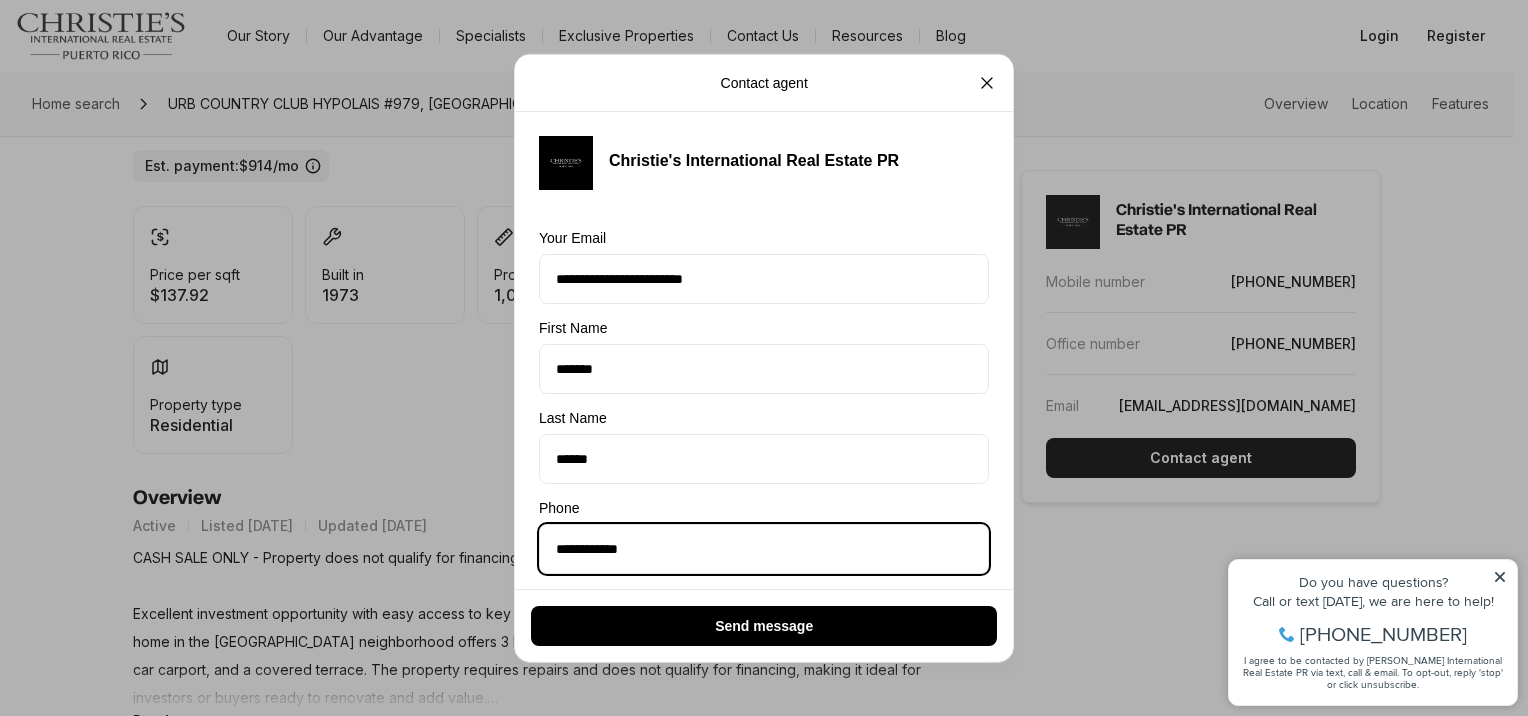 click on "**********" at bounding box center (764, 549) 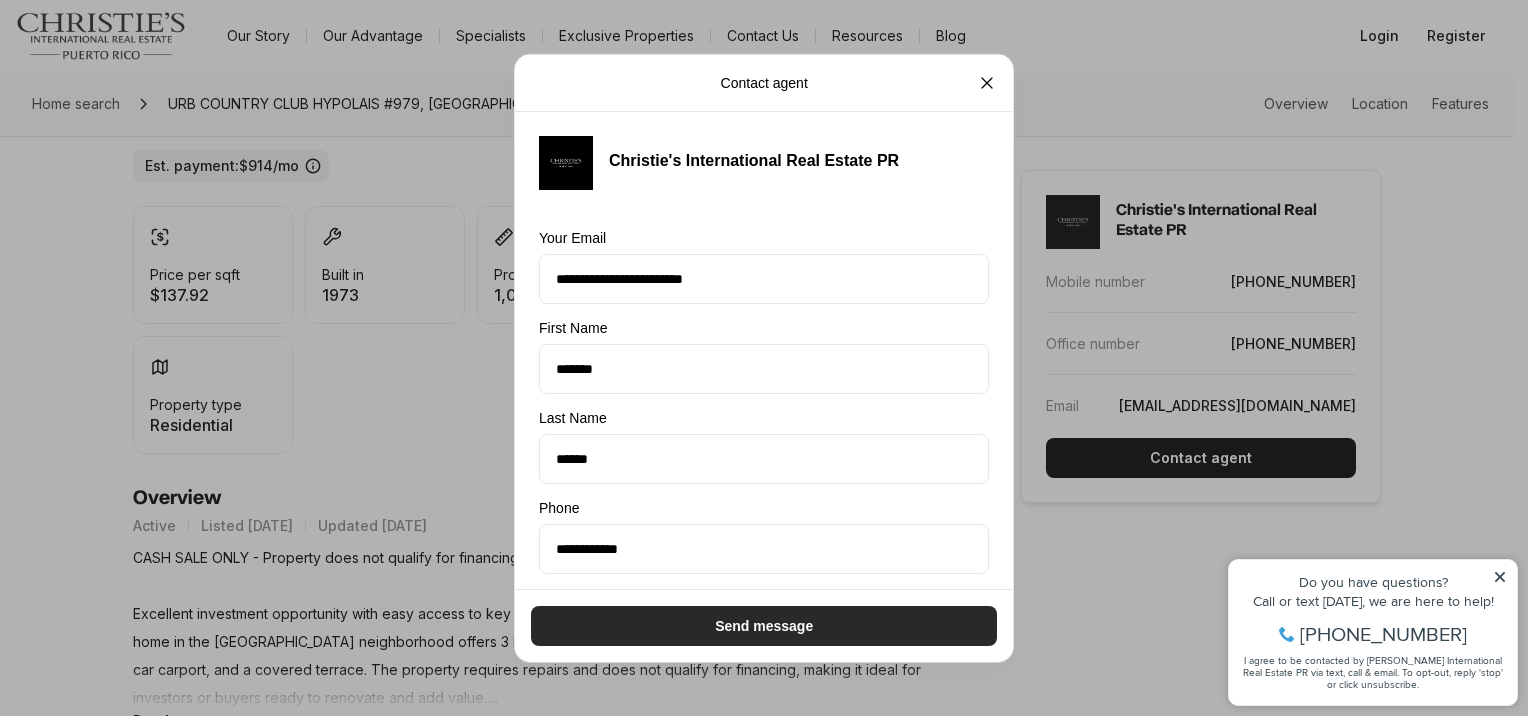 click on "Send message" at bounding box center [764, 625] 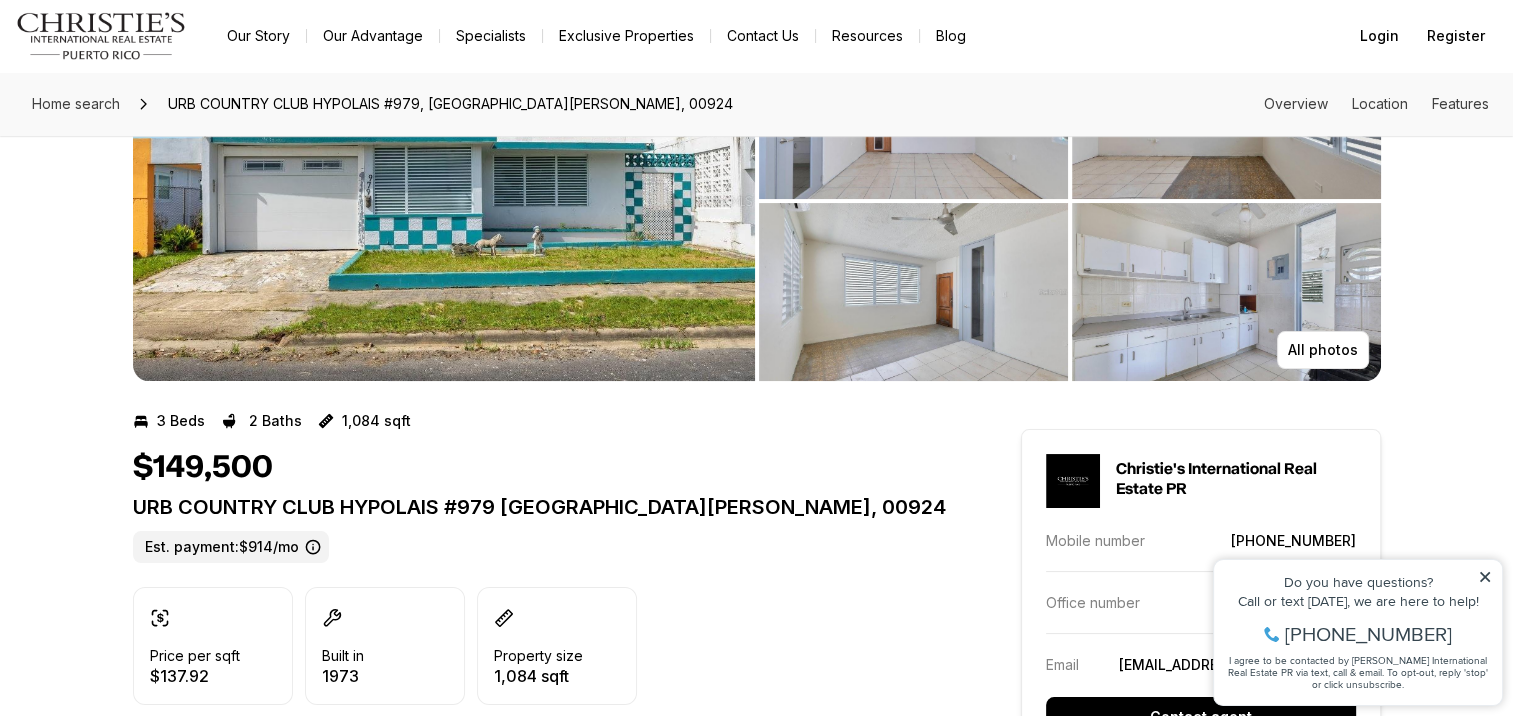 scroll, scrollTop: 0, scrollLeft: 0, axis: both 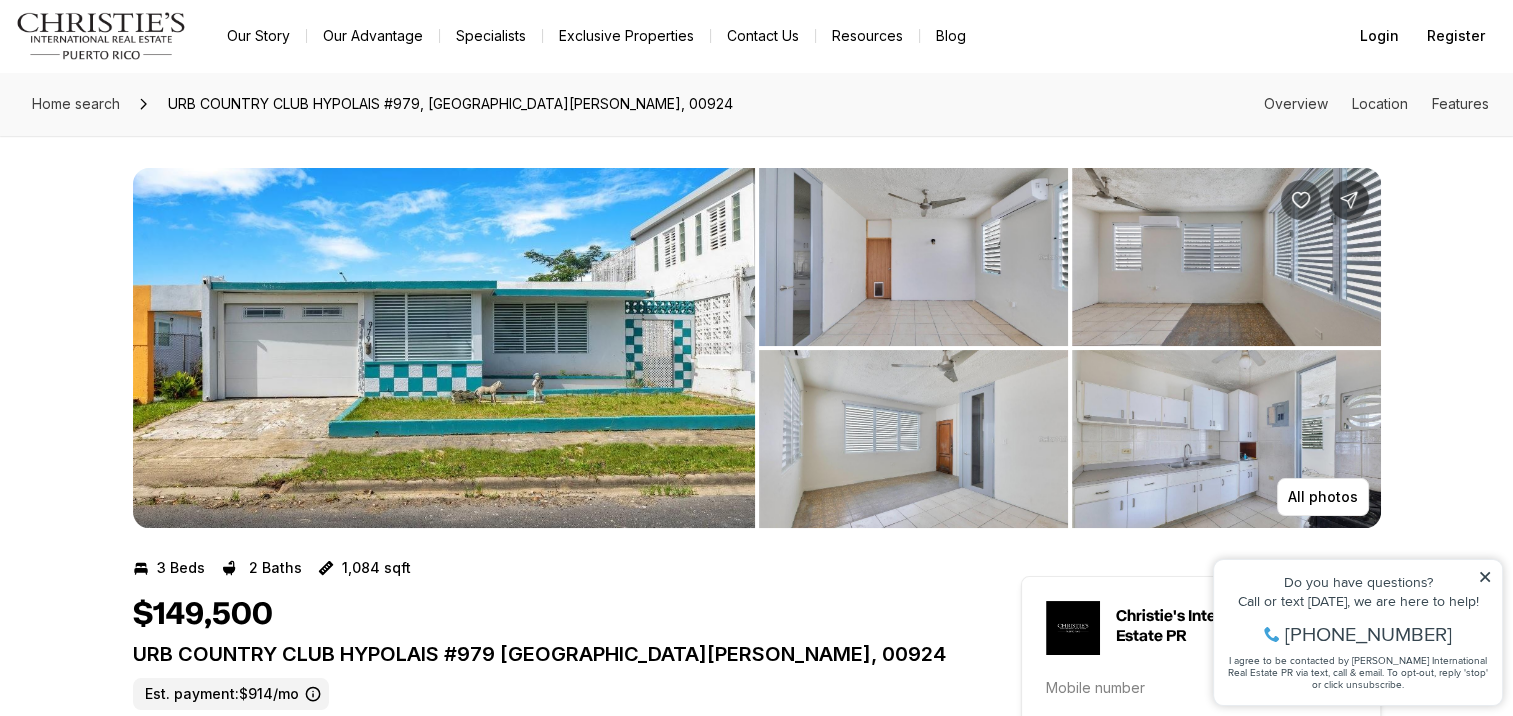 click at bounding box center (1301, 200) 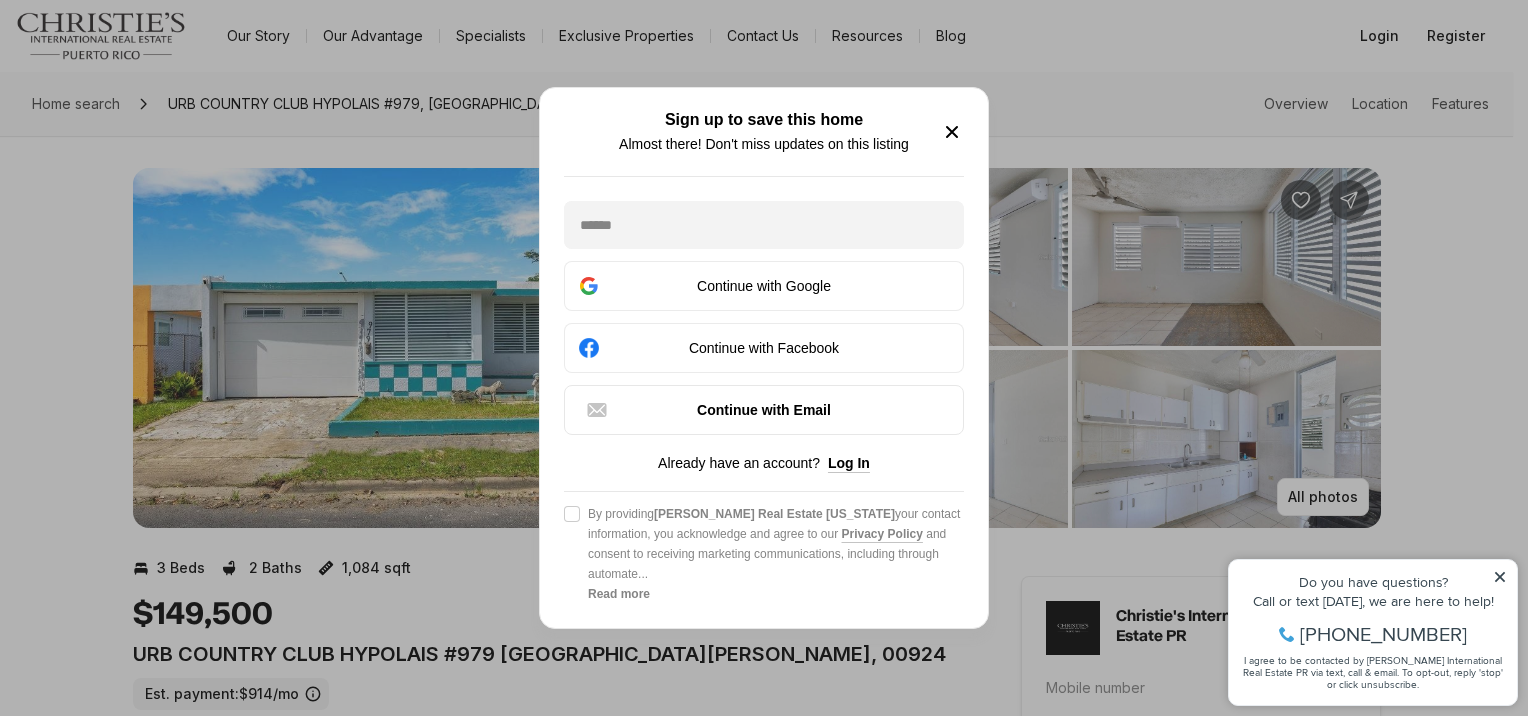 click 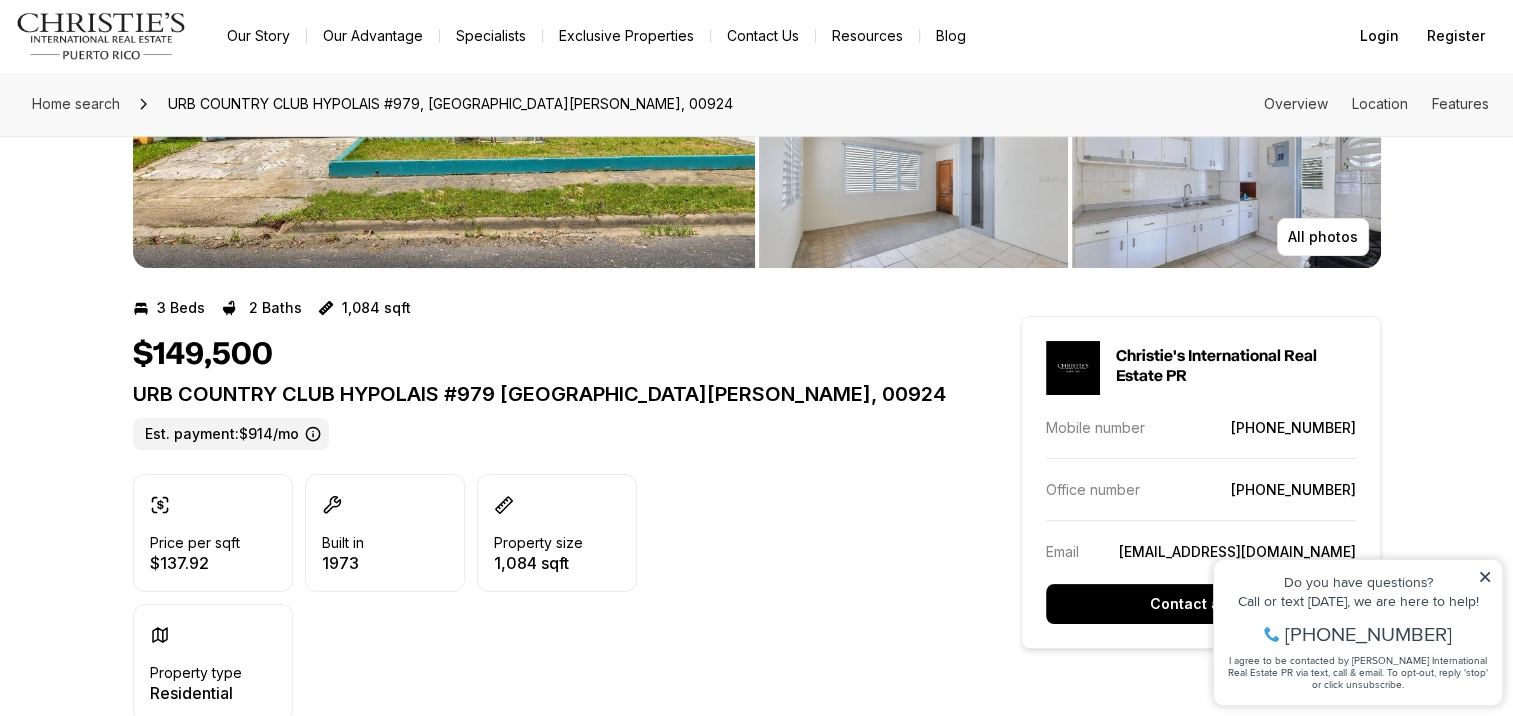 scroll, scrollTop: 416, scrollLeft: 0, axis: vertical 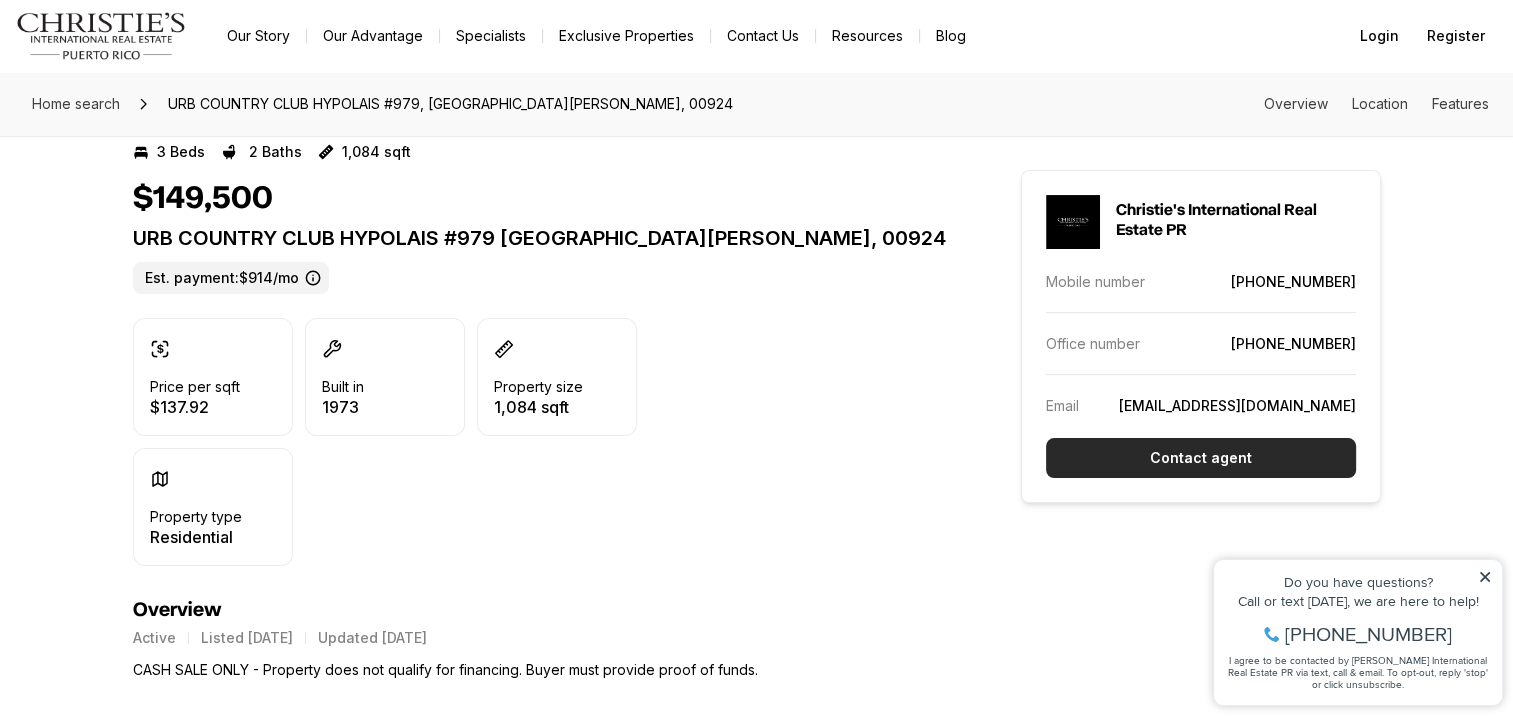 click on "Contact agent" at bounding box center [1201, 458] 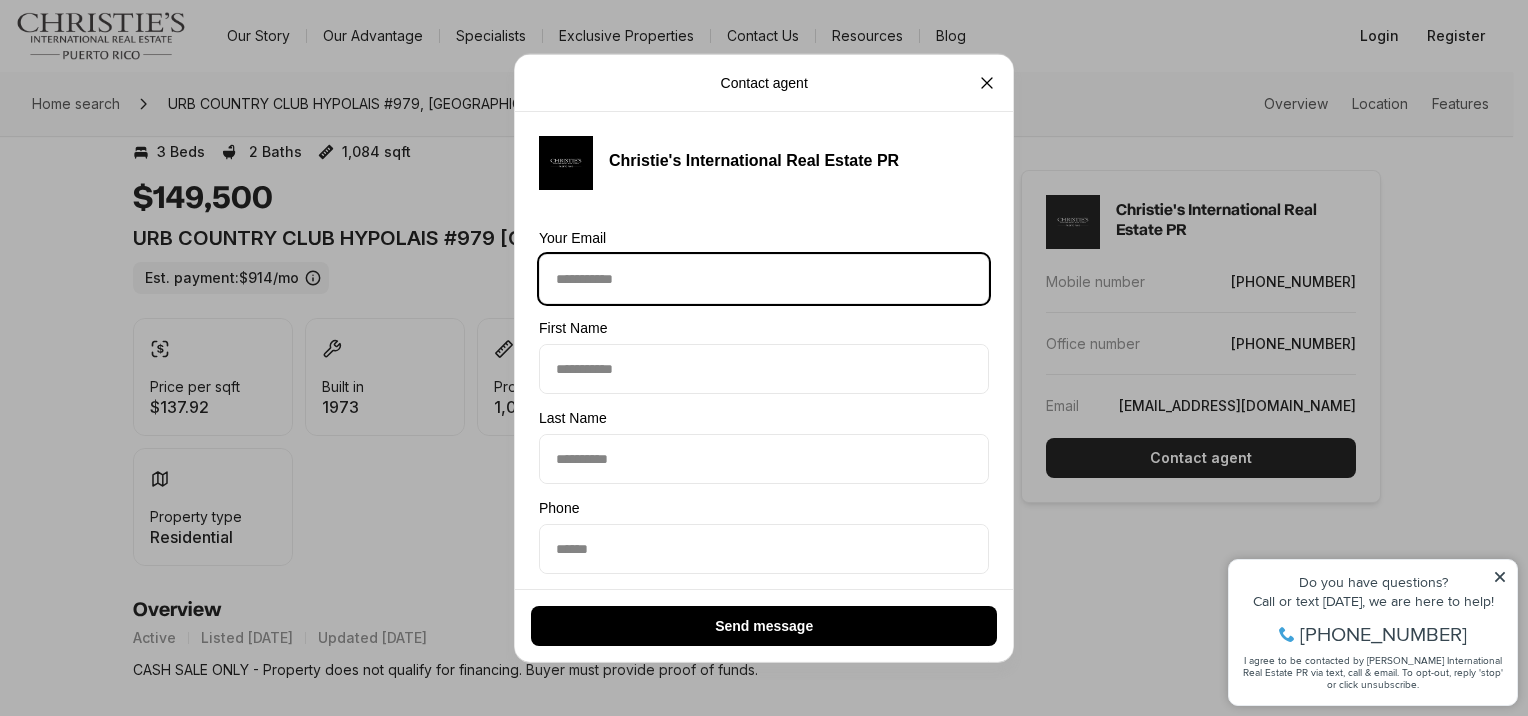 click on "Email Your Email" at bounding box center [764, 279] 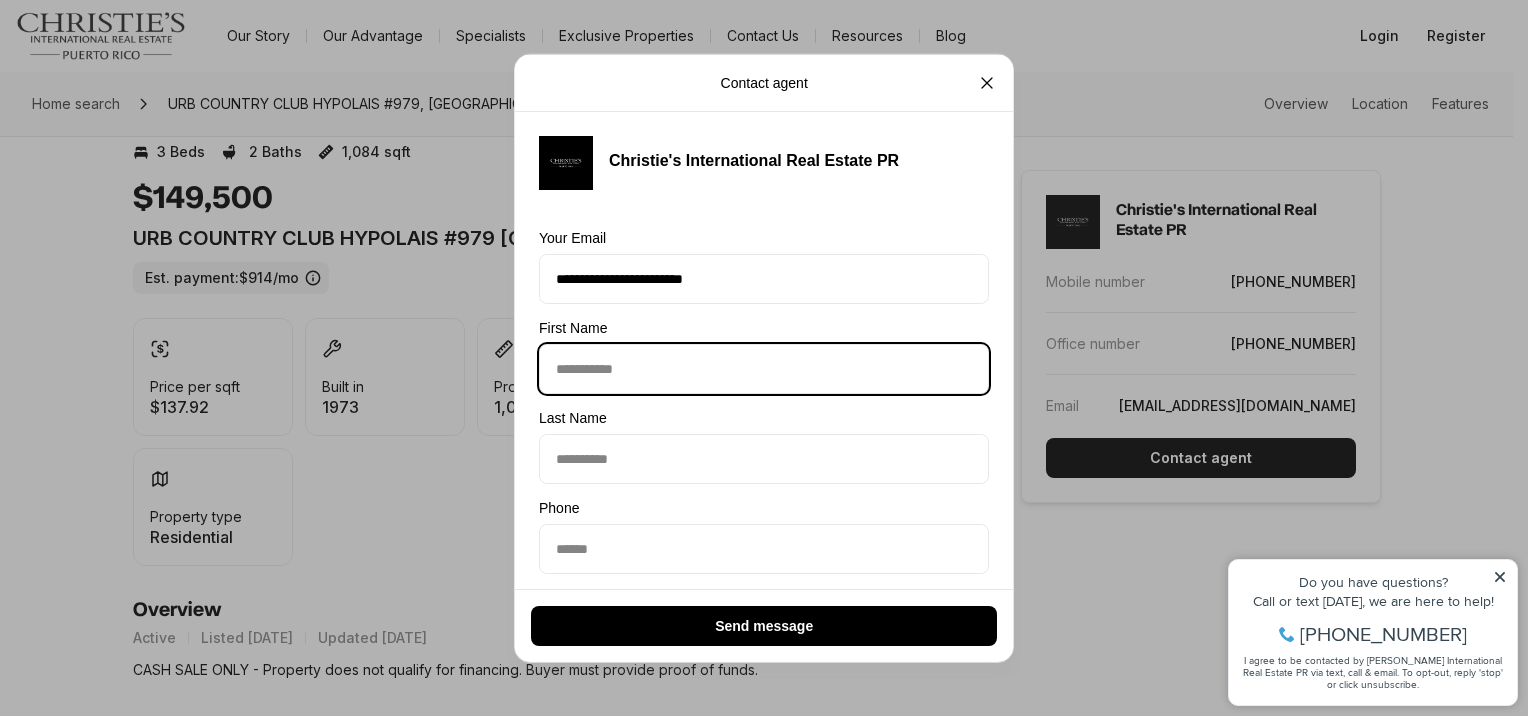 type on "*******" 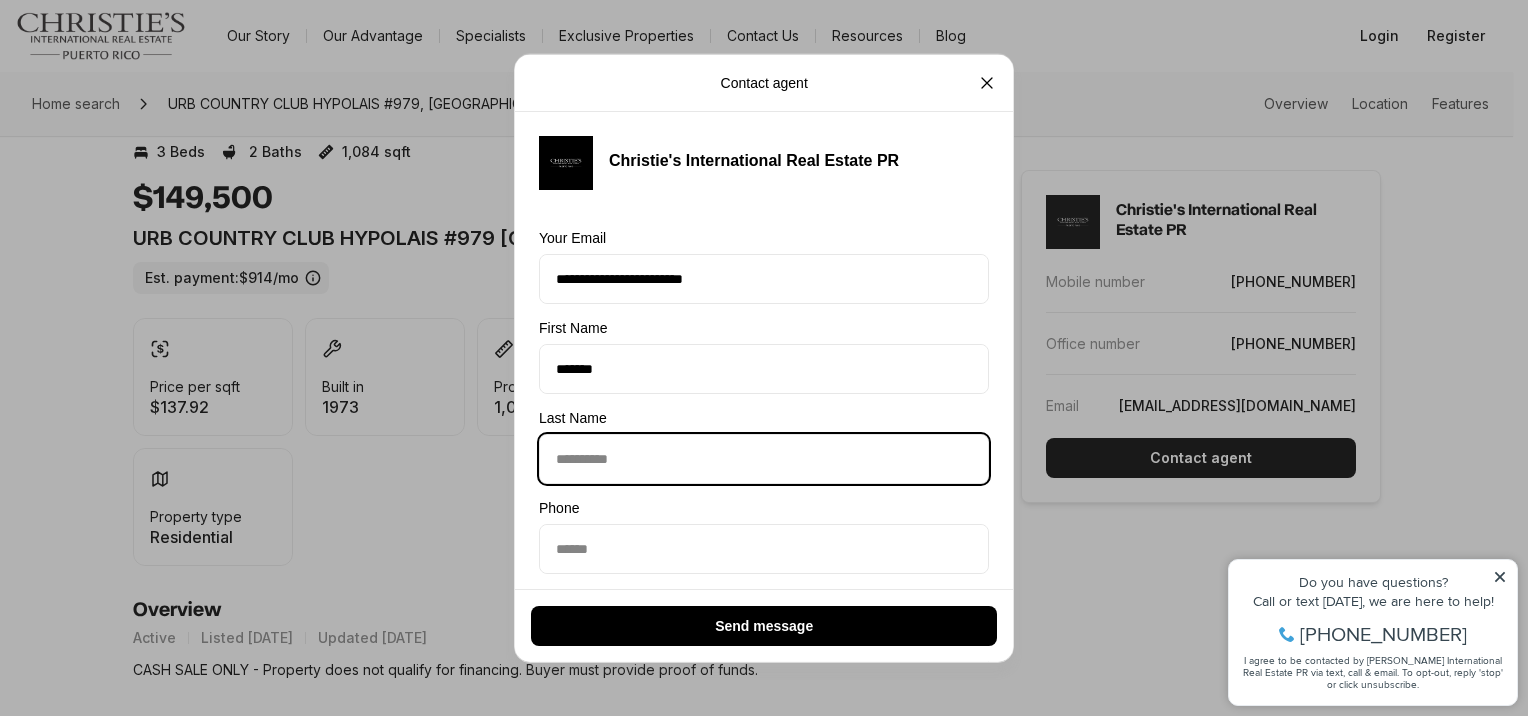type on "******" 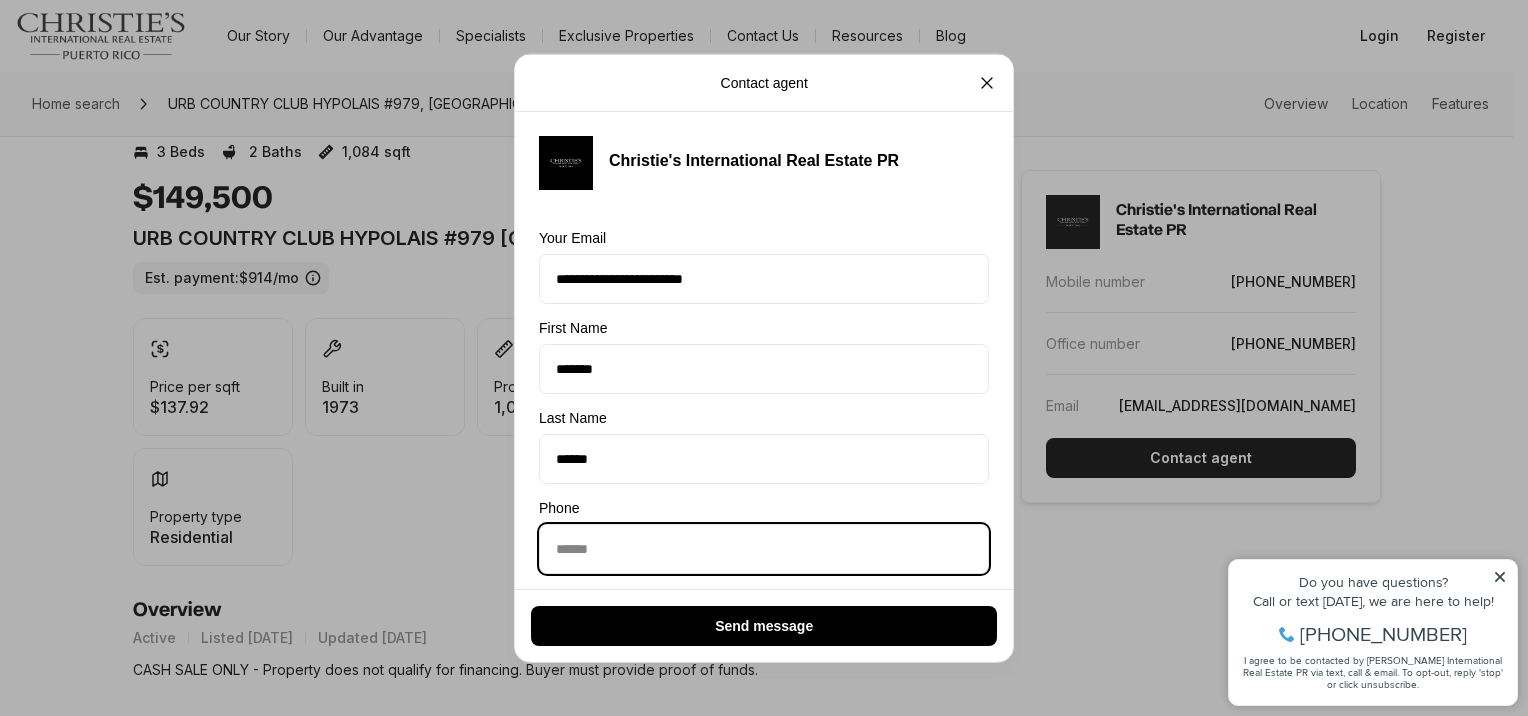type on "**********" 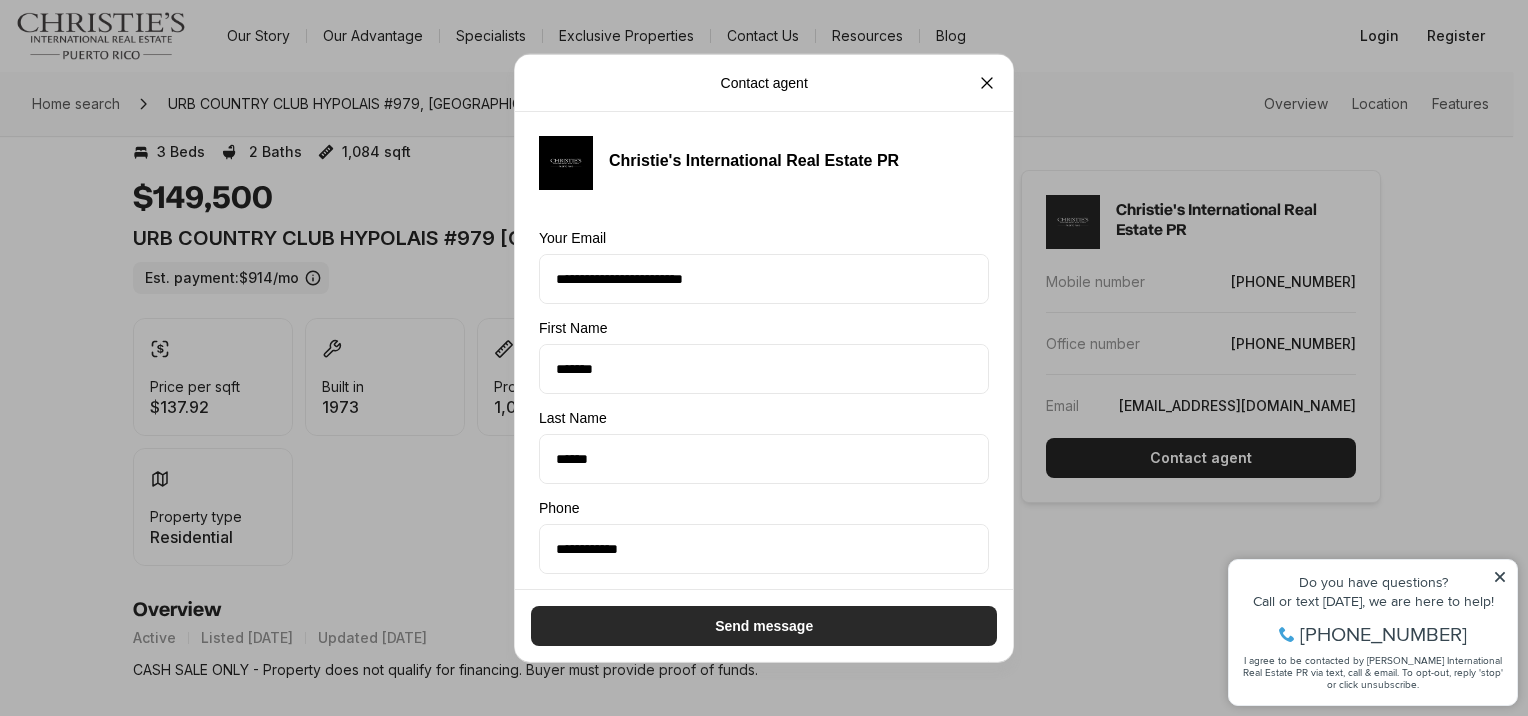click on "Send message" at bounding box center (764, 625) 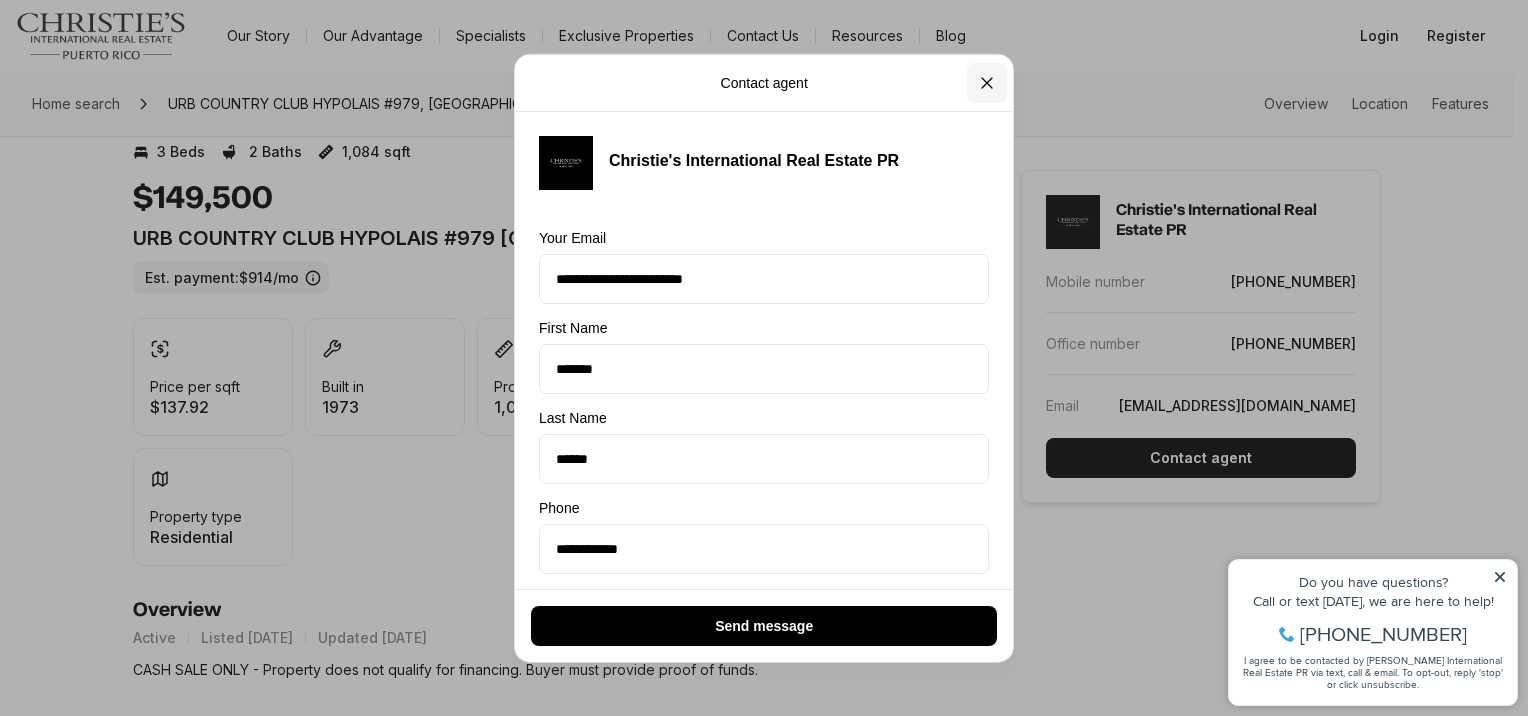 click at bounding box center [987, 83] 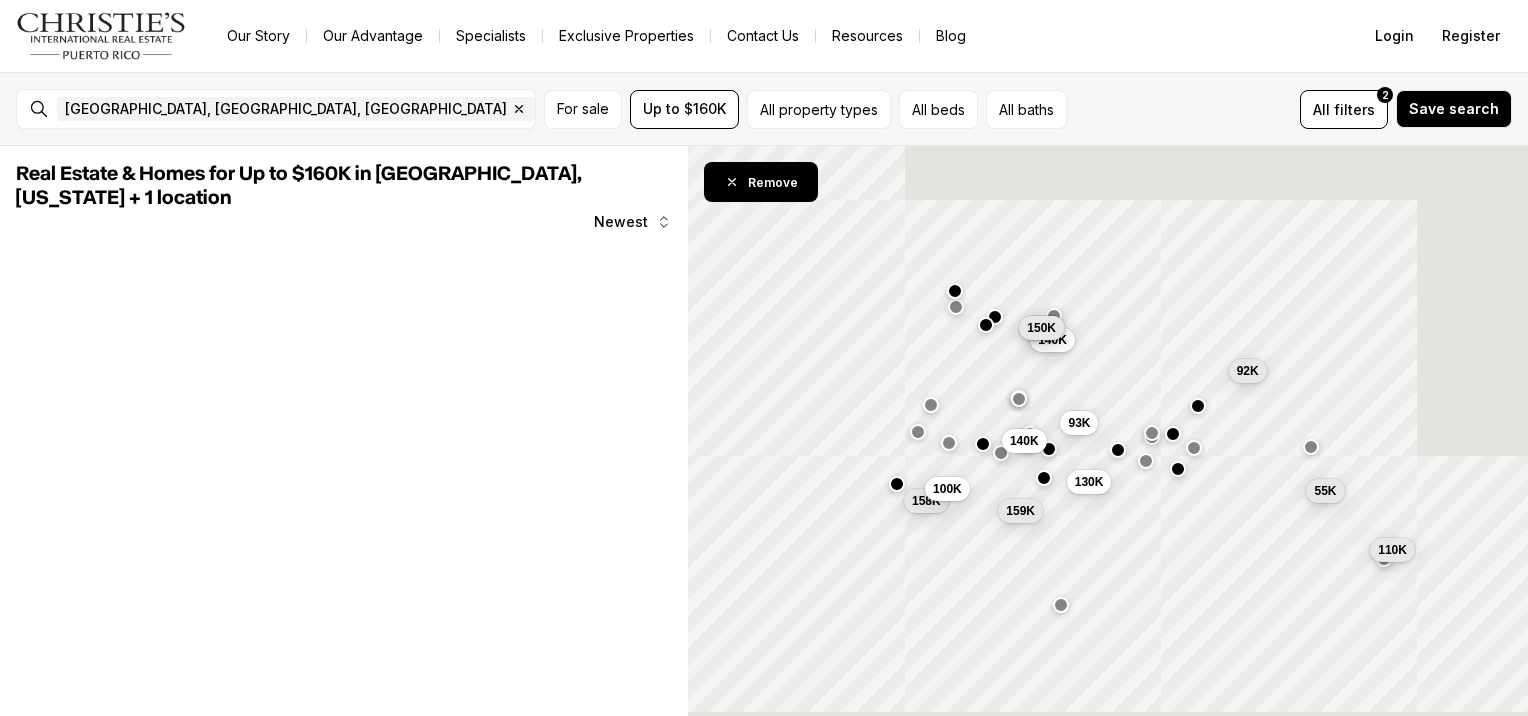 scroll, scrollTop: 0, scrollLeft: 0, axis: both 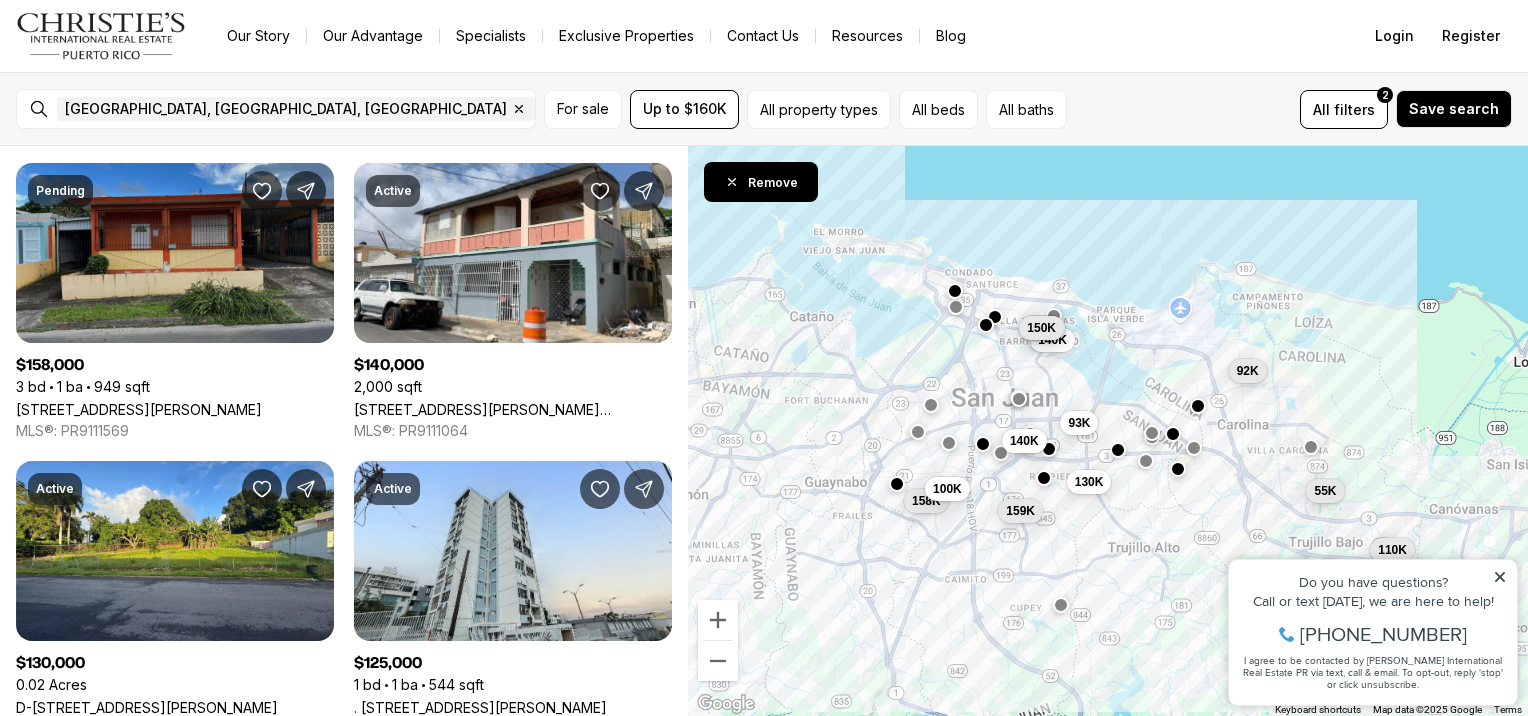 click on "[STREET_ADDRESS][PERSON_NAME]" at bounding box center (139, 409) 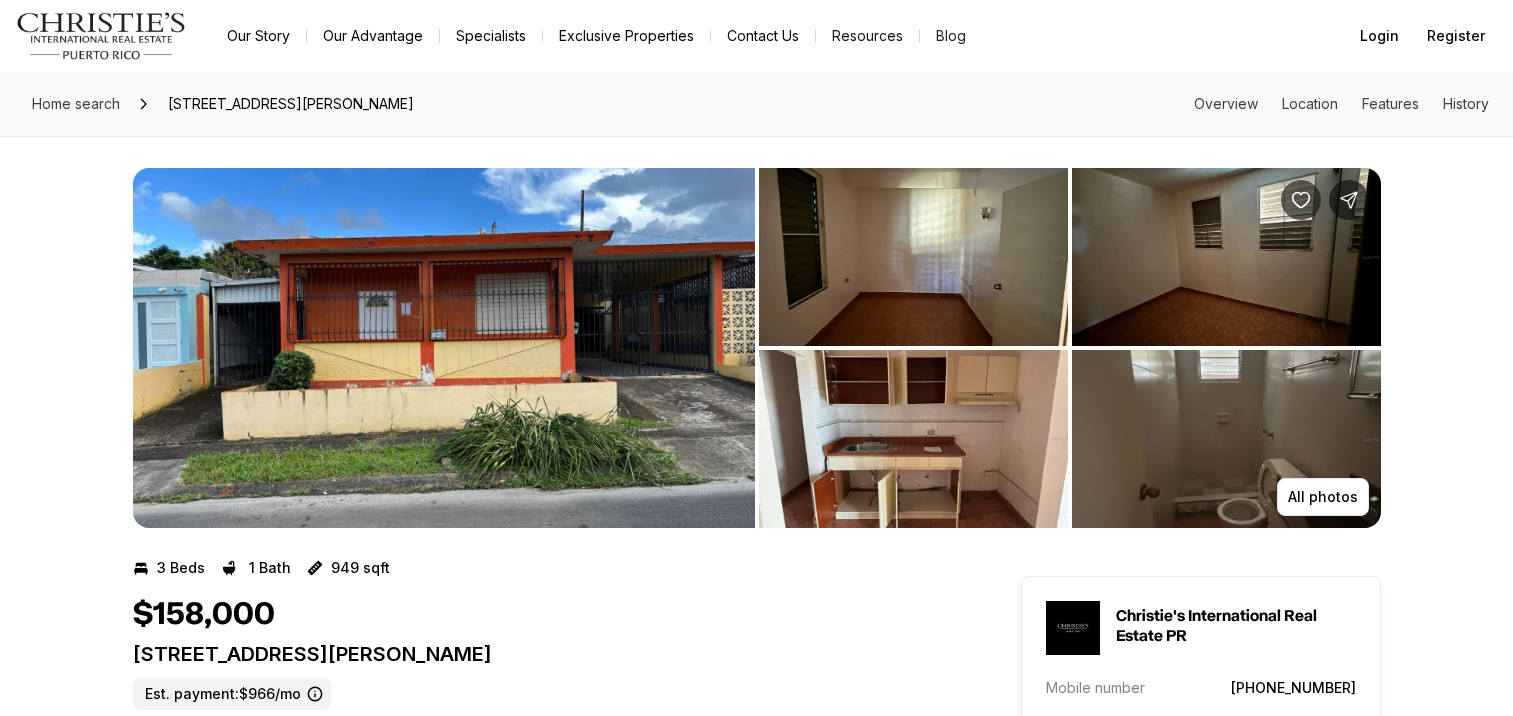 scroll, scrollTop: 0, scrollLeft: 0, axis: both 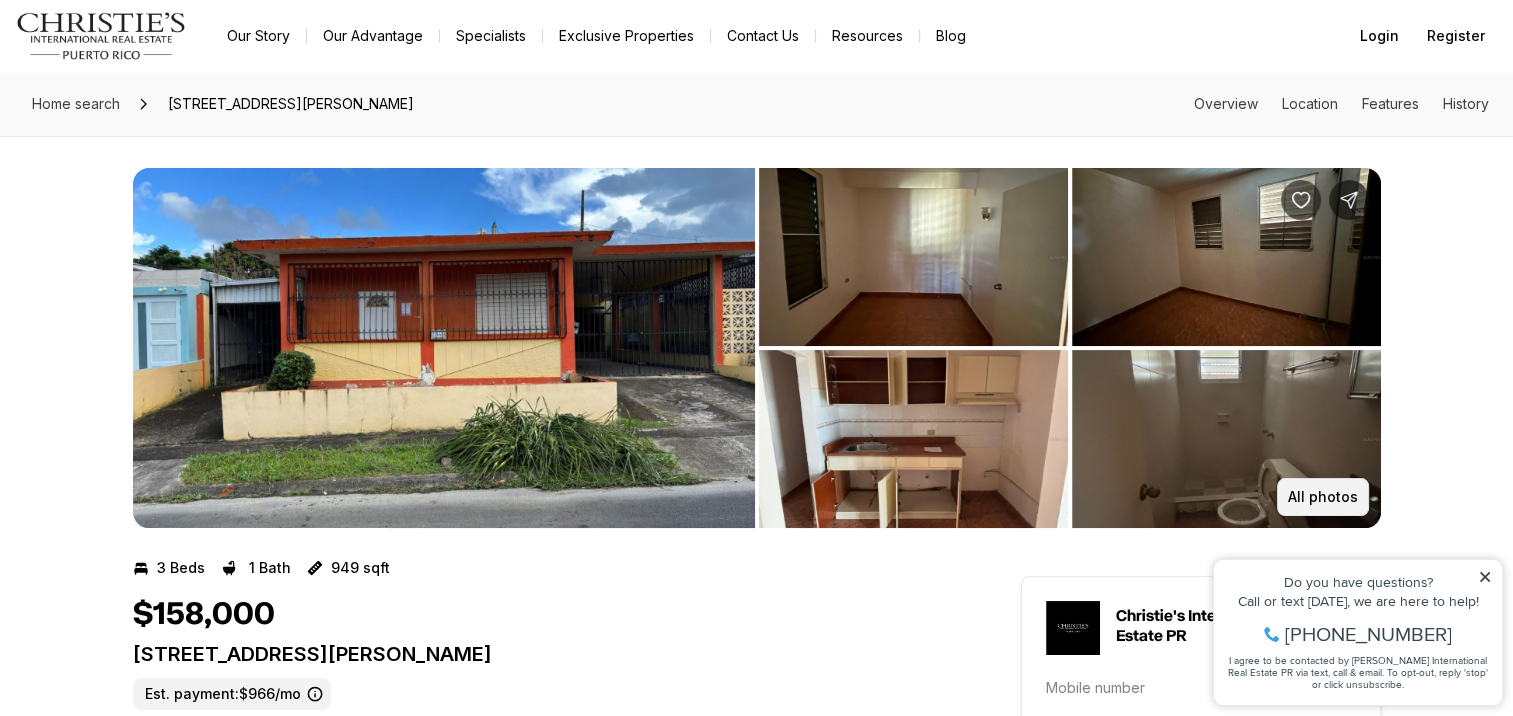 click on "All photos" at bounding box center [1323, 497] 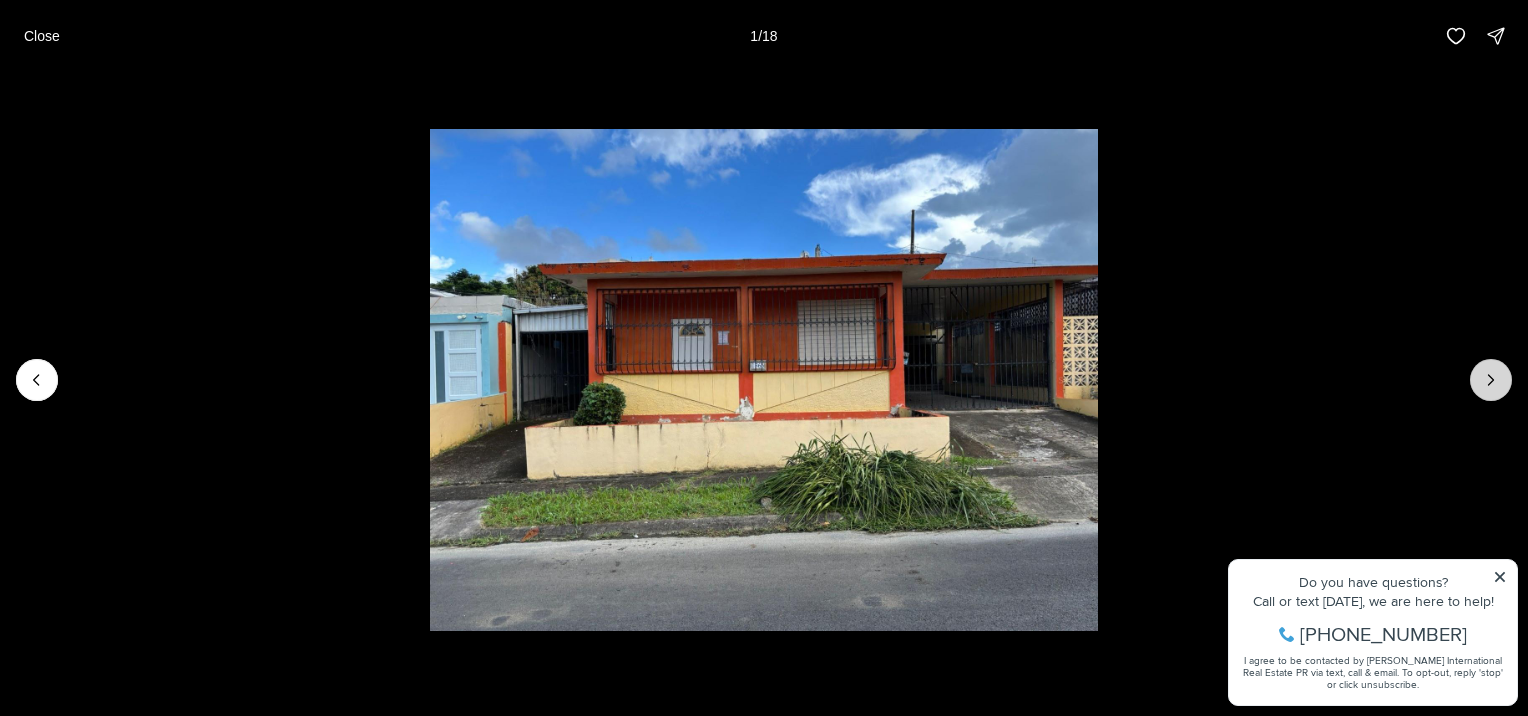 click at bounding box center (1491, 380) 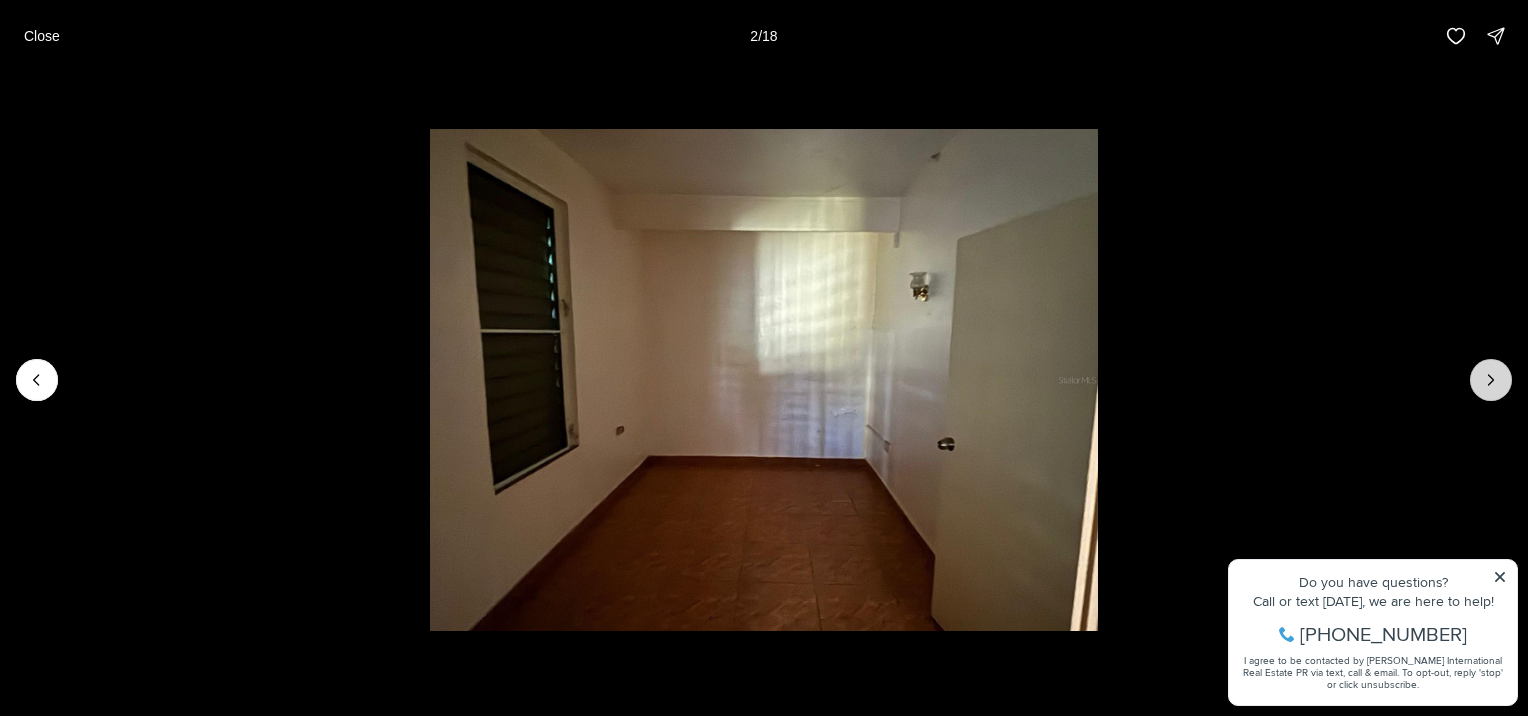 click at bounding box center [1491, 380] 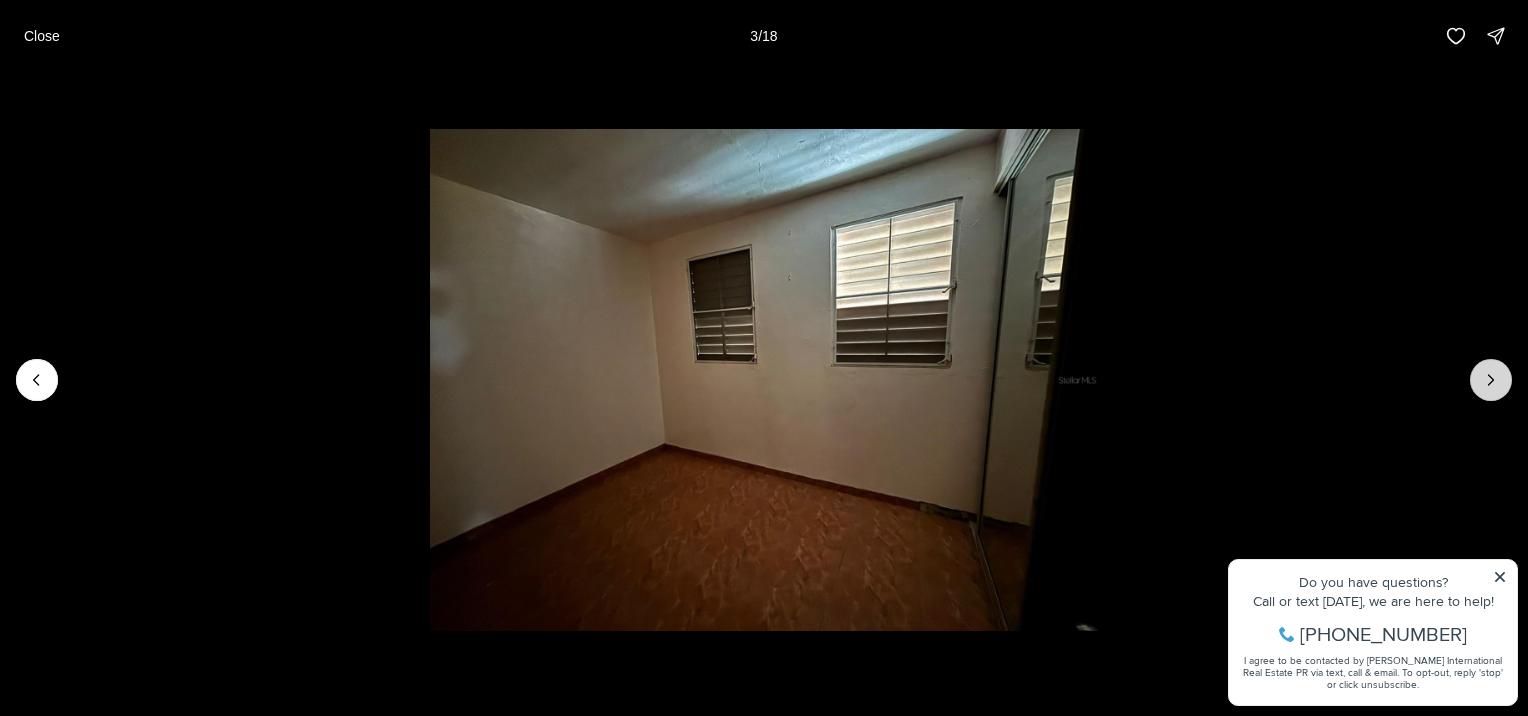 click at bounding box center [1491, 380] 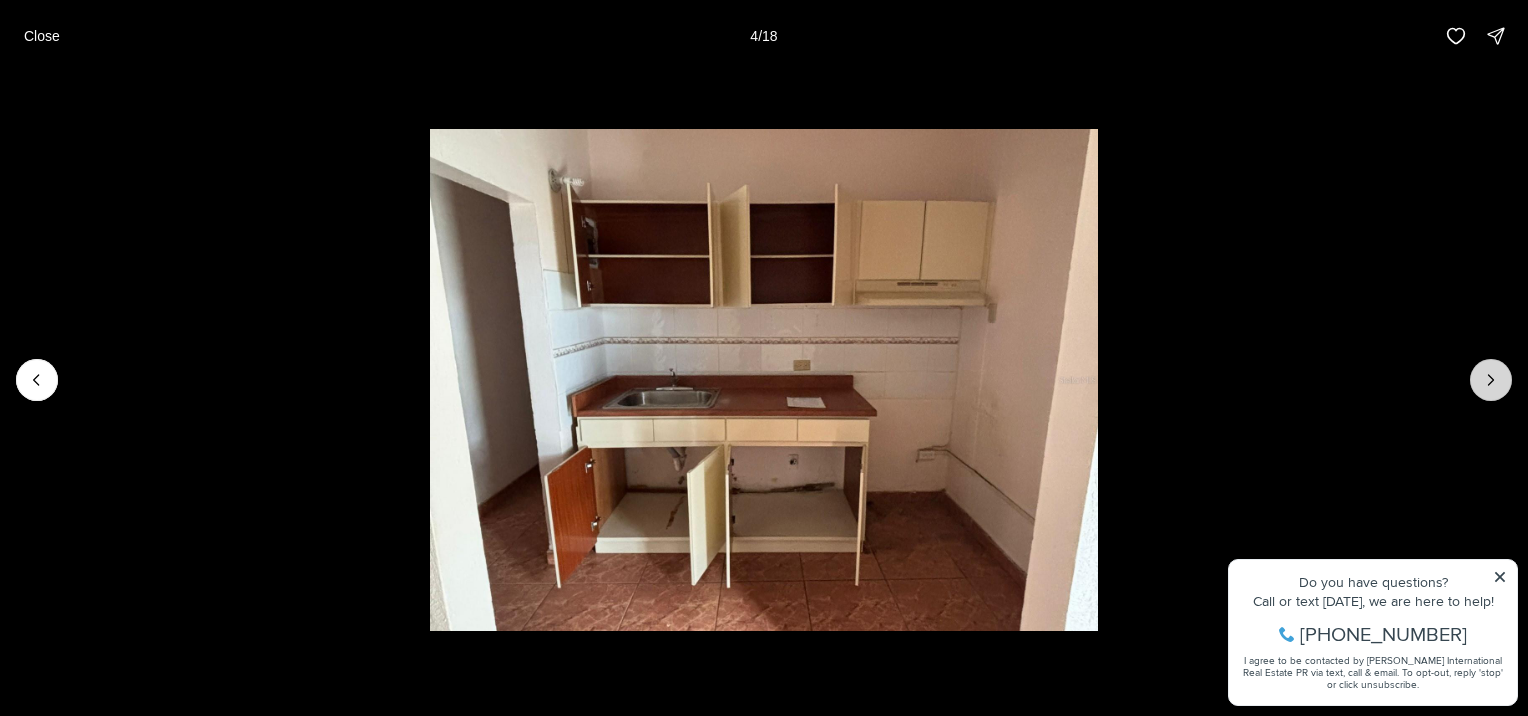 click at bounding box center (1491, 380) 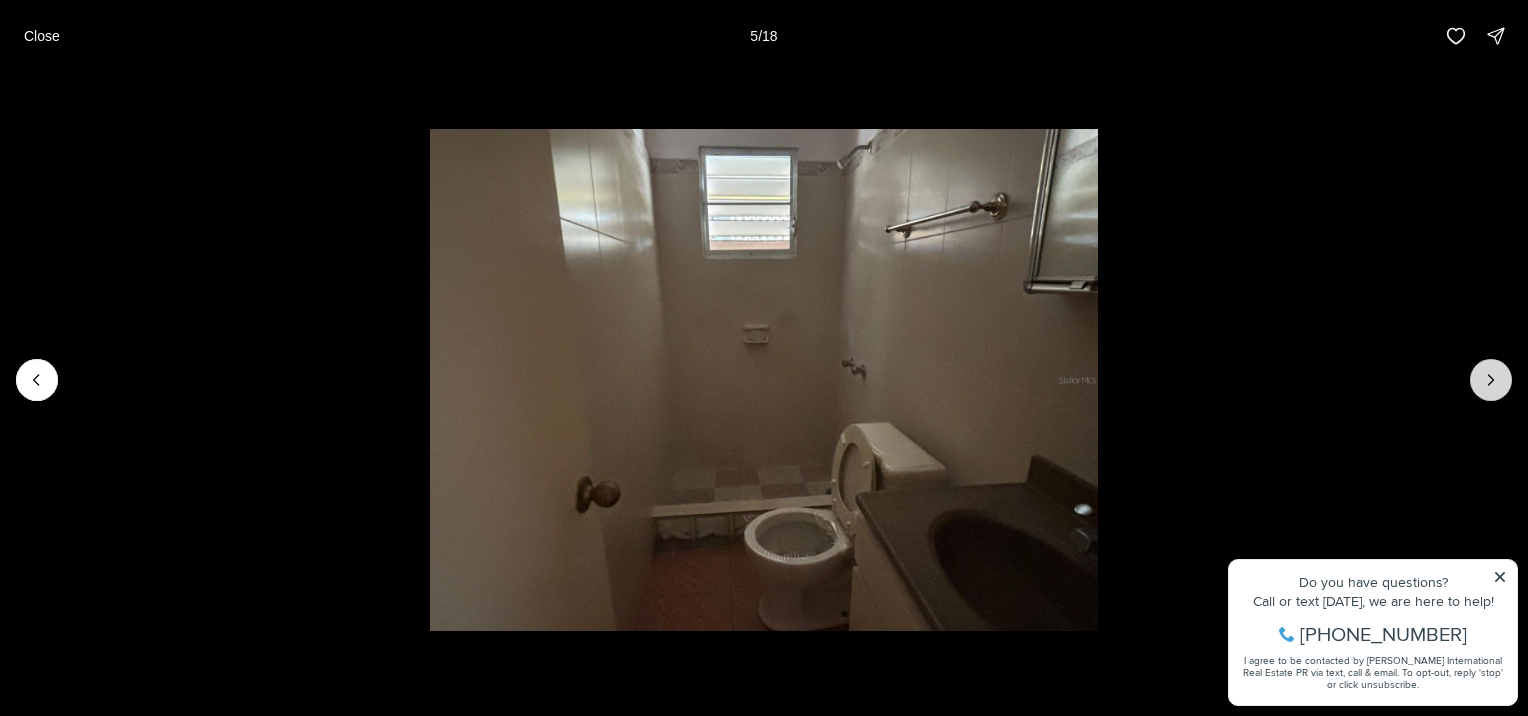 click at bounding box center [1491, 380] 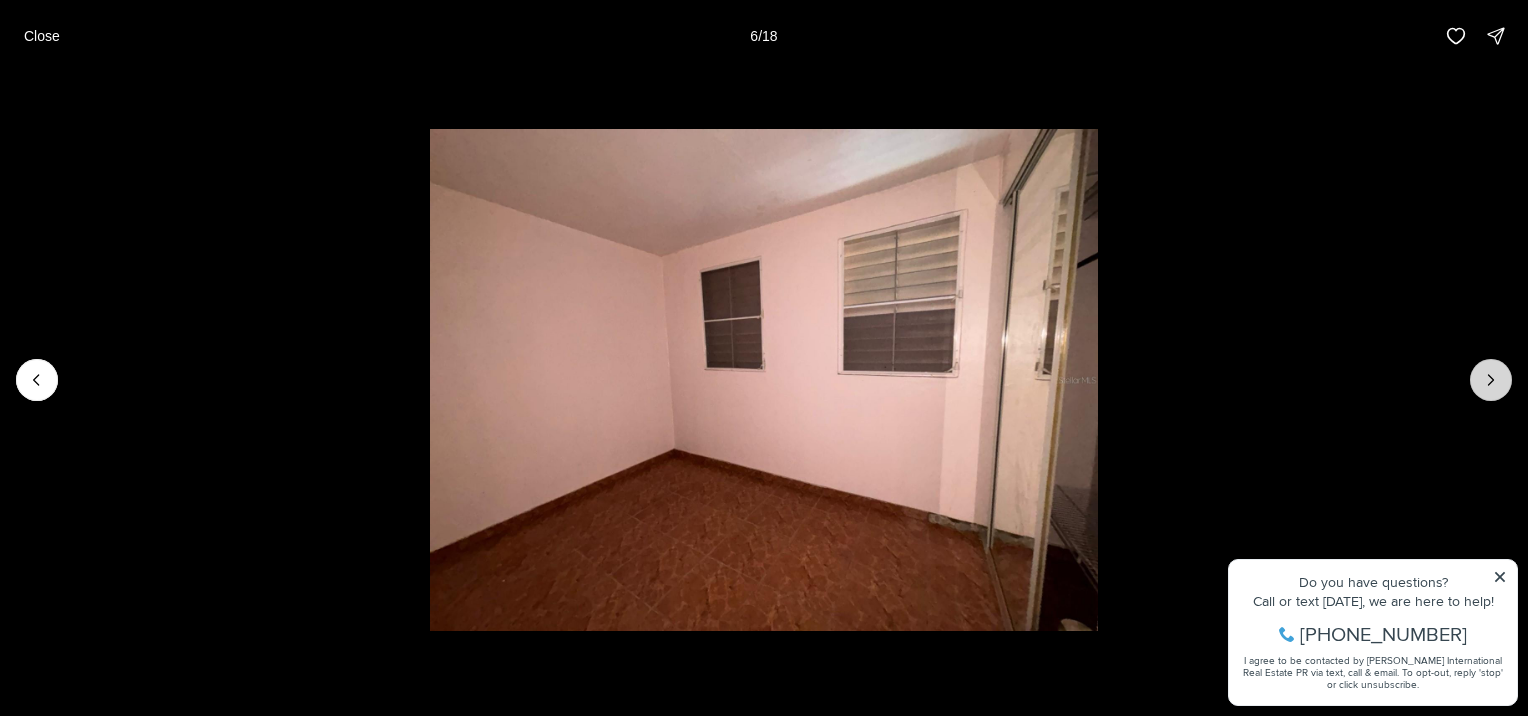 click at bounding box center [1491, 380] 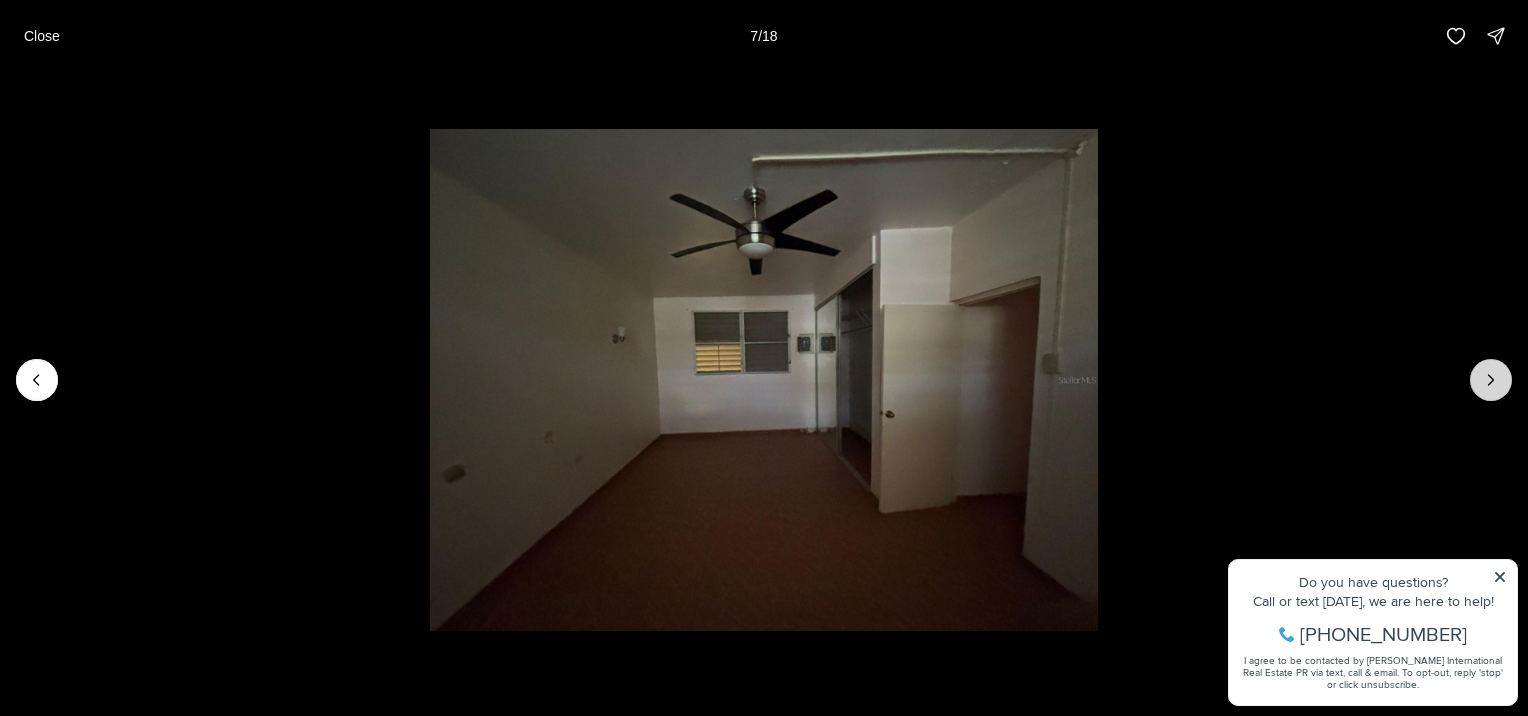 click at bounding box center (1491, 380) 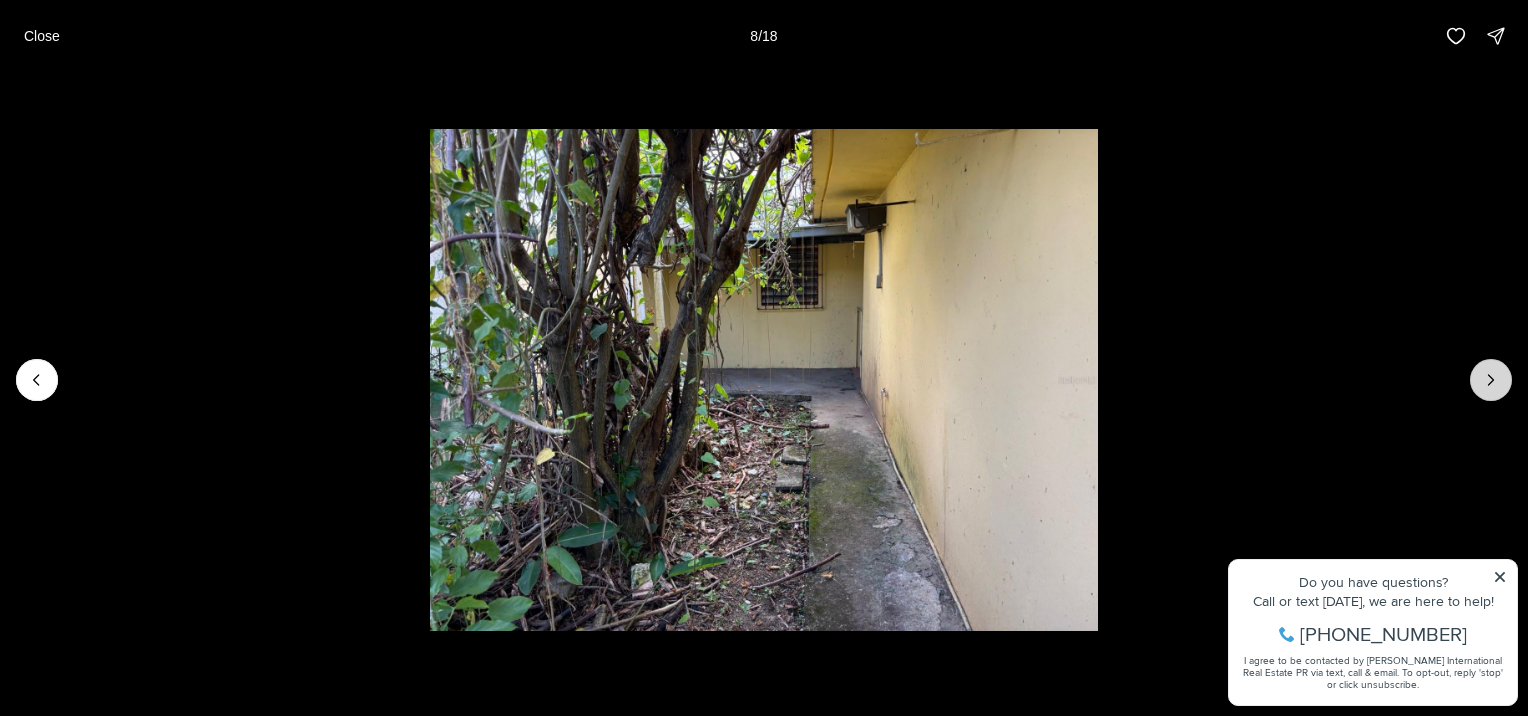 click at bounding box center [1491, 380] 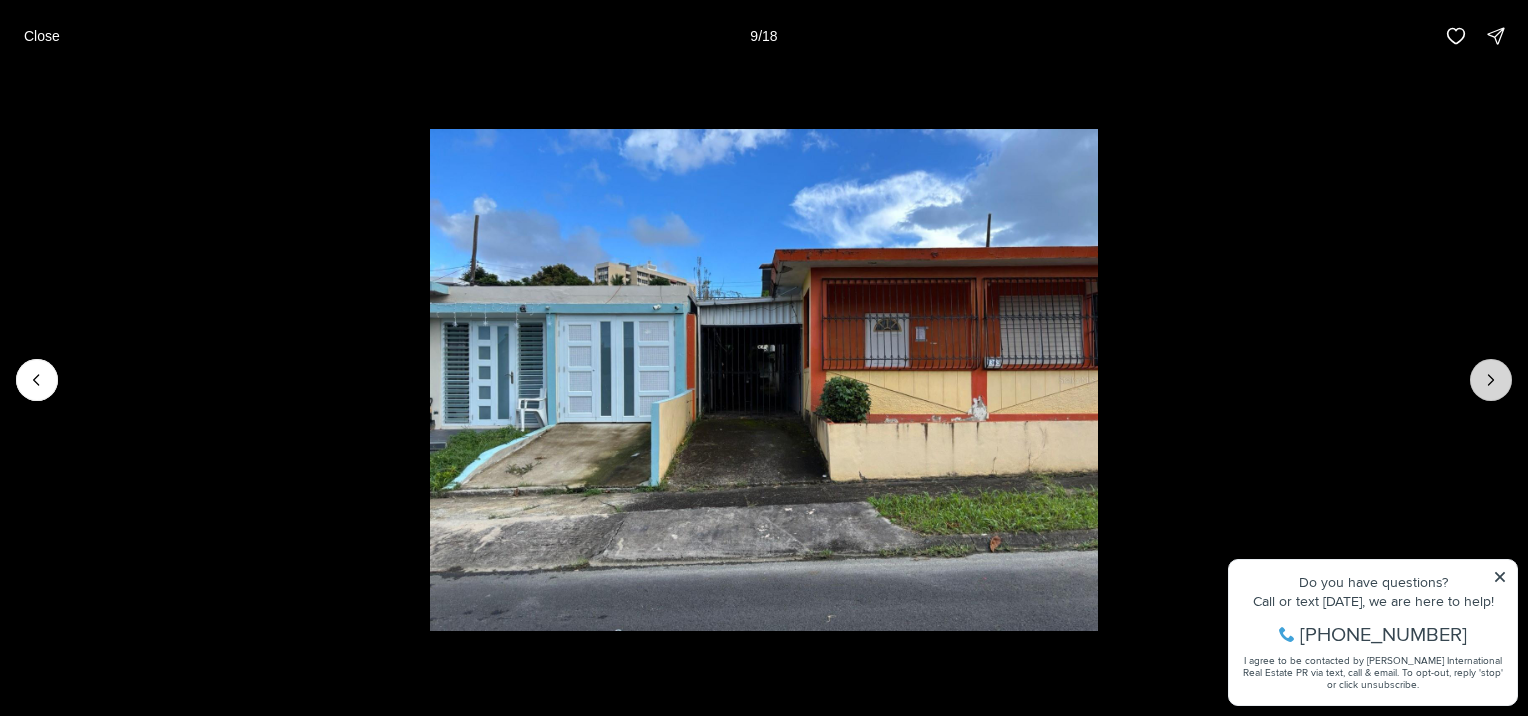 click at bounding box center (1491, 380) 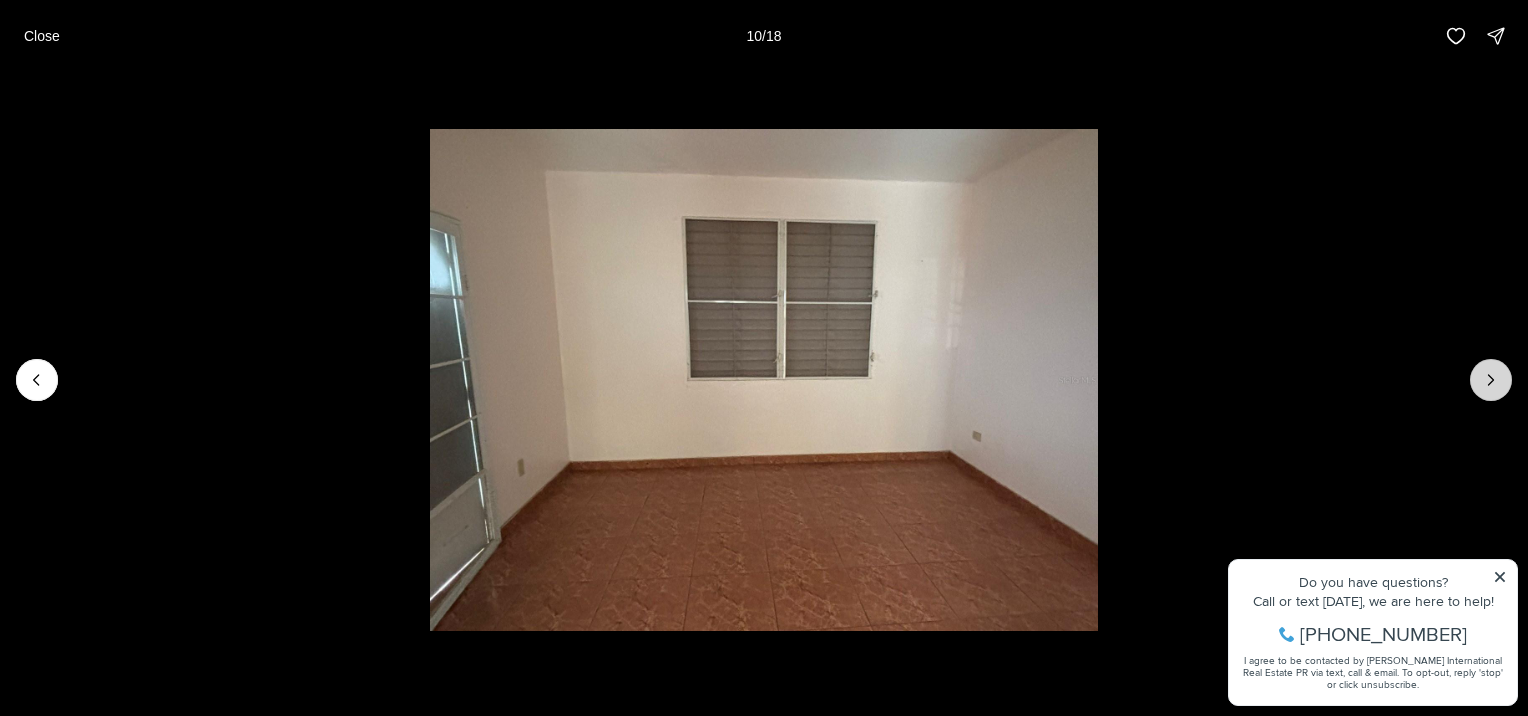 click at bounding box center (1491, 380) 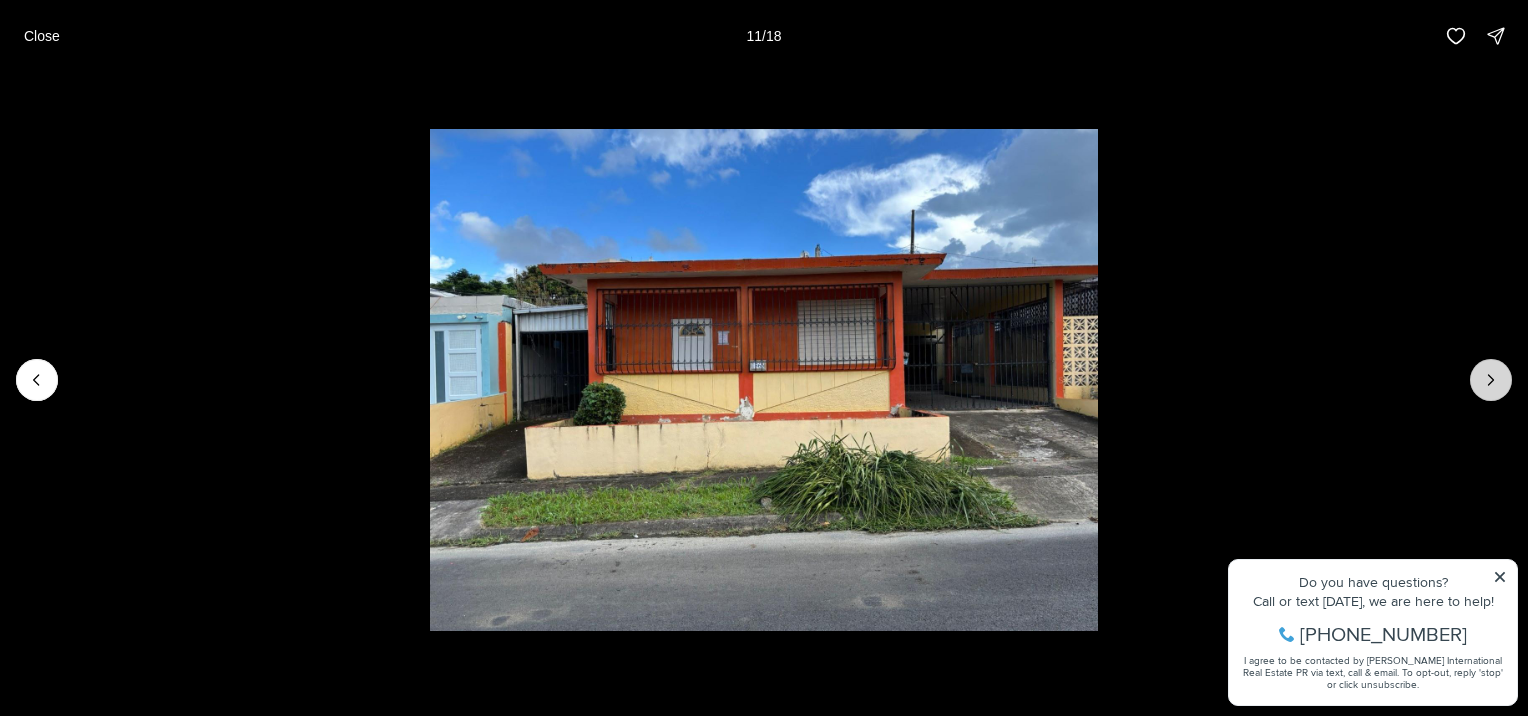 click at bounding box center (1491, 380) 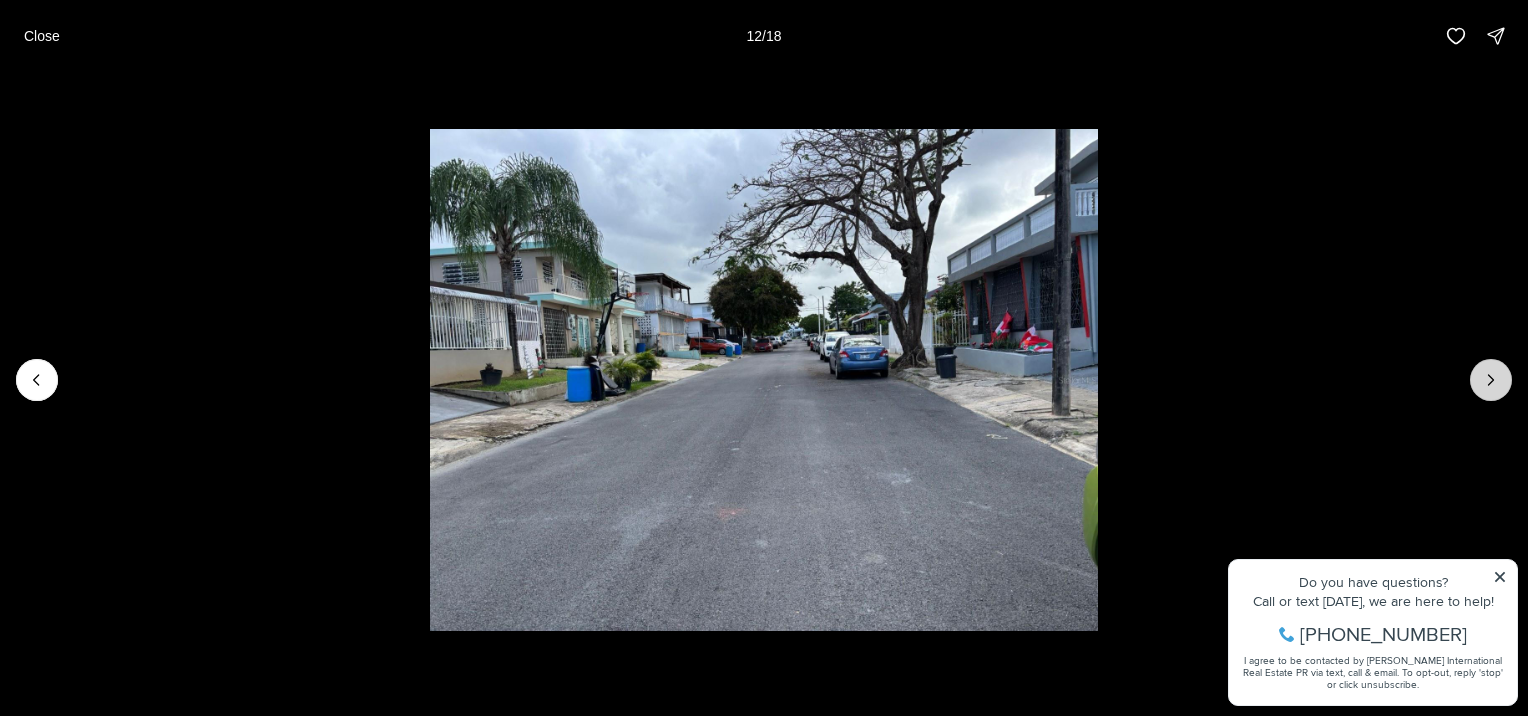 click at bounding box center [1491, 380] 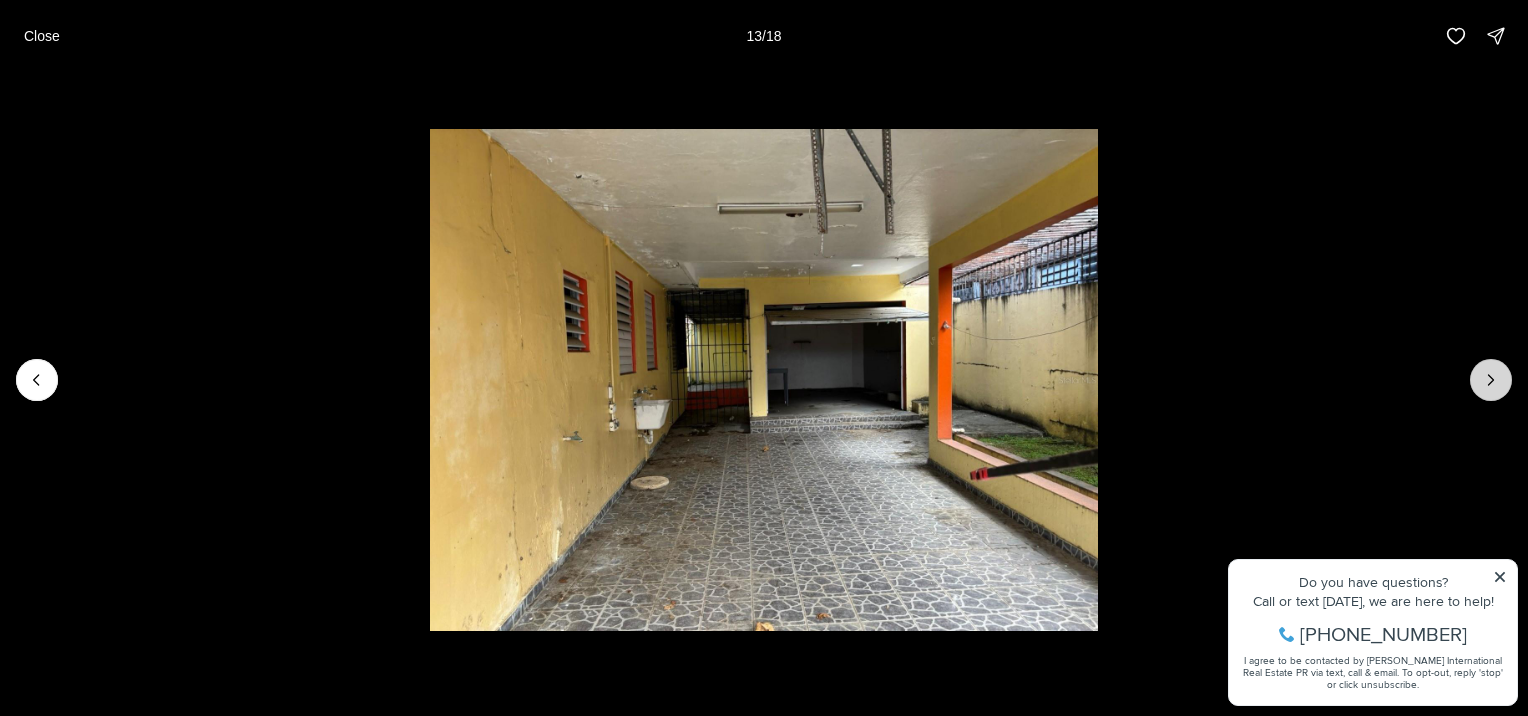 click at bounding box center [1491, 380] 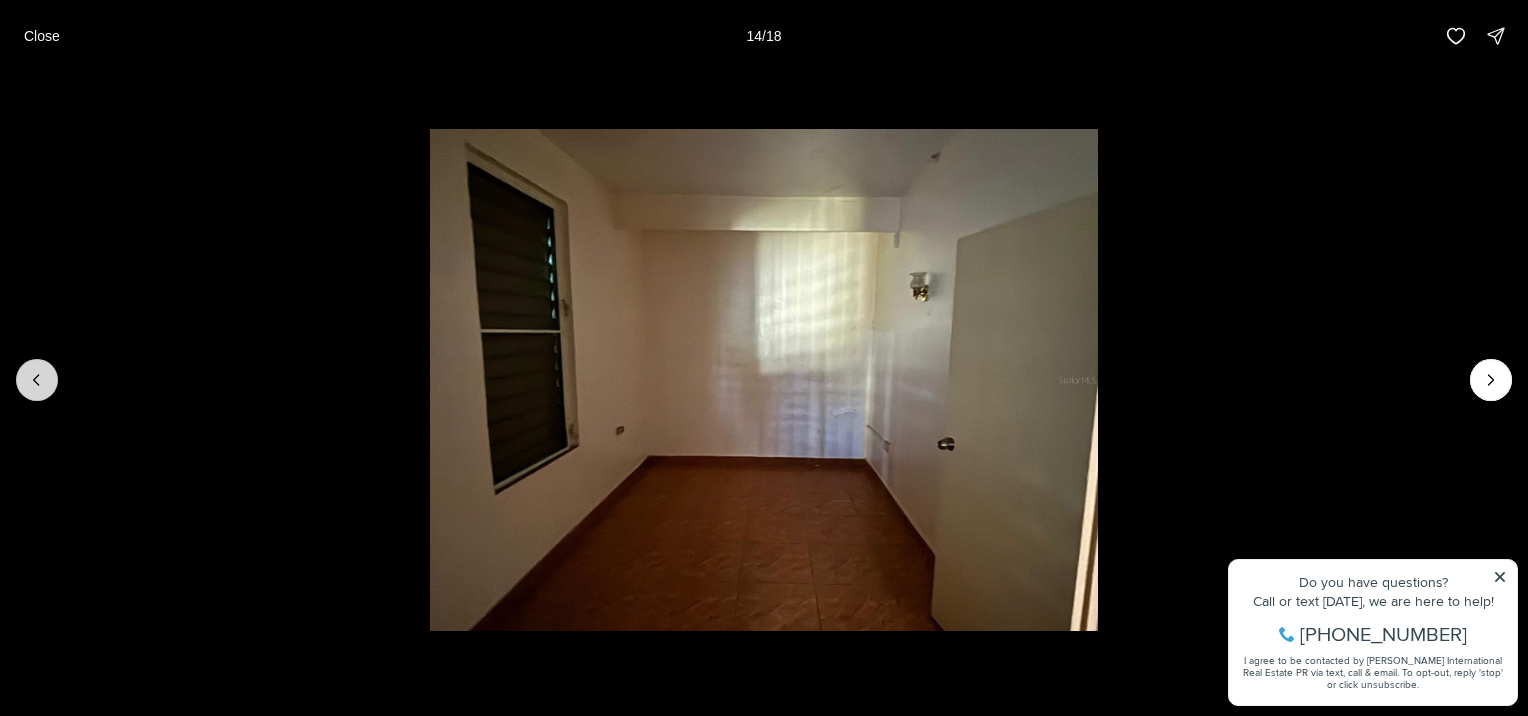 click 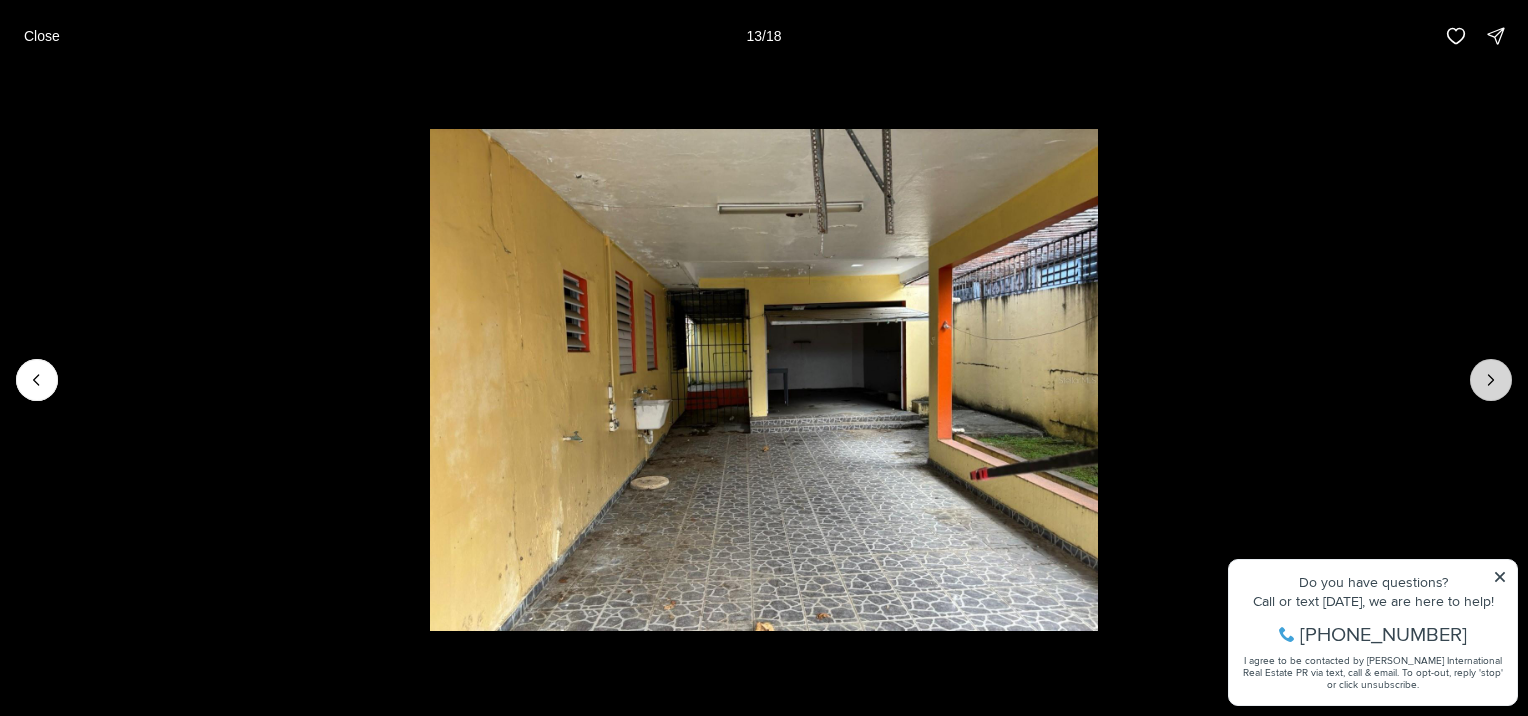 click 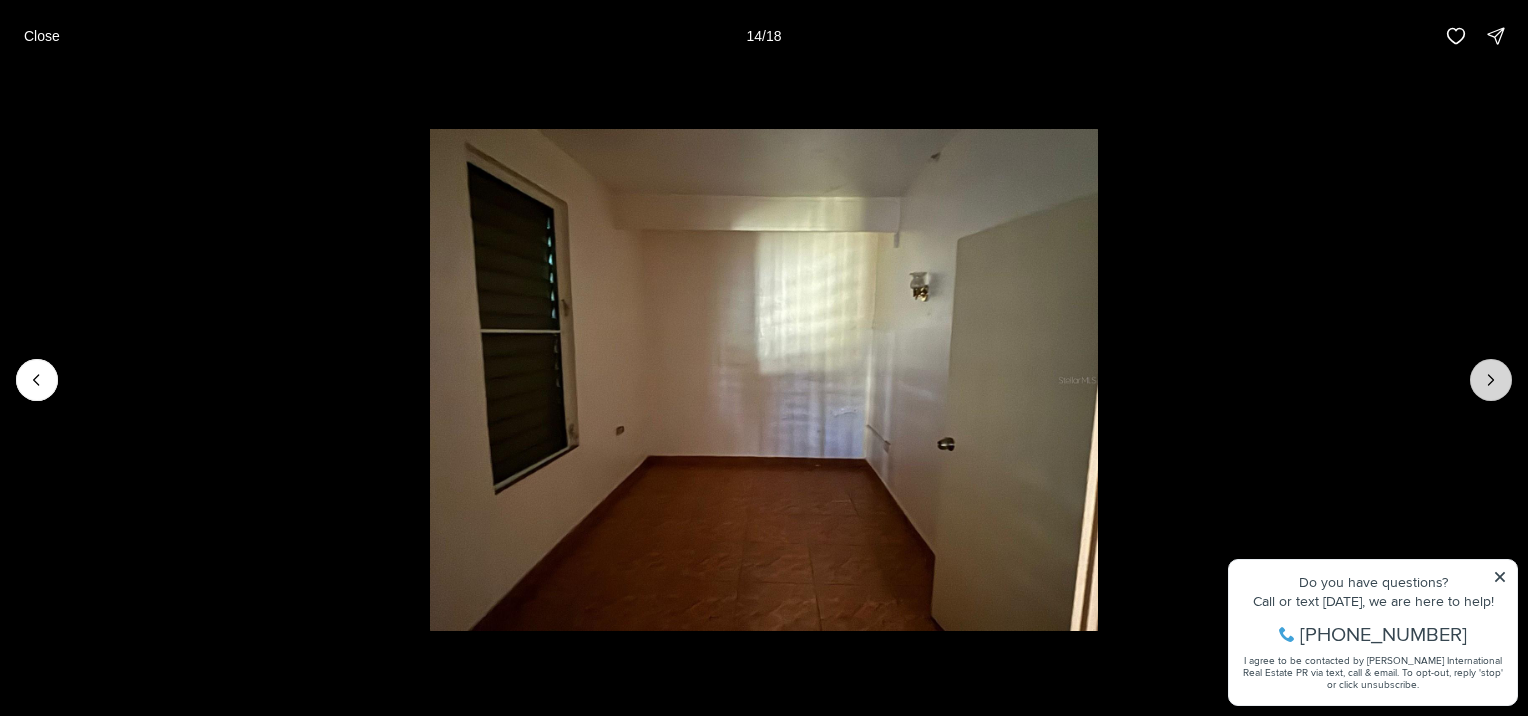 click 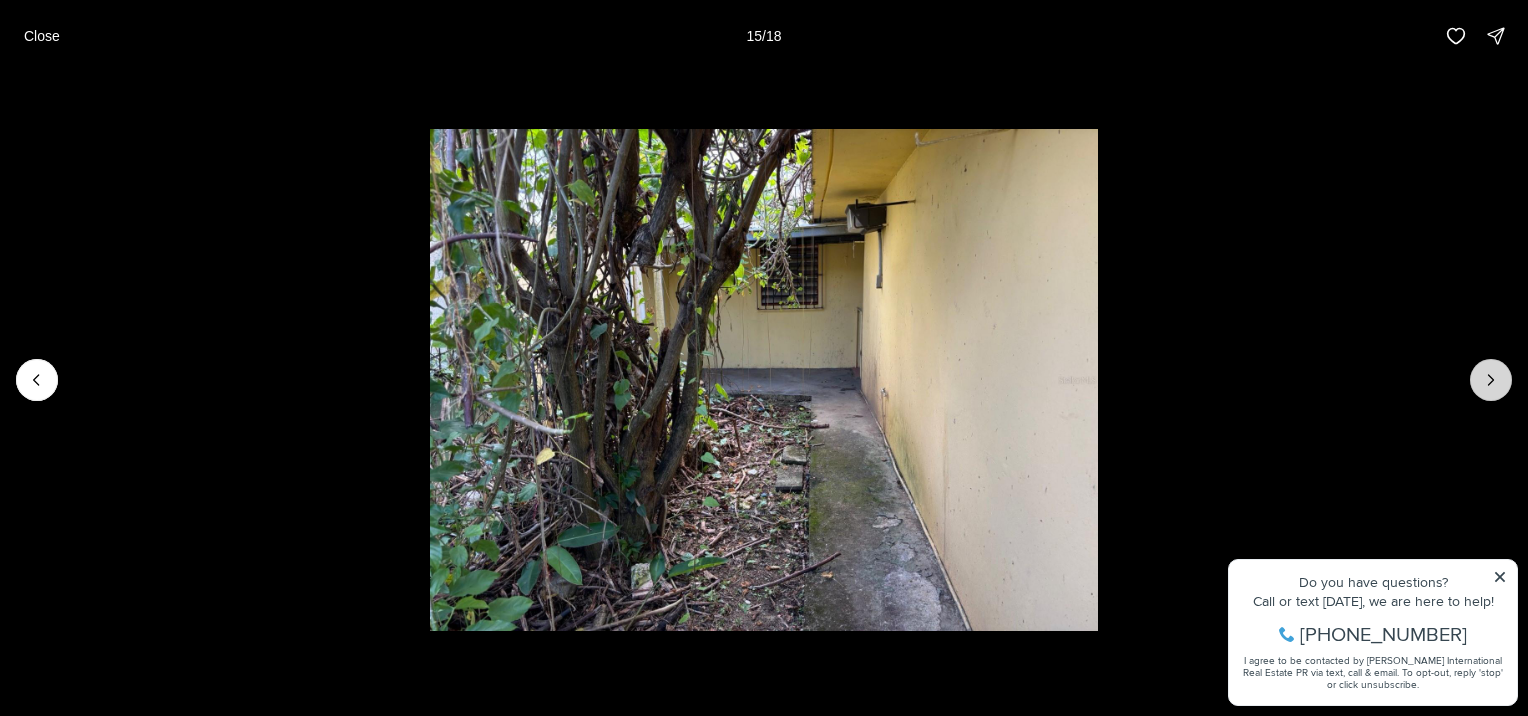click 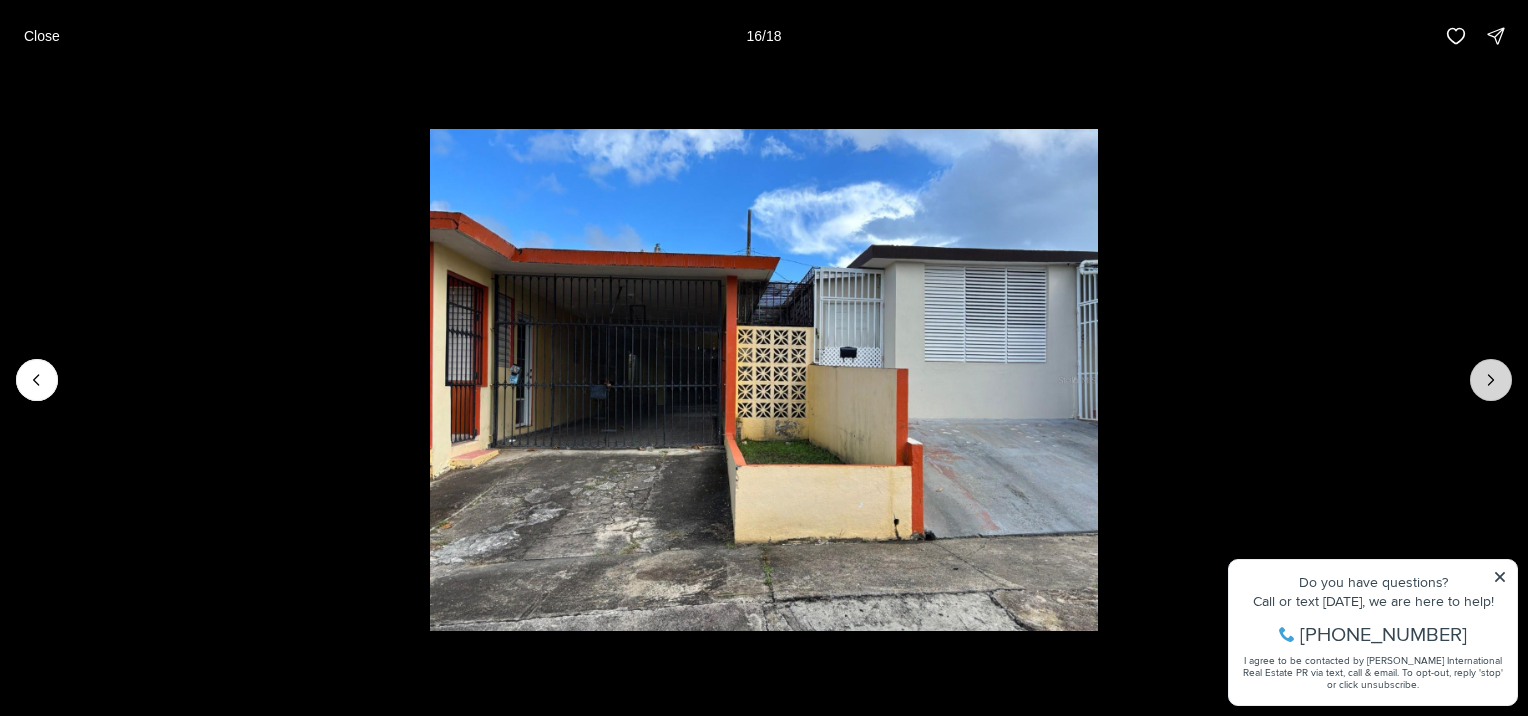 click 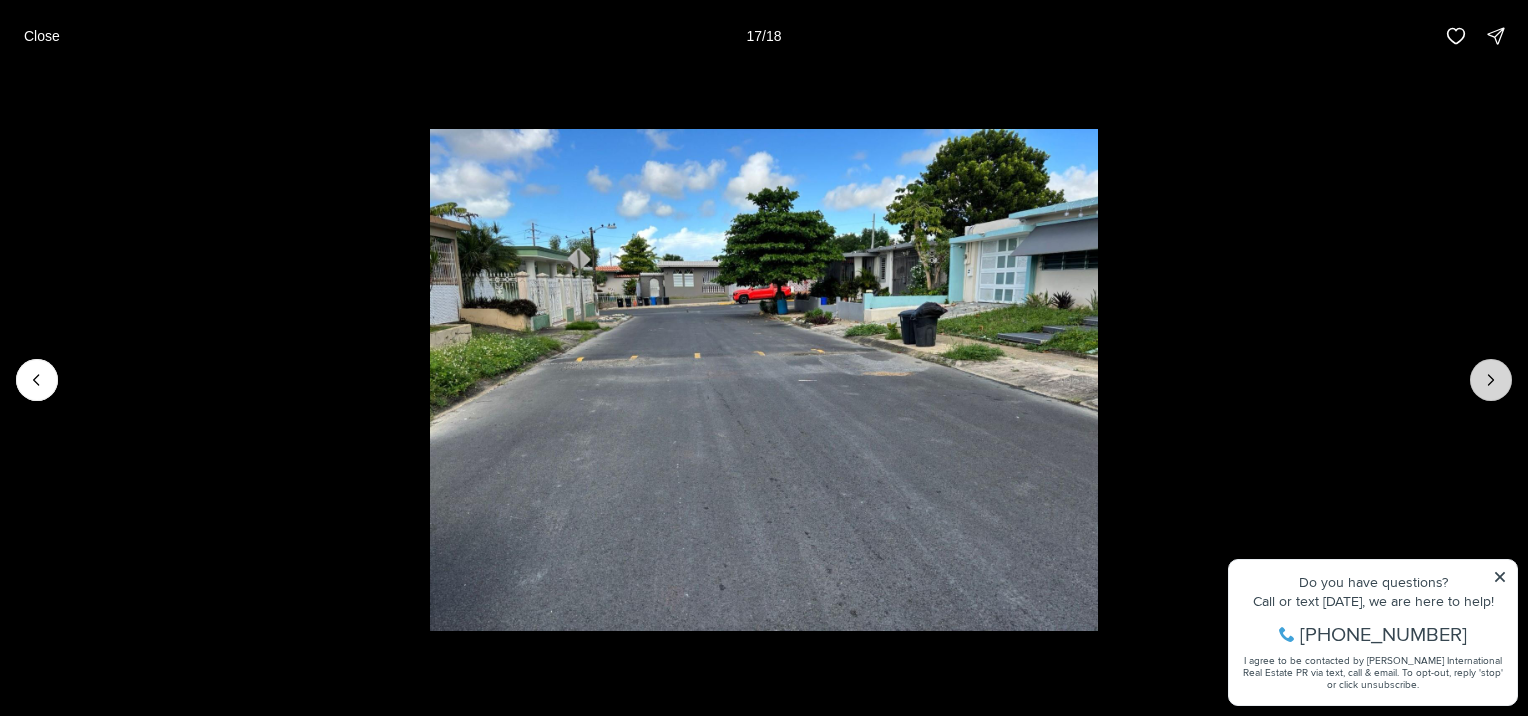 click 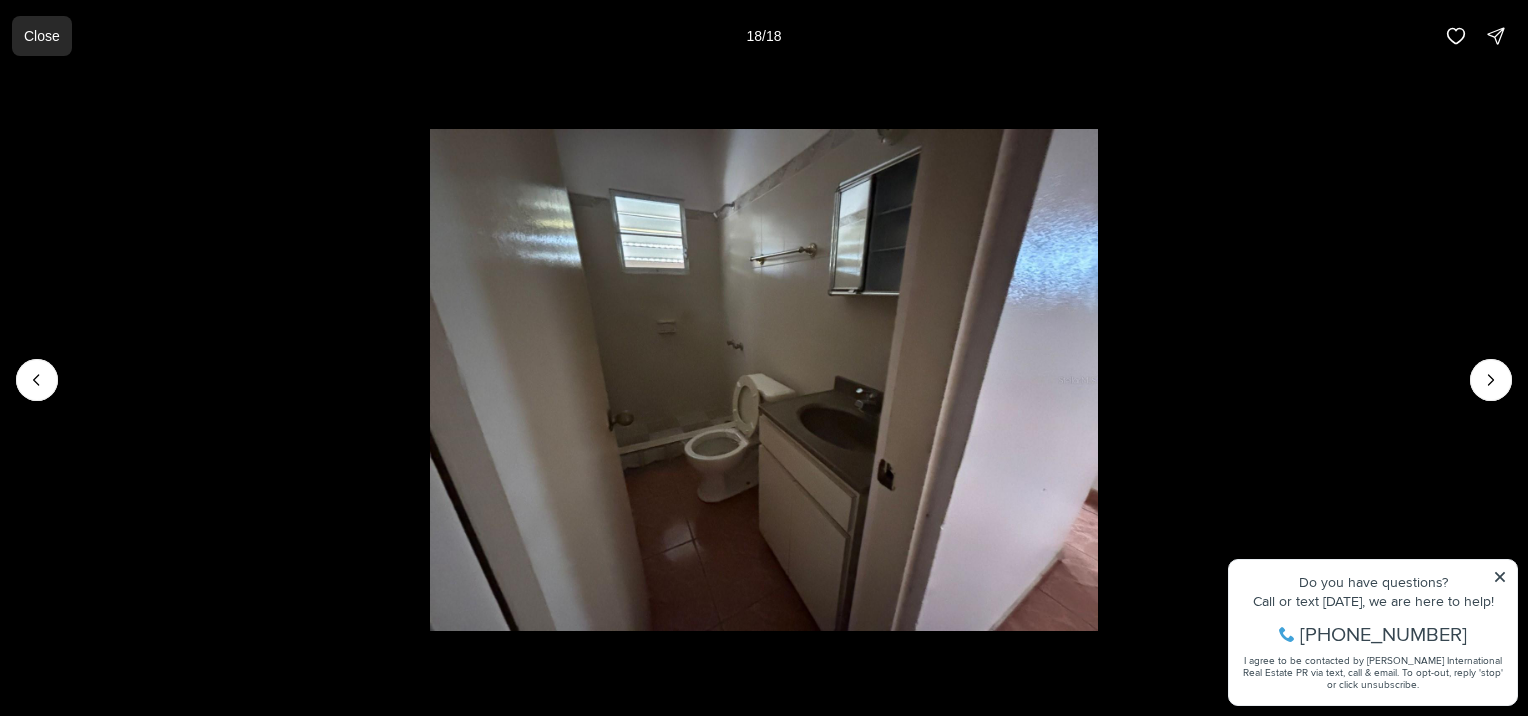 click on "Close" at bounding box center [42, 36] 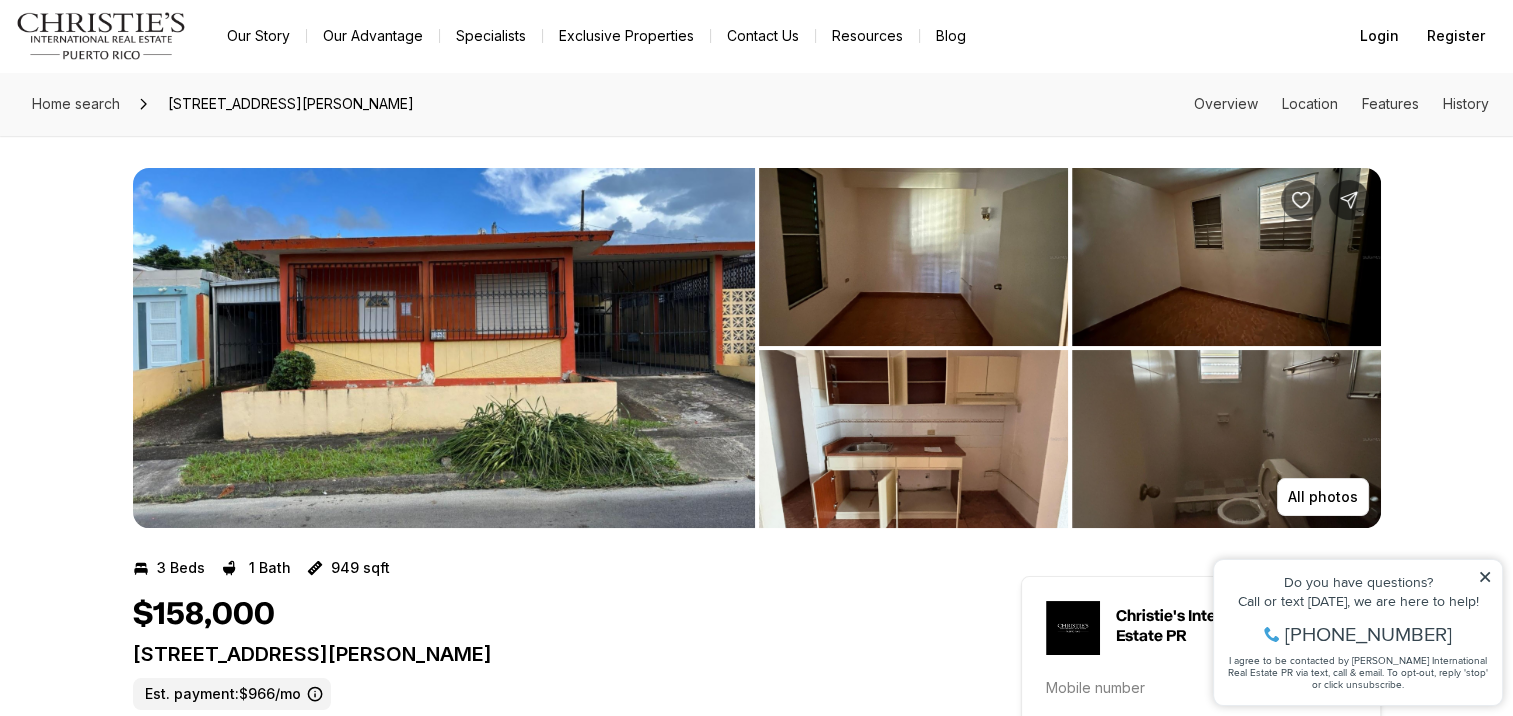 click 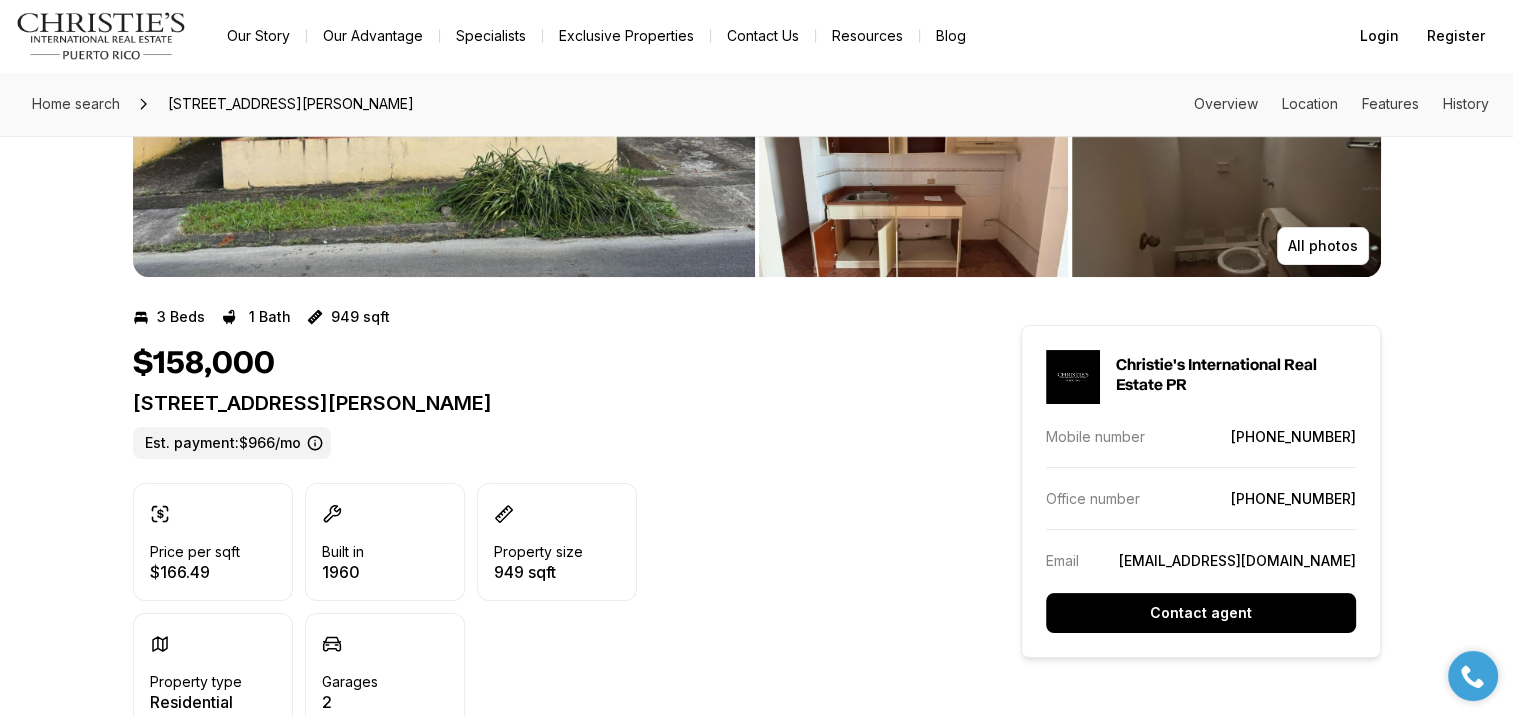 scroll, scrollTop: 410, scrollLeft: 0, axis: vertical 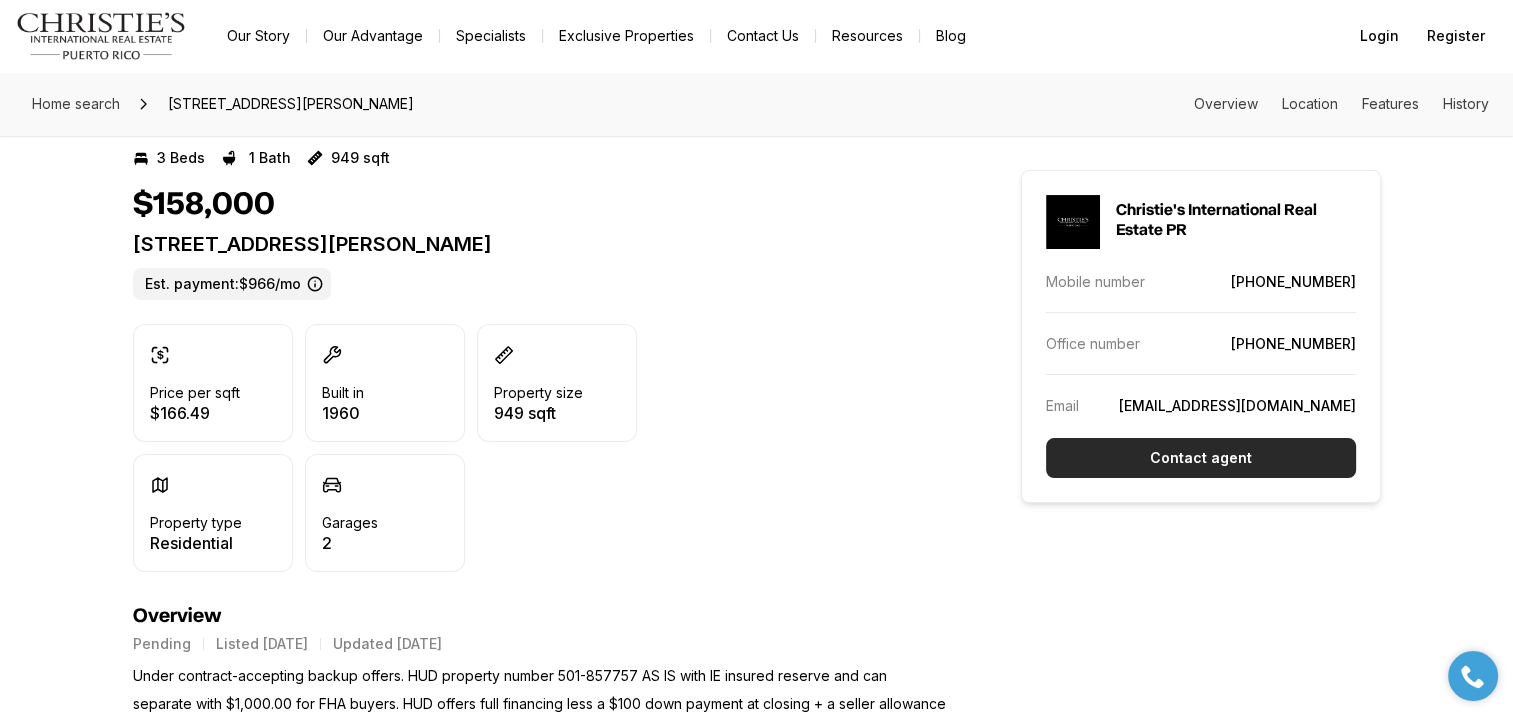 click on "Contact agent" at bounding box center (1201, 458) 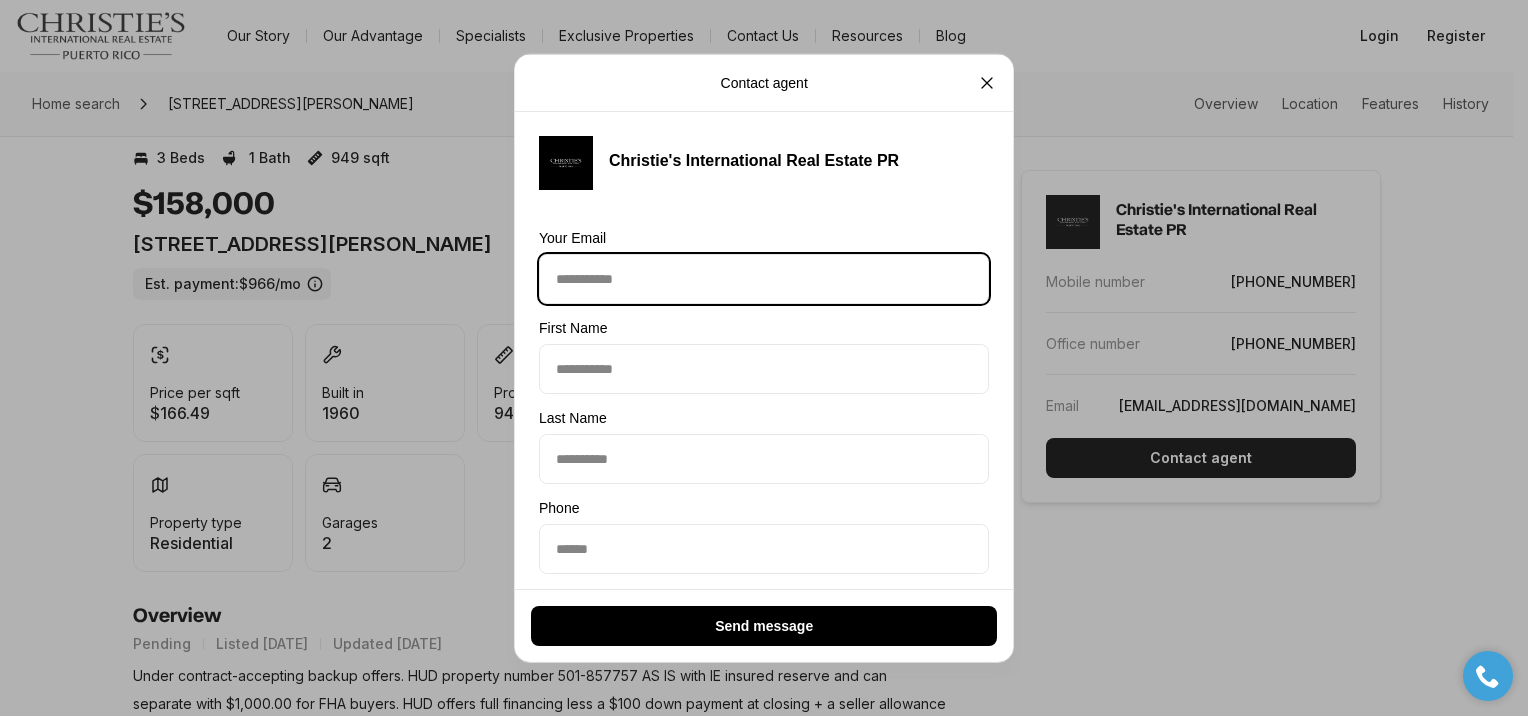 click on "Email Your Email" at bounding box center (764, 279) 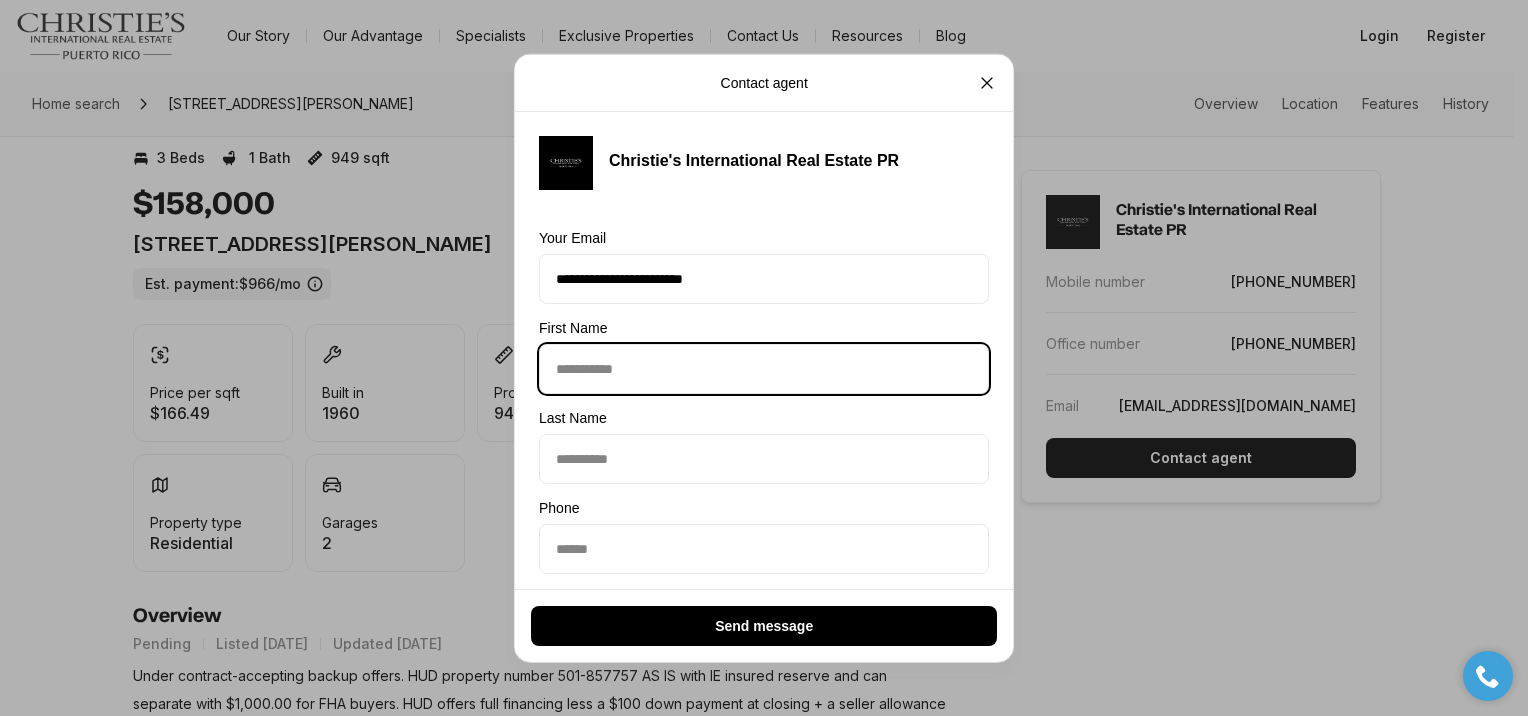 type on "*******" 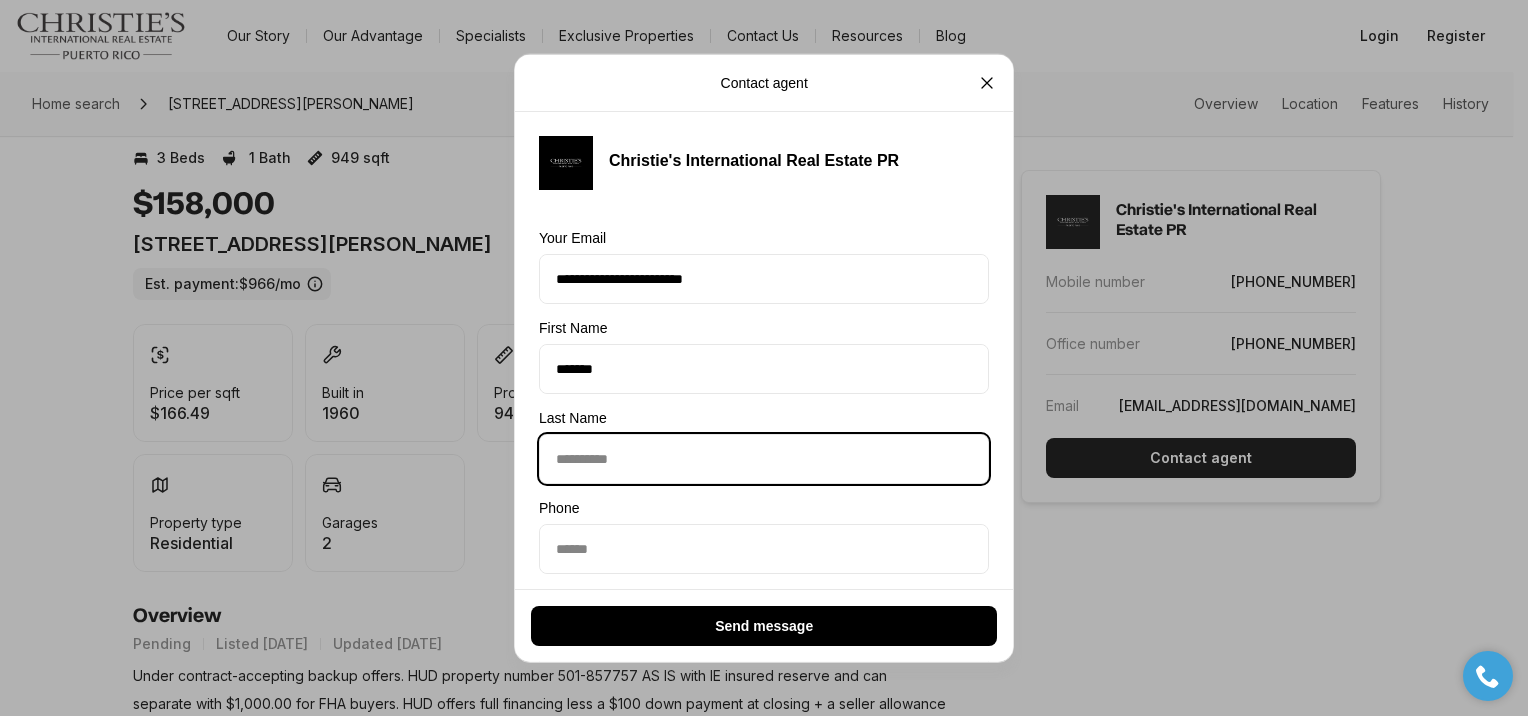 type on "******" 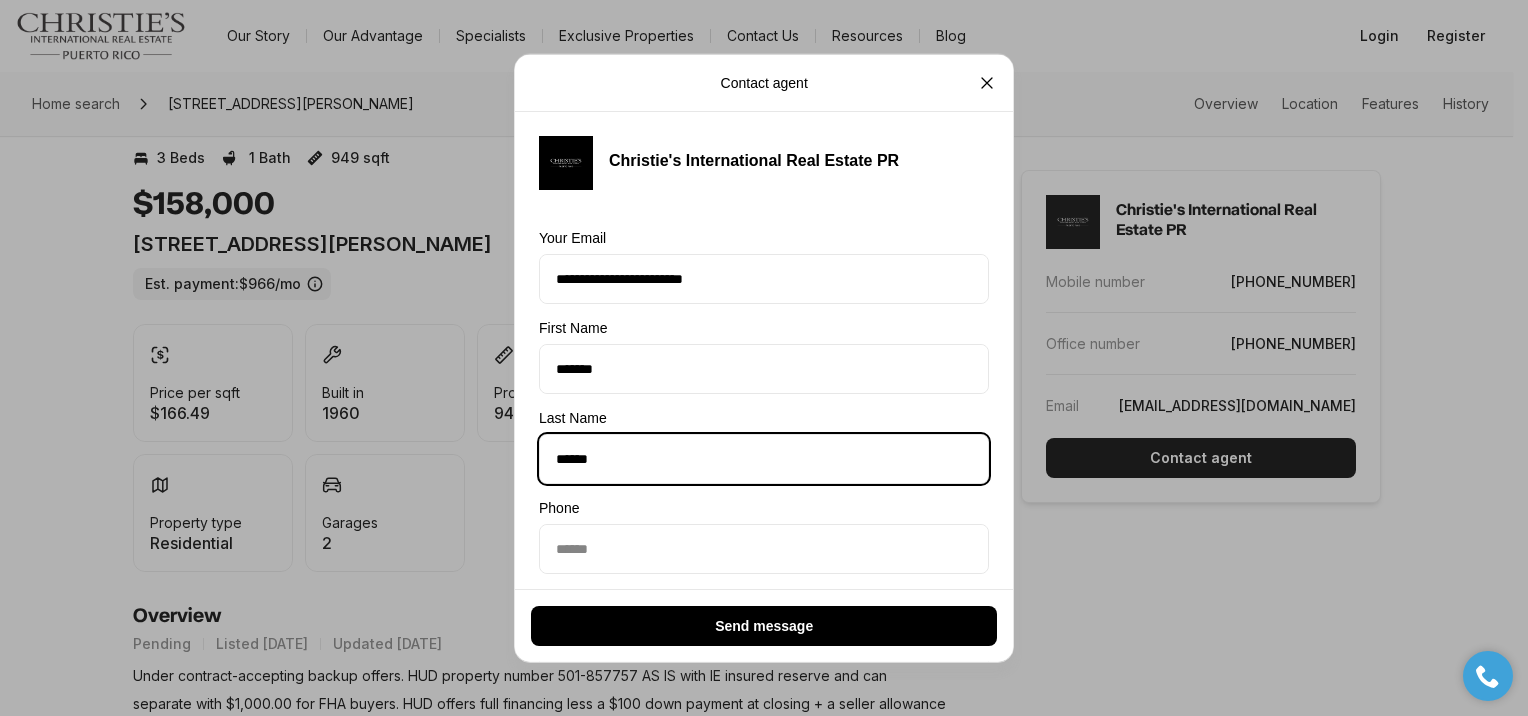 type on "**********" 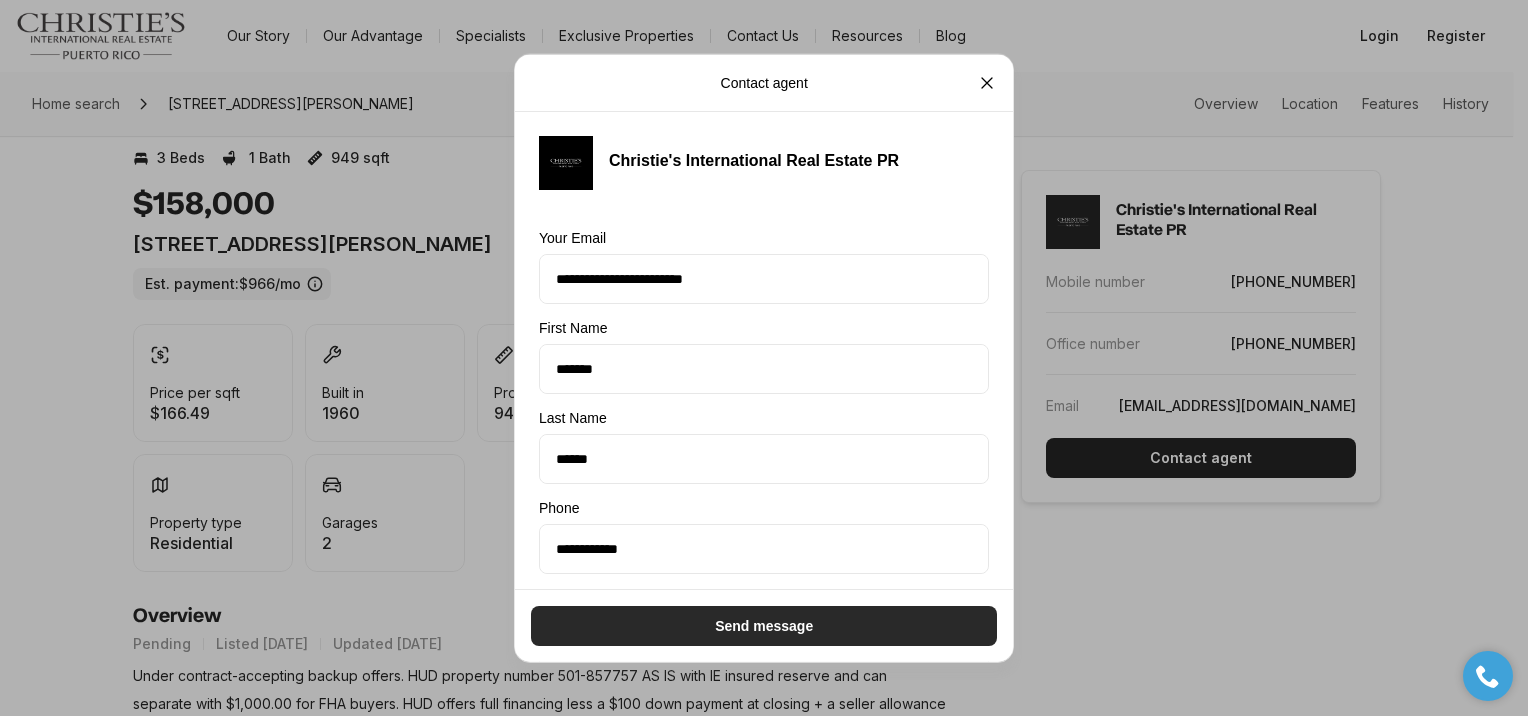 click on "Send message" at bounding box center (764, 625) 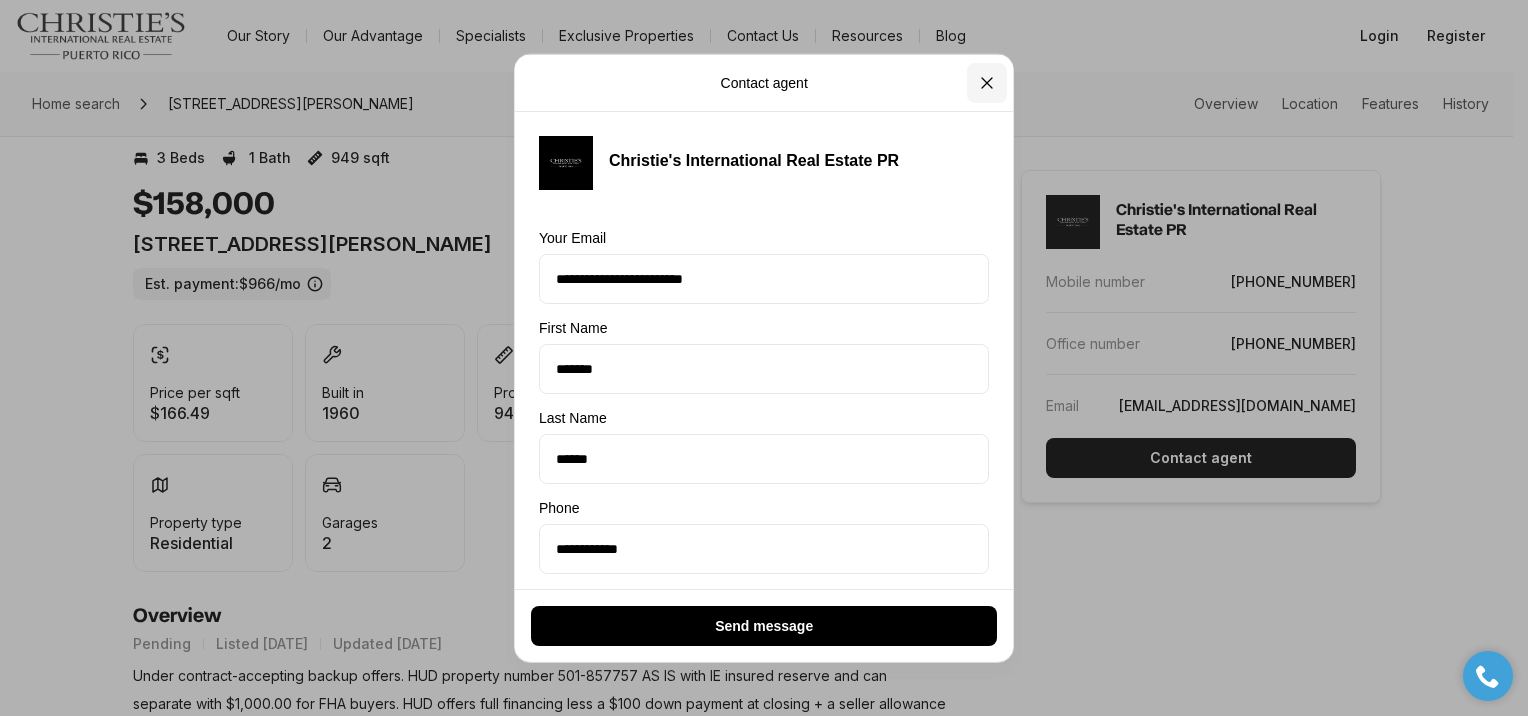 click 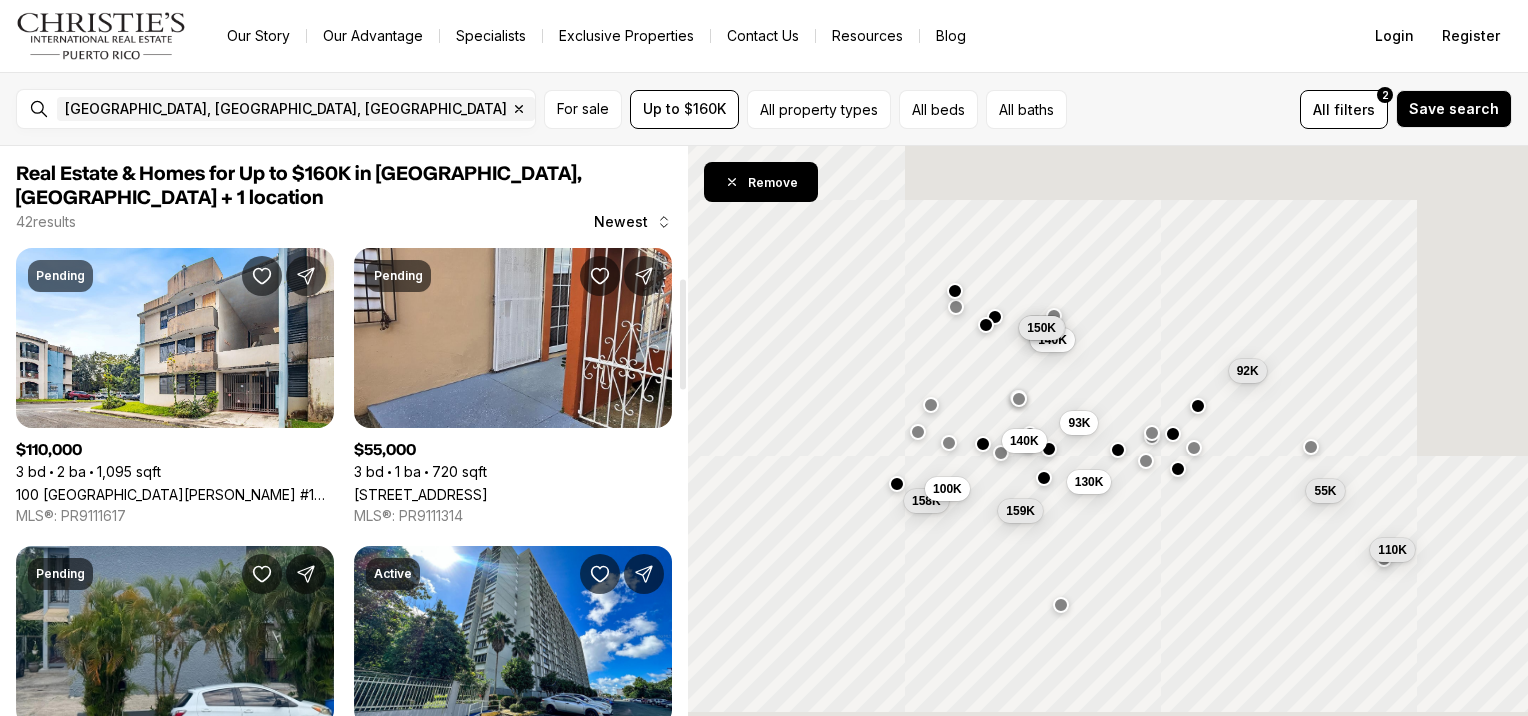 scroll, scrollTop: 0, scrollLeft: 0, axis: both 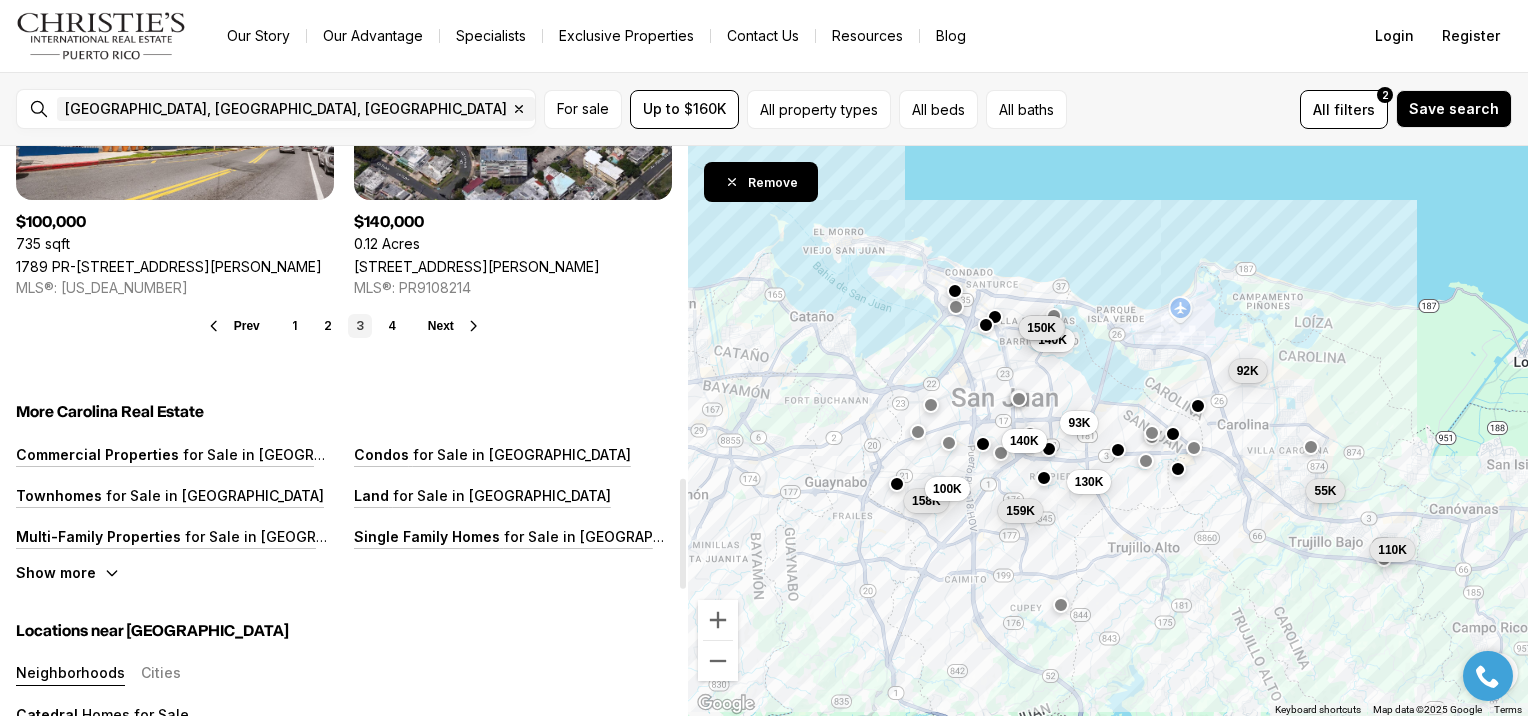 drag, startPoint x: 684, startPoint y: 323, endPoint x: 656, endPoint y: 520, distance: 198.9799 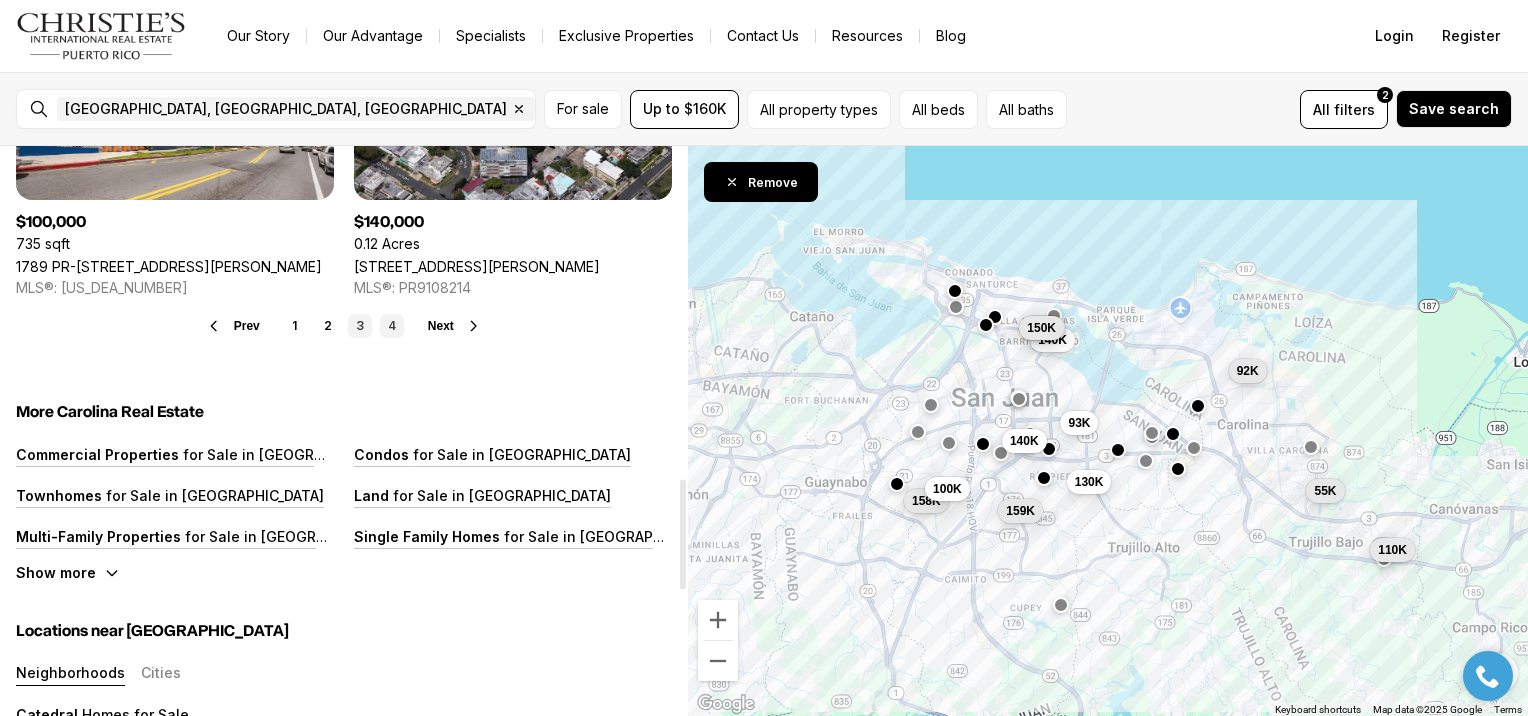 click on "4" at bounding box center (392, 326) 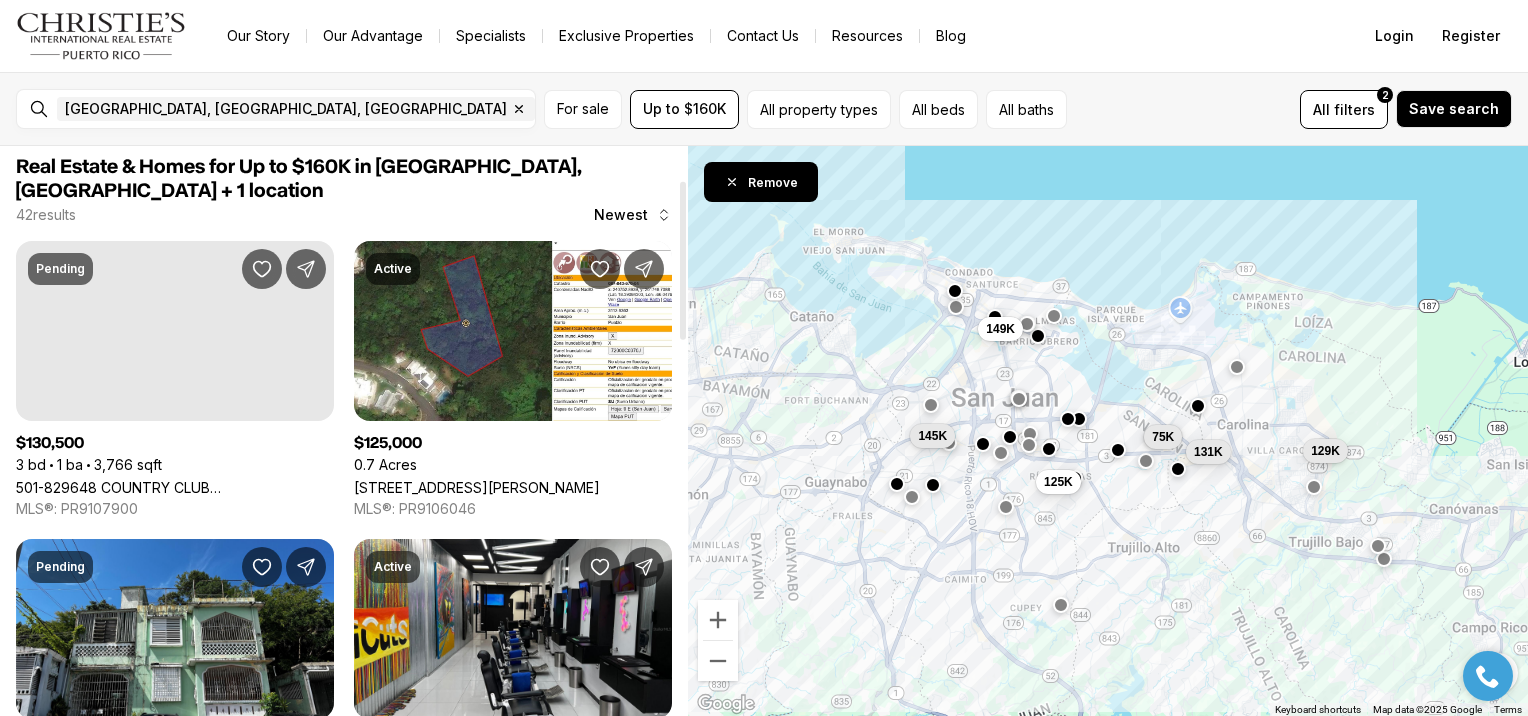 scroll, scrollTop: 0, scrollLeft: 0, axis: both 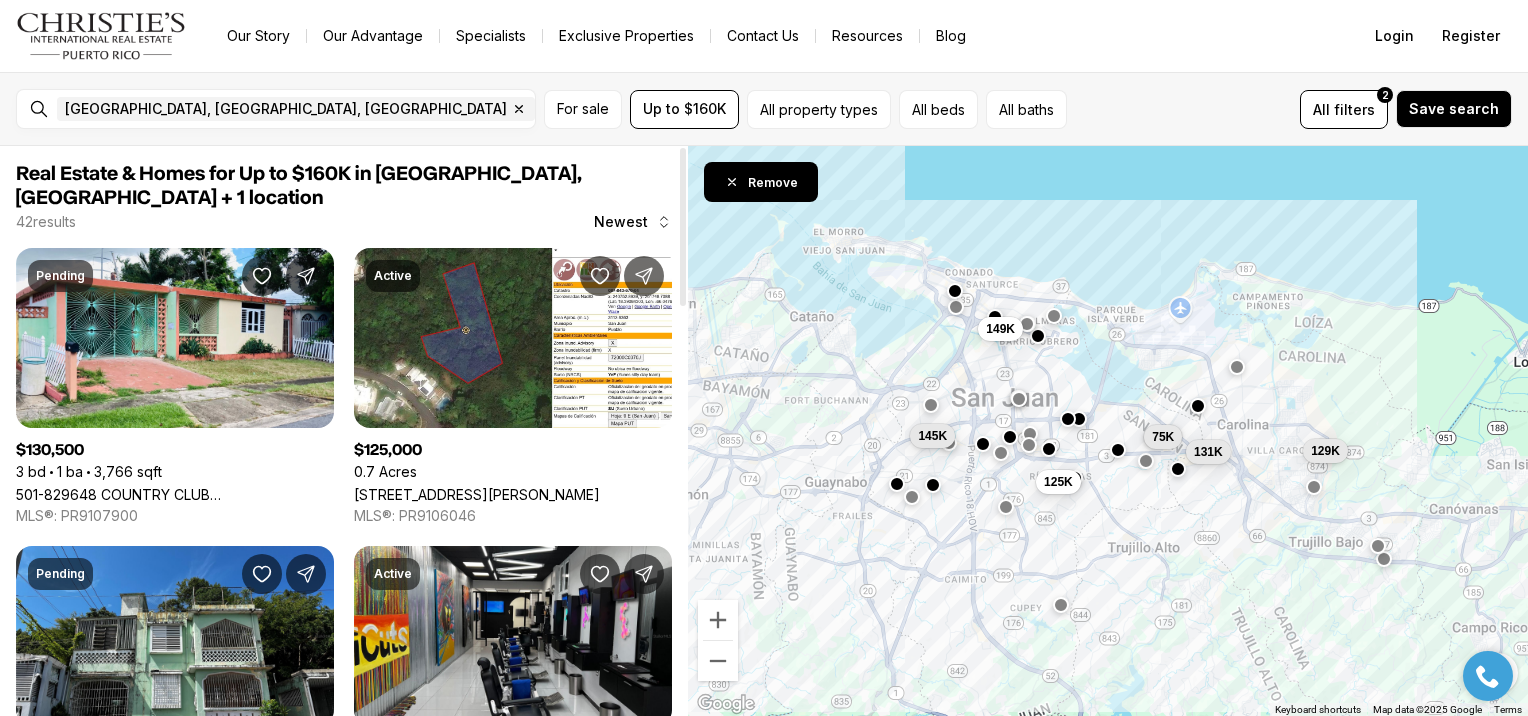 click at bounding box center [683, 227] 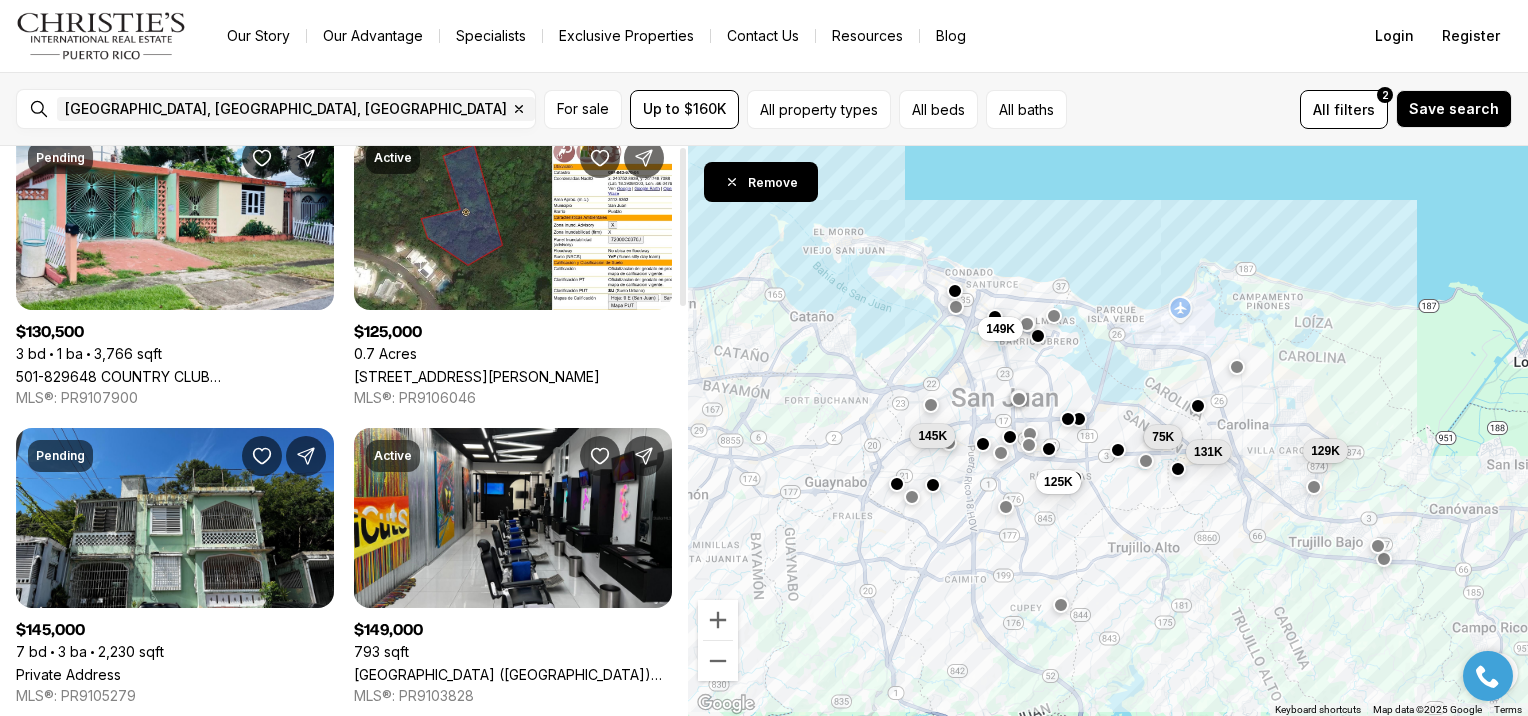 scroll, scrollTop: 0, scrollLeft: 0, axis: both 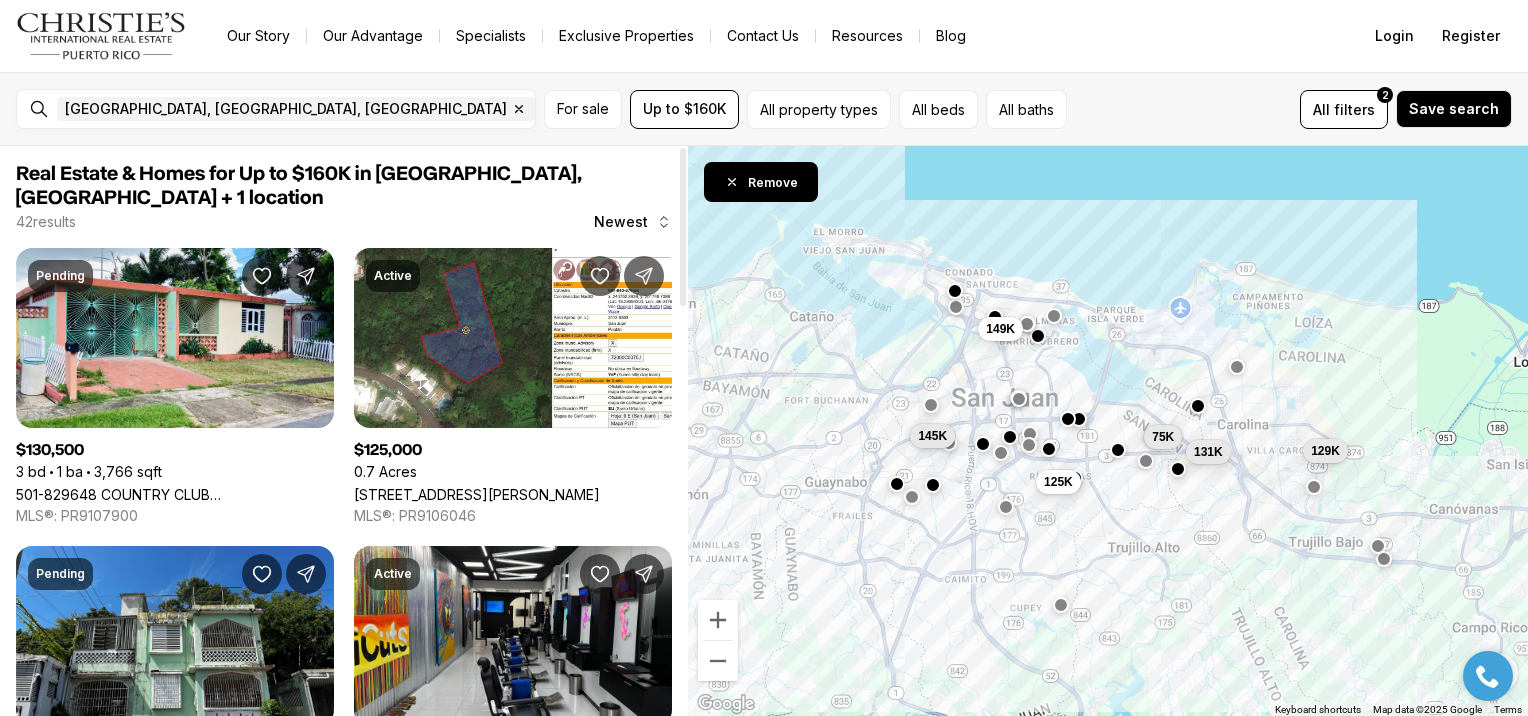drag, startPoint x: 680, startPoint y: 212, endPoint x: 673, endPoint y: 164, distance: 48.507732 